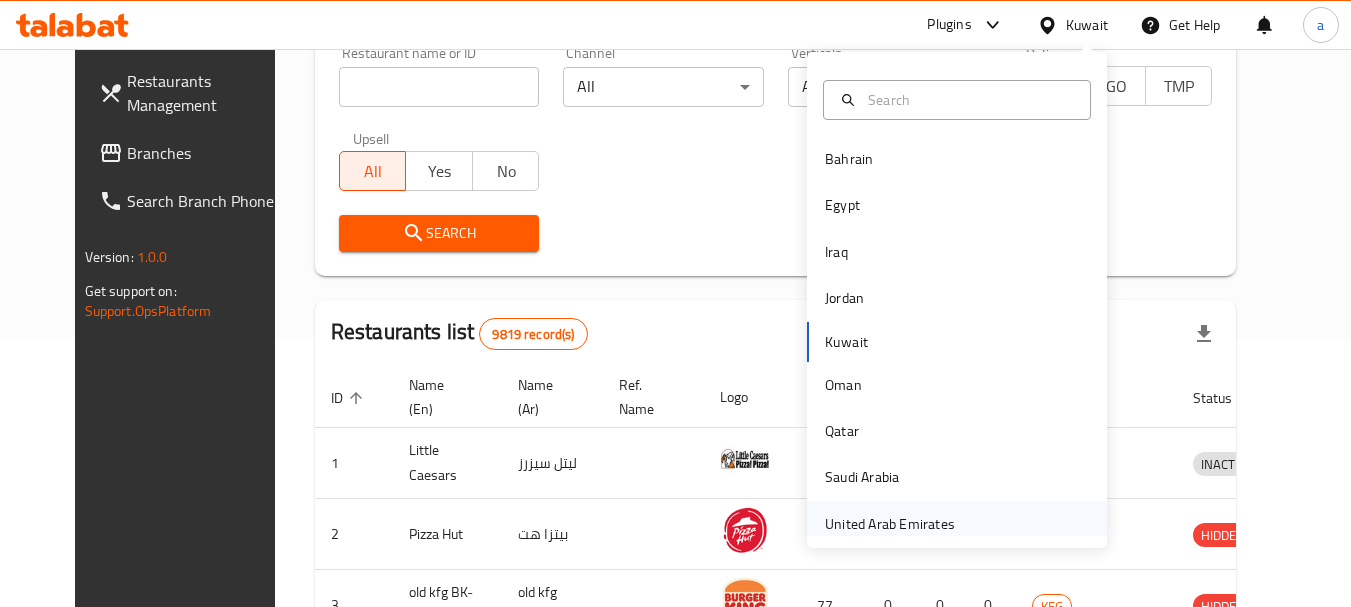 click on "United Arab Emirates" at bounding box center (890, 524) 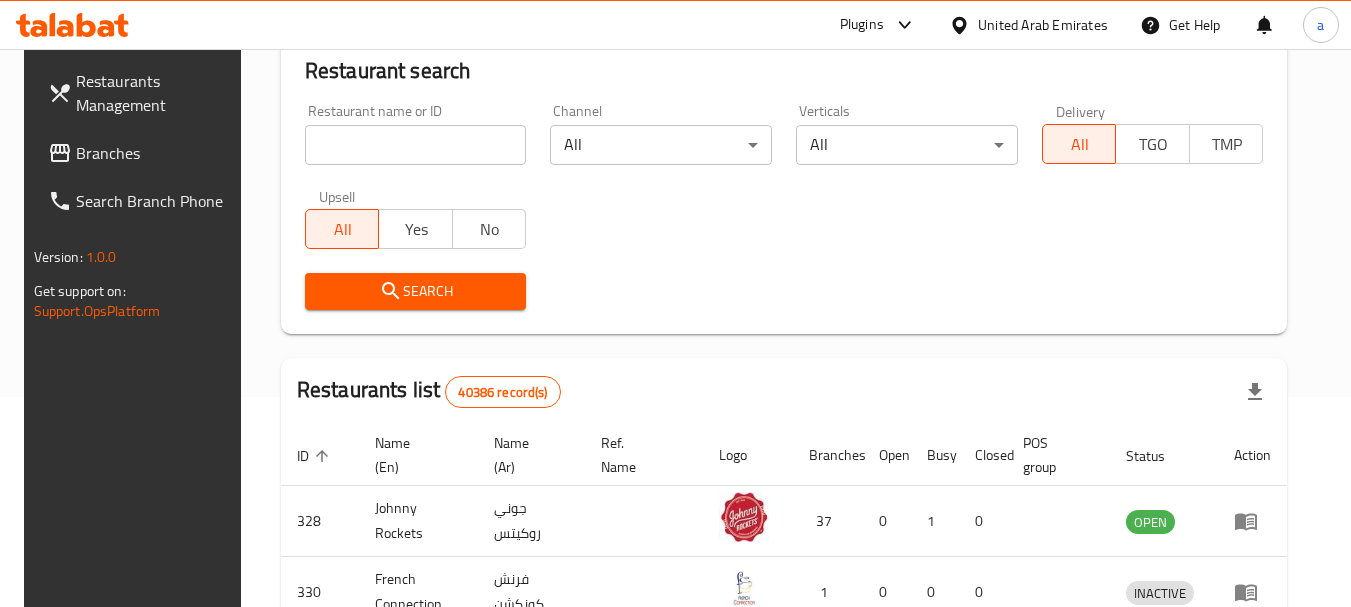 scroll, scrollTop: 268, scrollLeft: 0, axis: vertical 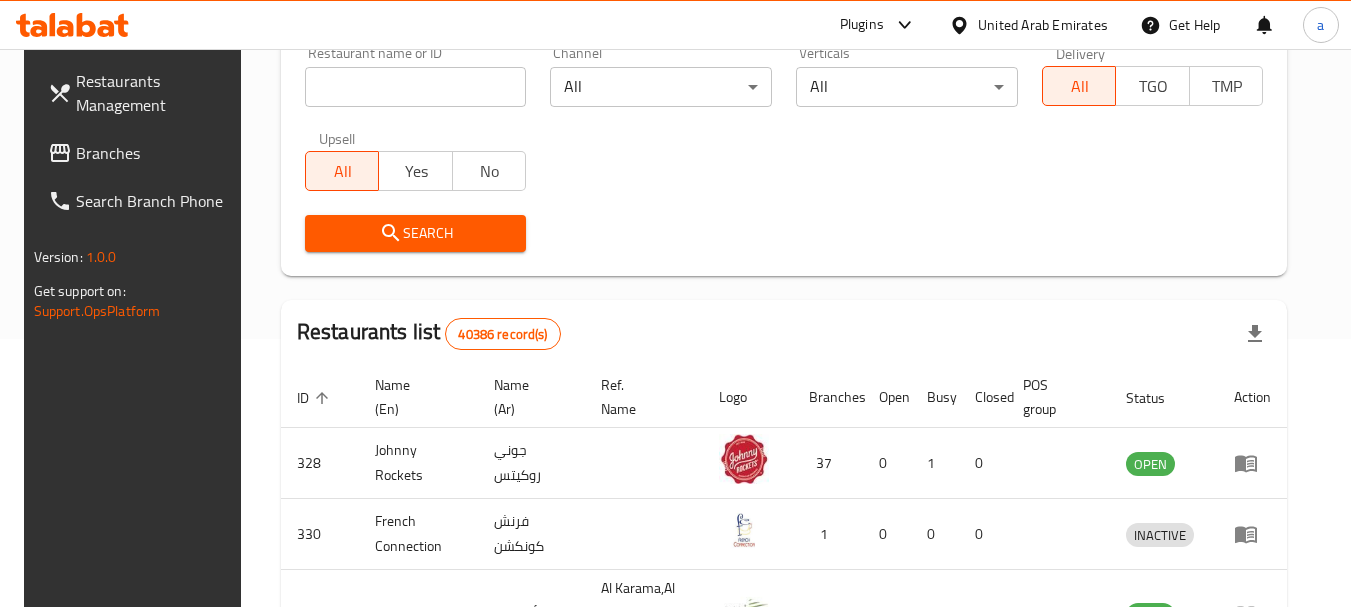 click on "Branches" at bounding box center (155, 153) 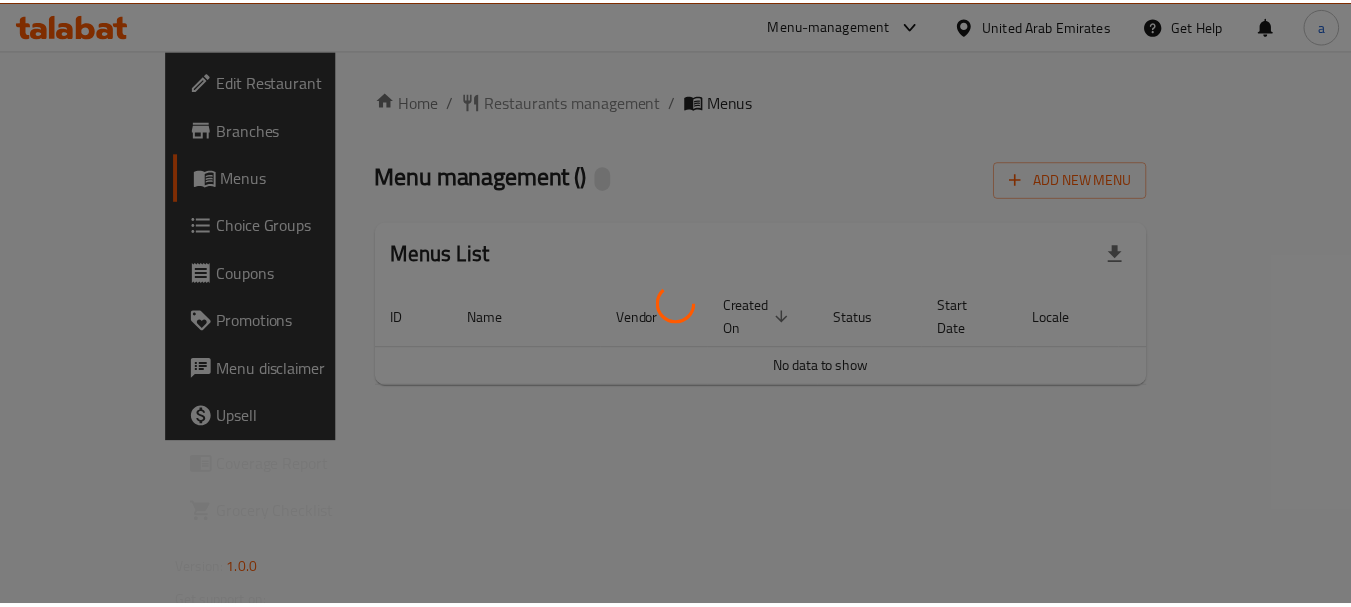 scroll, scrollTop: 0, scrollLeft: 0, axis: both 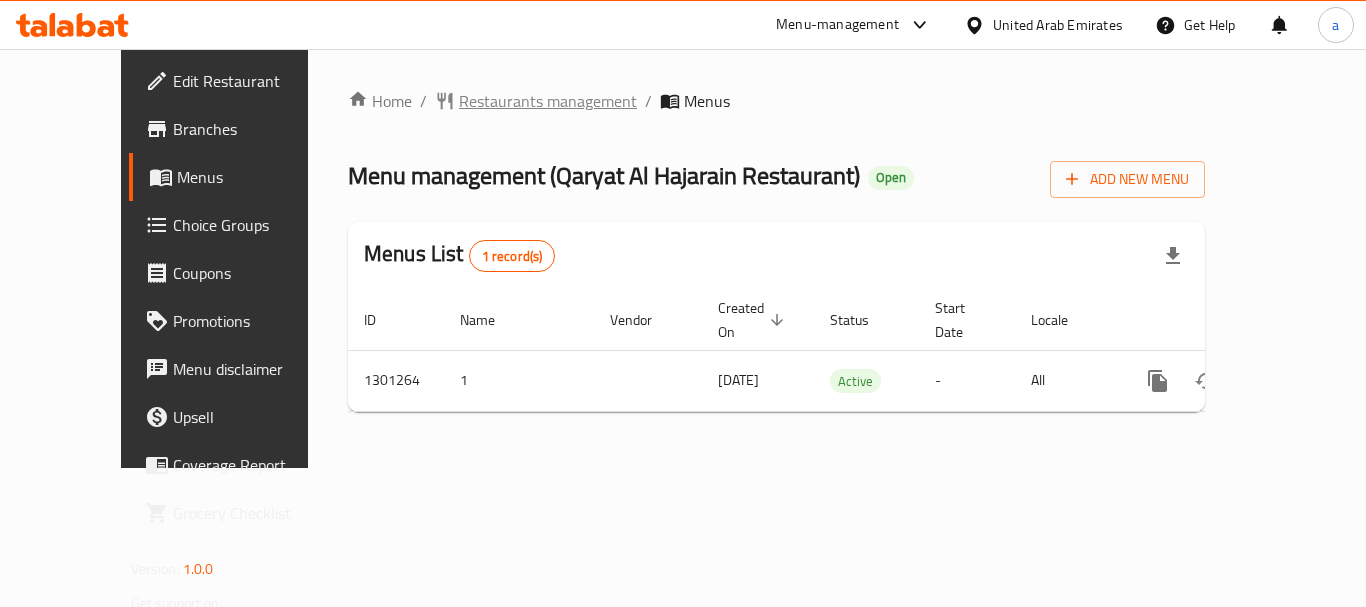 click on "Restaurants management" at bounding box center [548, 101] 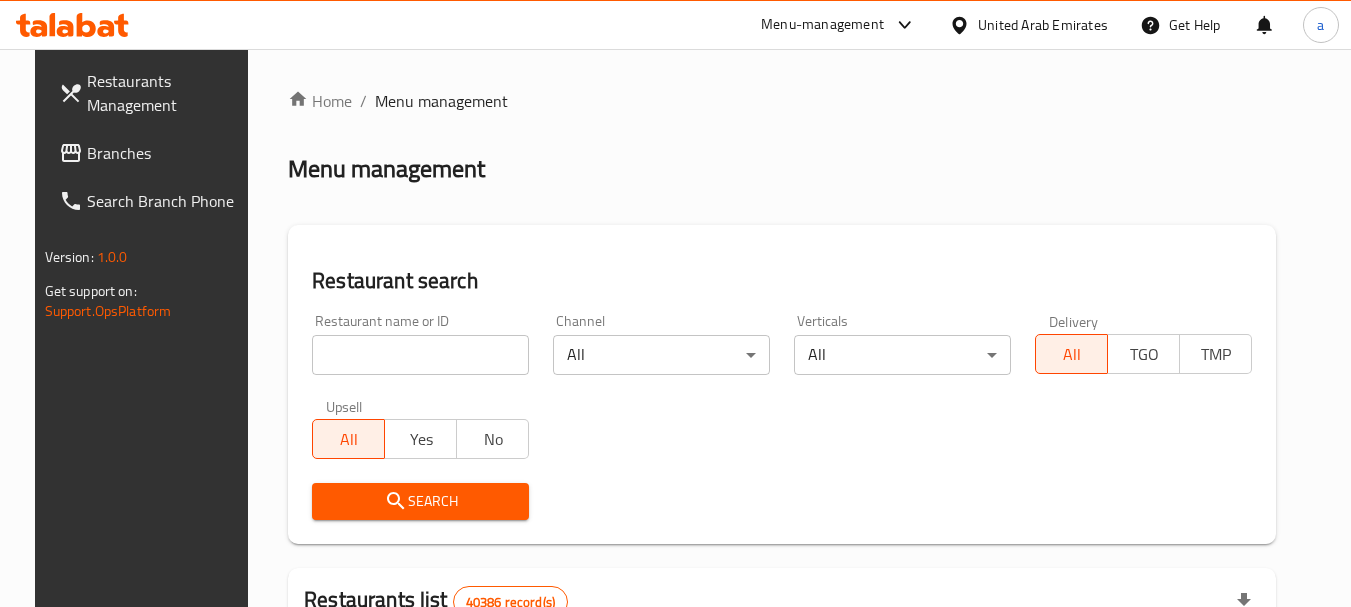 click at bounding box center [420, 355] 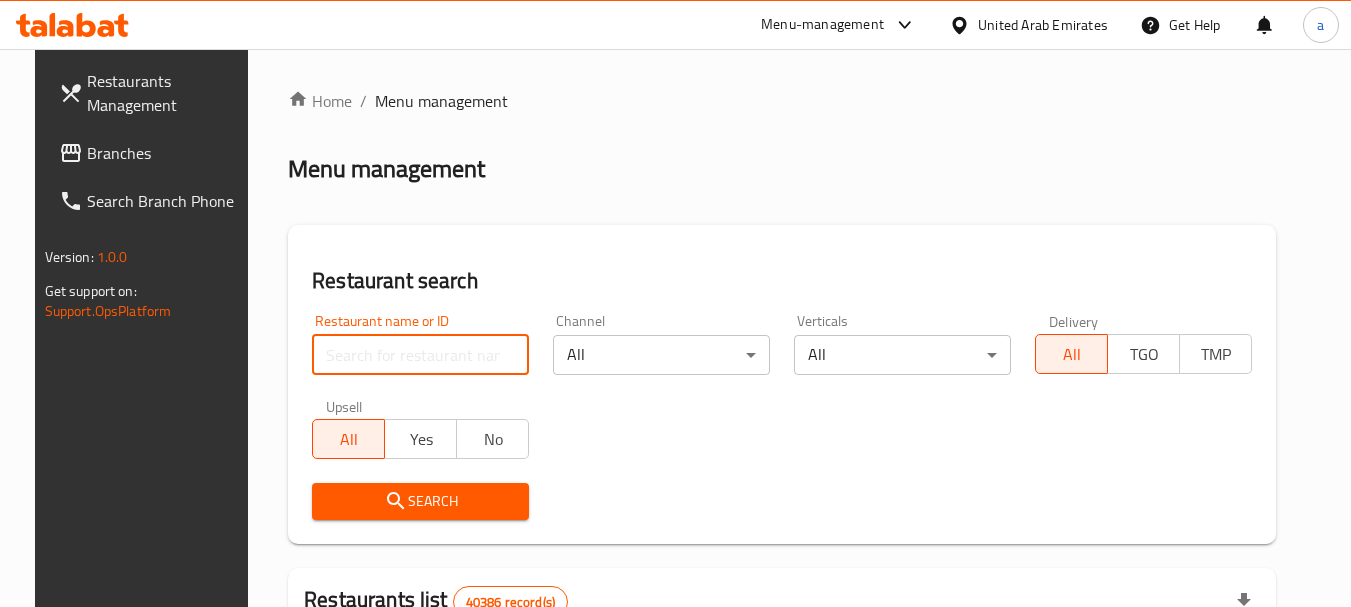 paste on "701960" 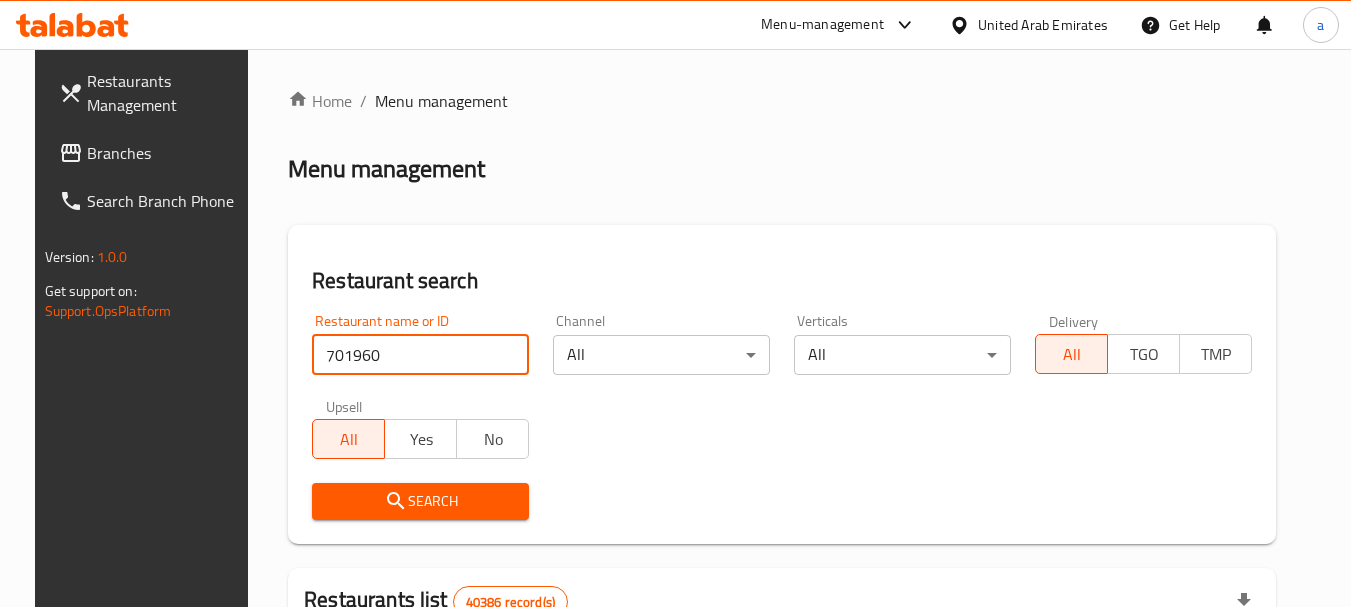 type on "701960" 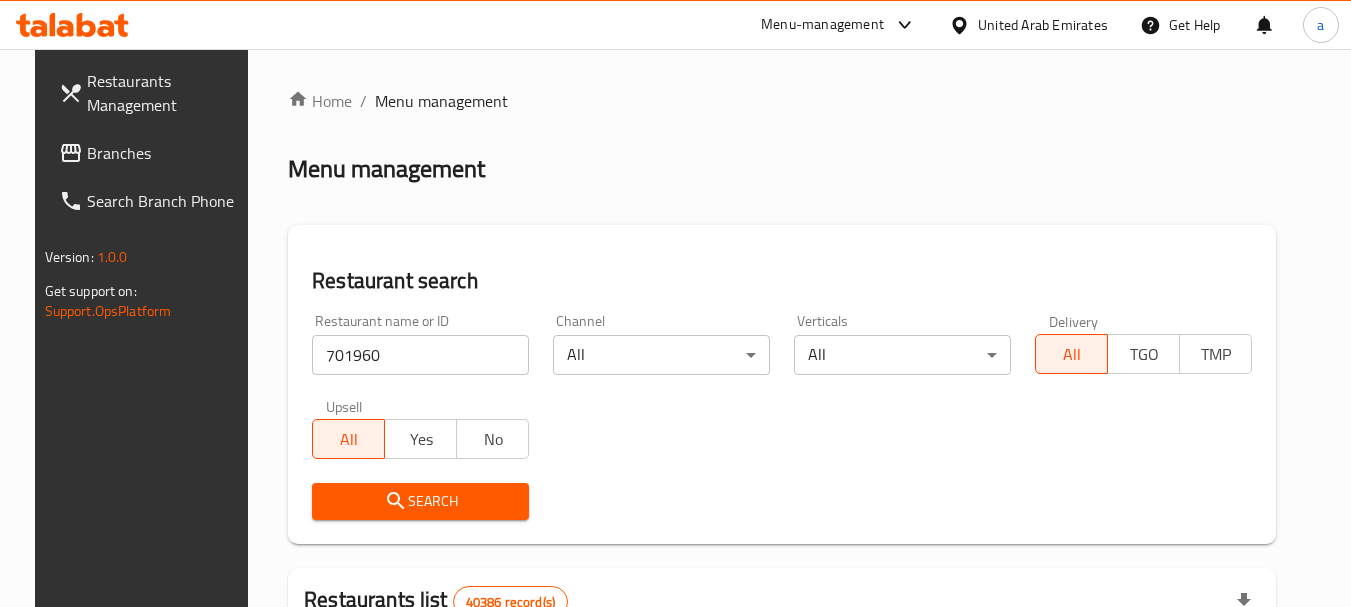 click on "Search" at bounding box center (420, 501) 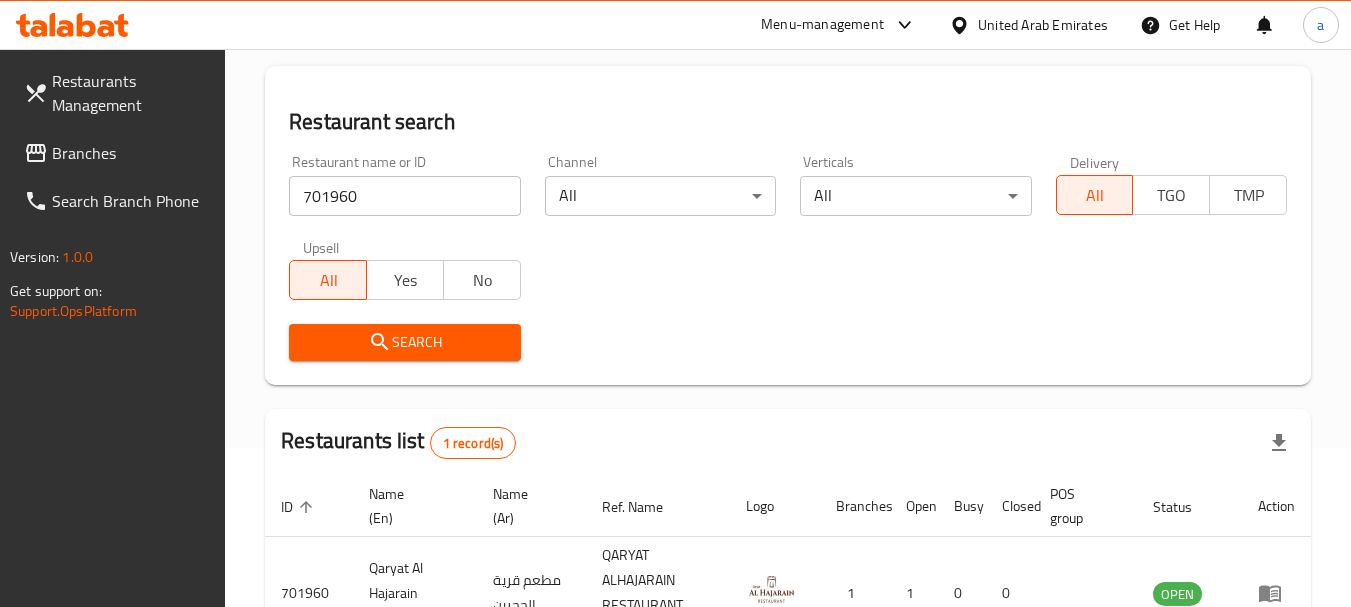 scroll, scrollTop: 285, scrollLeft: 0, axis: vertical 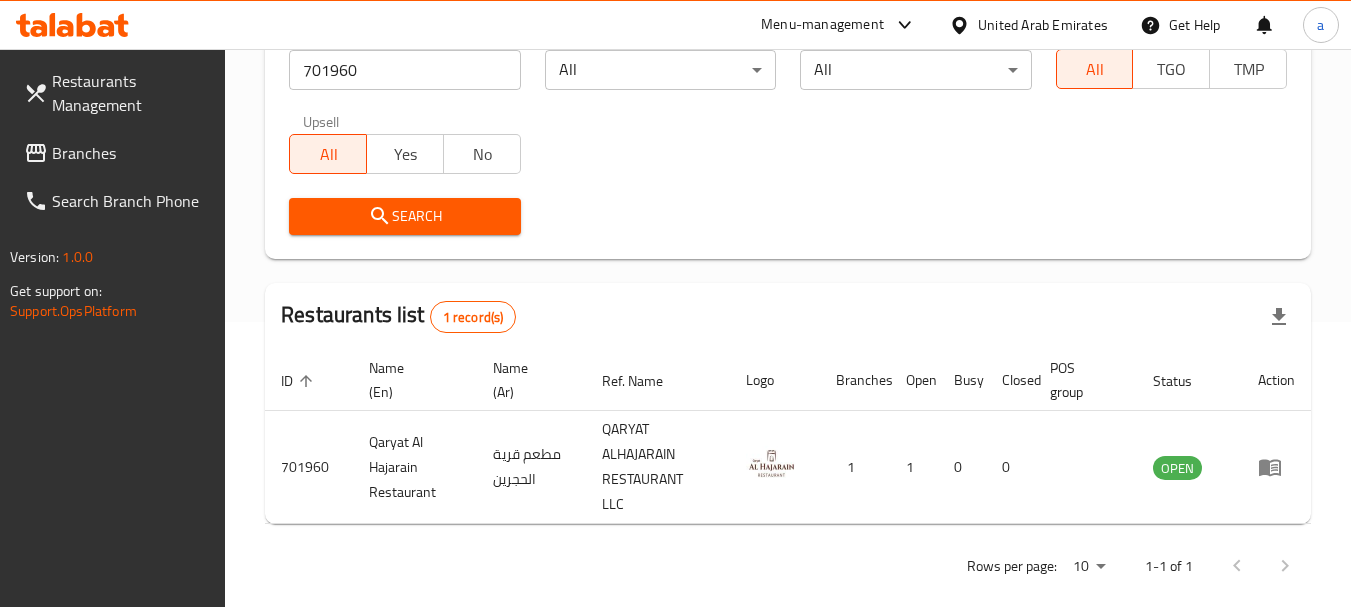 click on "United Arab Emirates" at bounding box center (1043, 25) 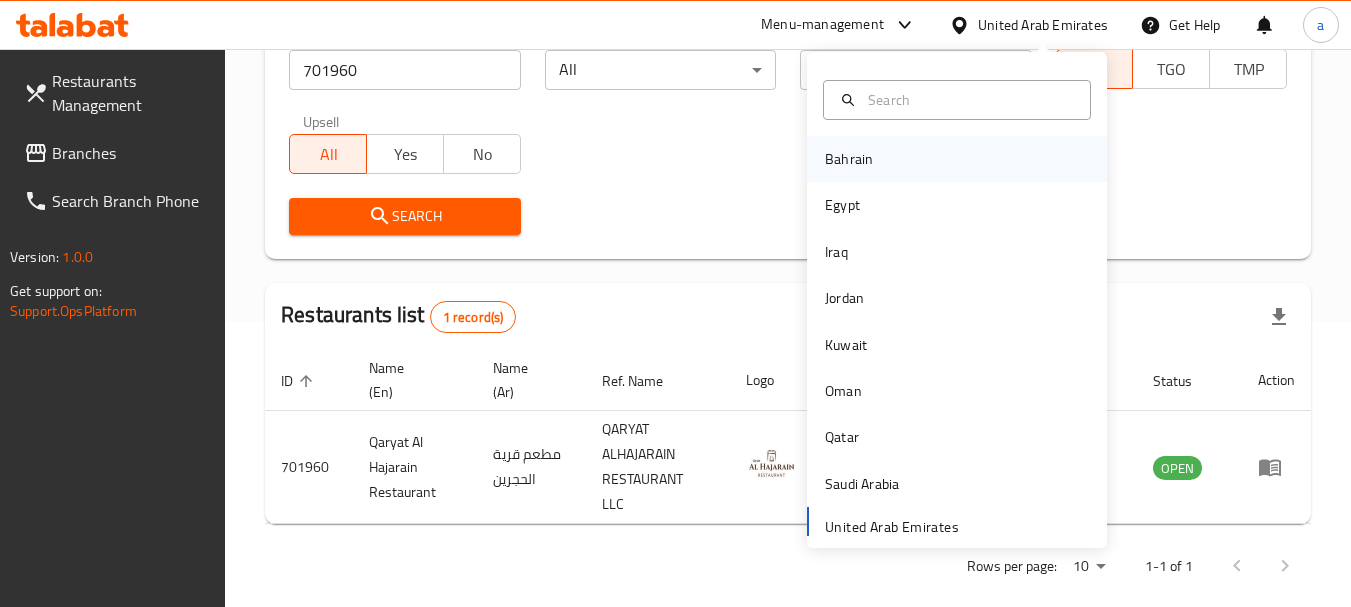 click on "Bahrain" at bounding box center [849, 159] 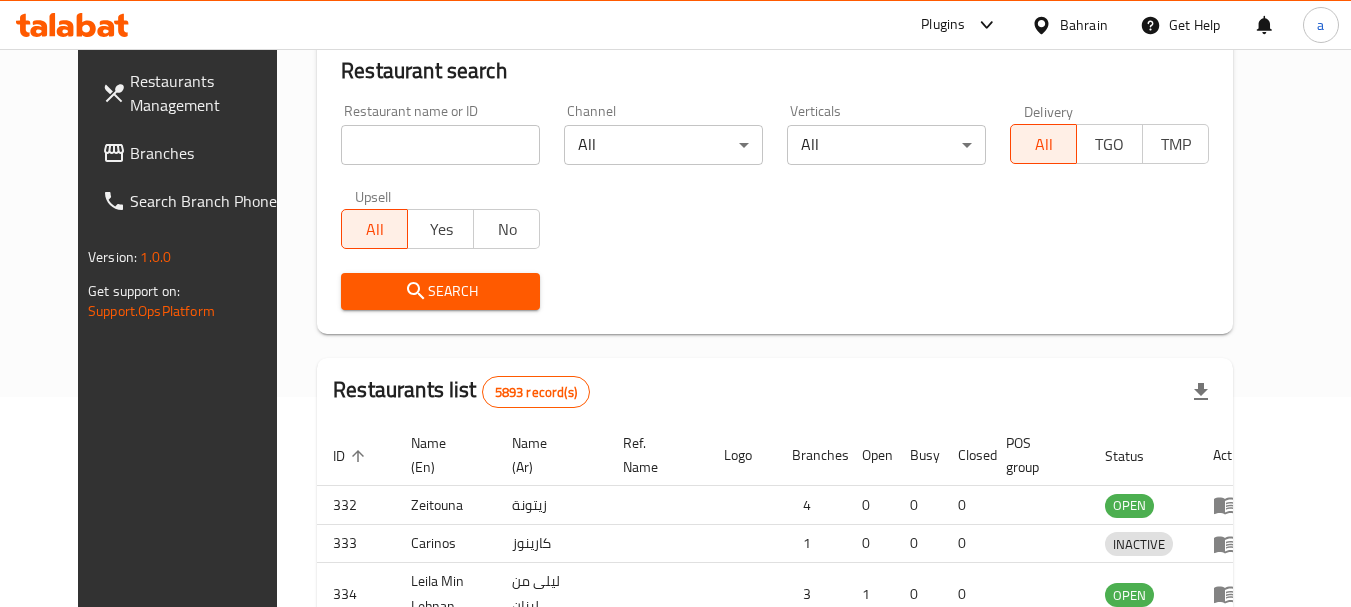 scroll, scrollTop: 285, scrollLeft: 0, axis: vertical 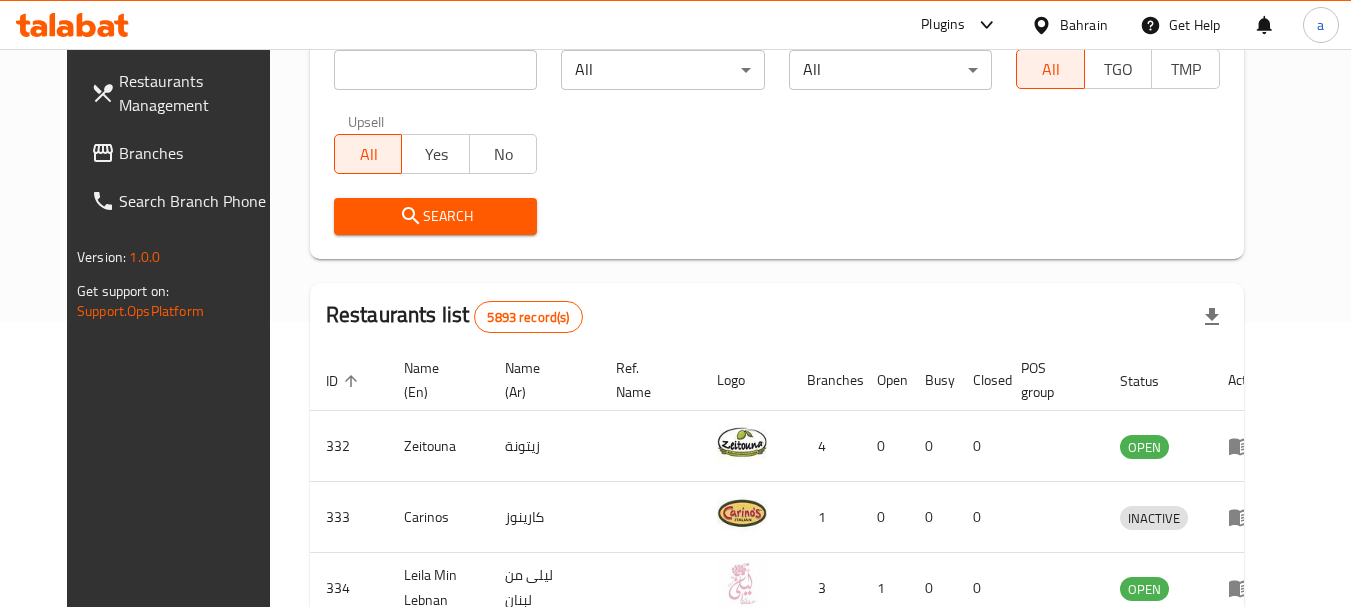 click on "Branches" at bounding box center (198, 153) 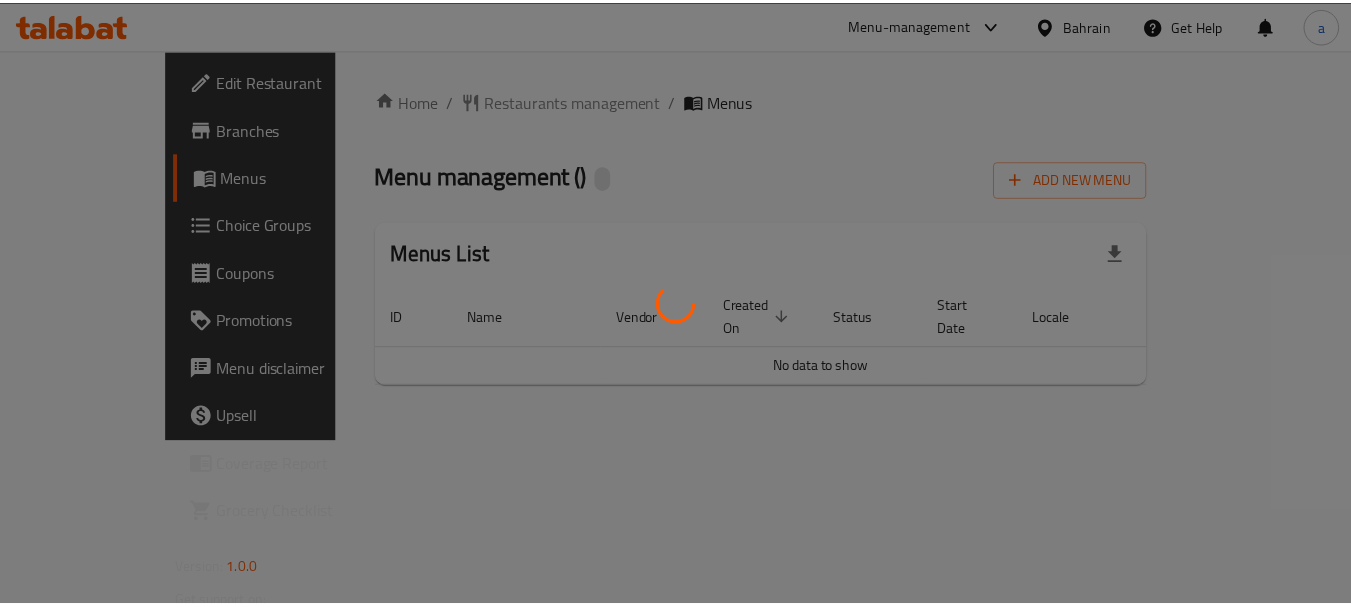 scroll, scrollTop: 0, scrollLeft: 0, axis: both 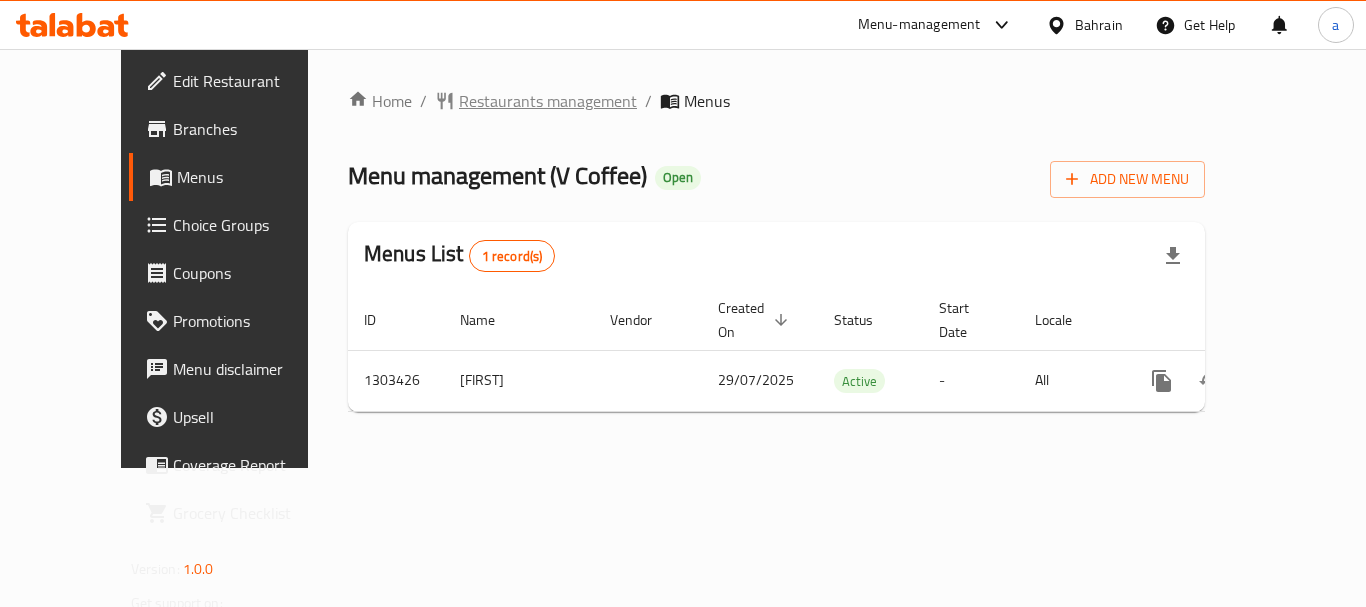 click on "Restaurants management" at bounding box center [548, 101] 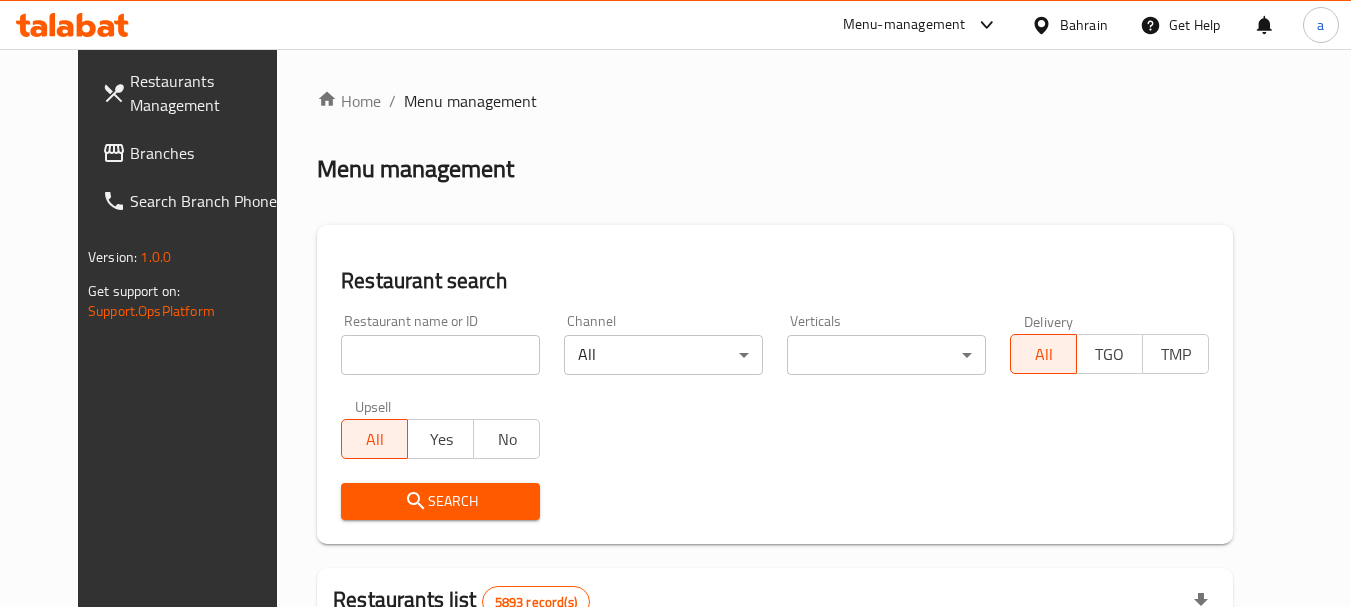 click at bounding box center (440, 355) 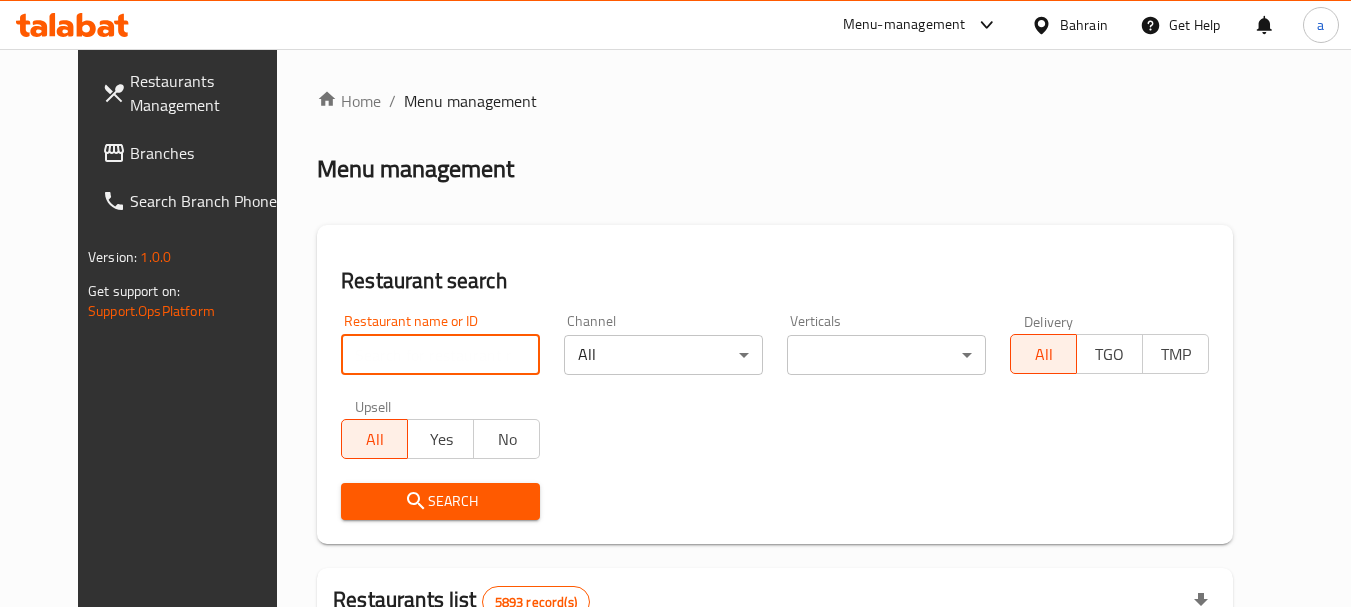 paste on "702804" 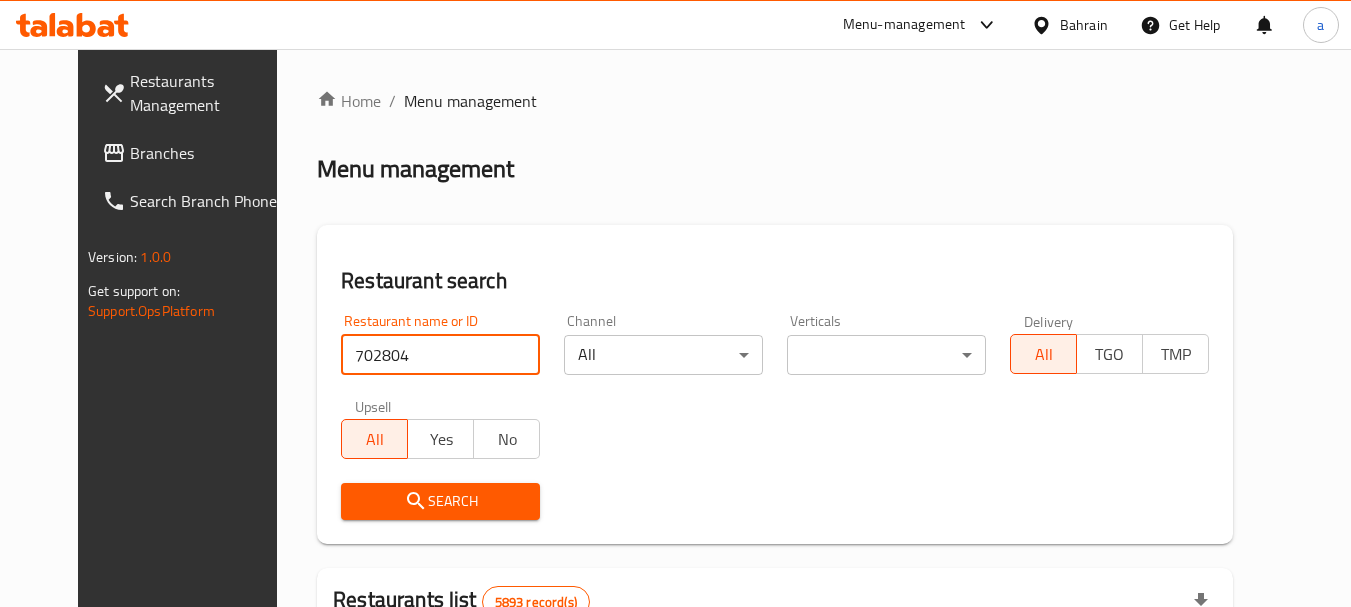 type on "702804" 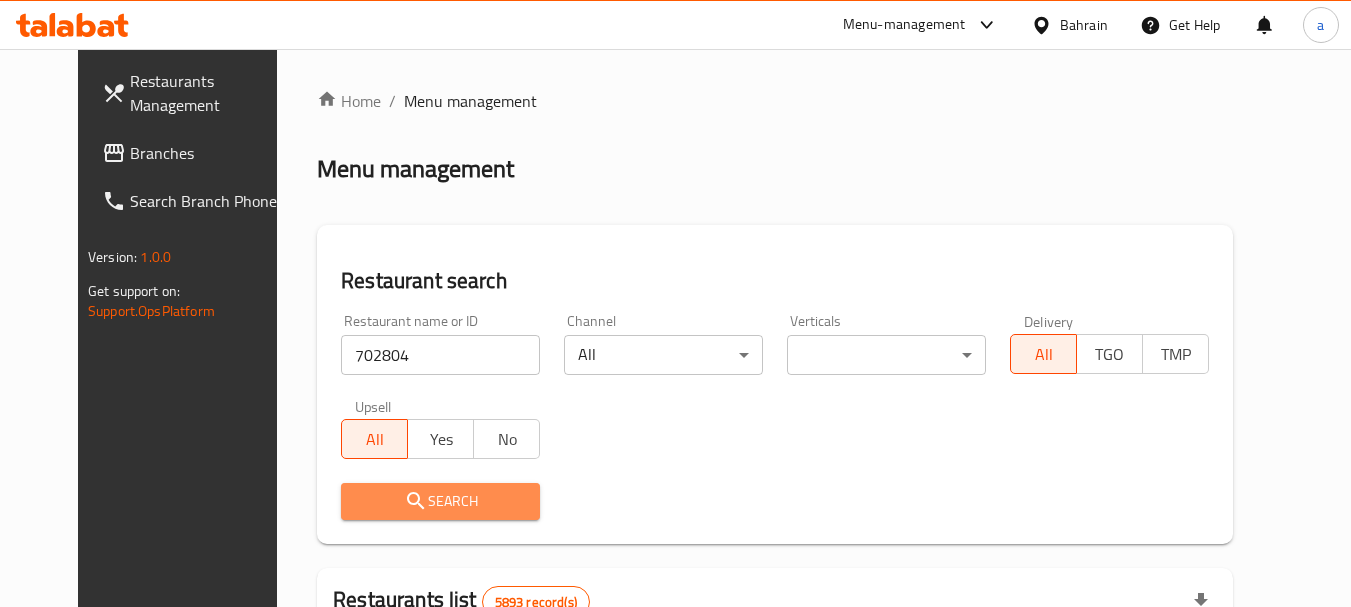 click on "Search" at bounding box center (440, 501) 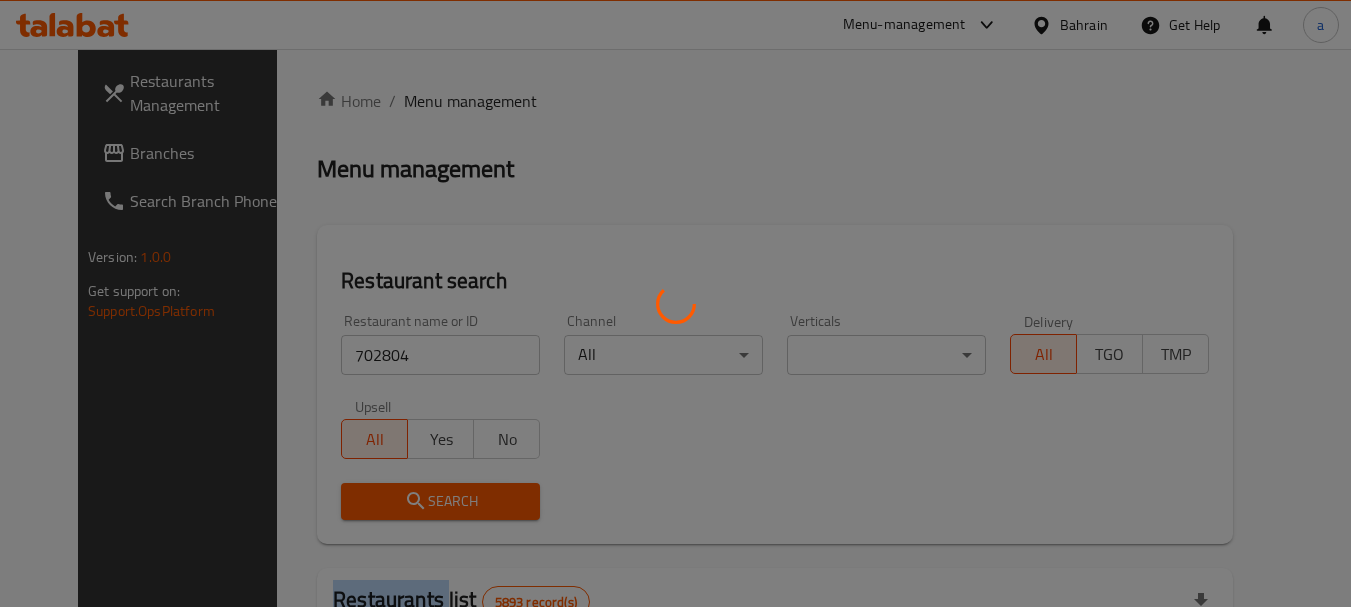 click at bounding box center (675, 303) 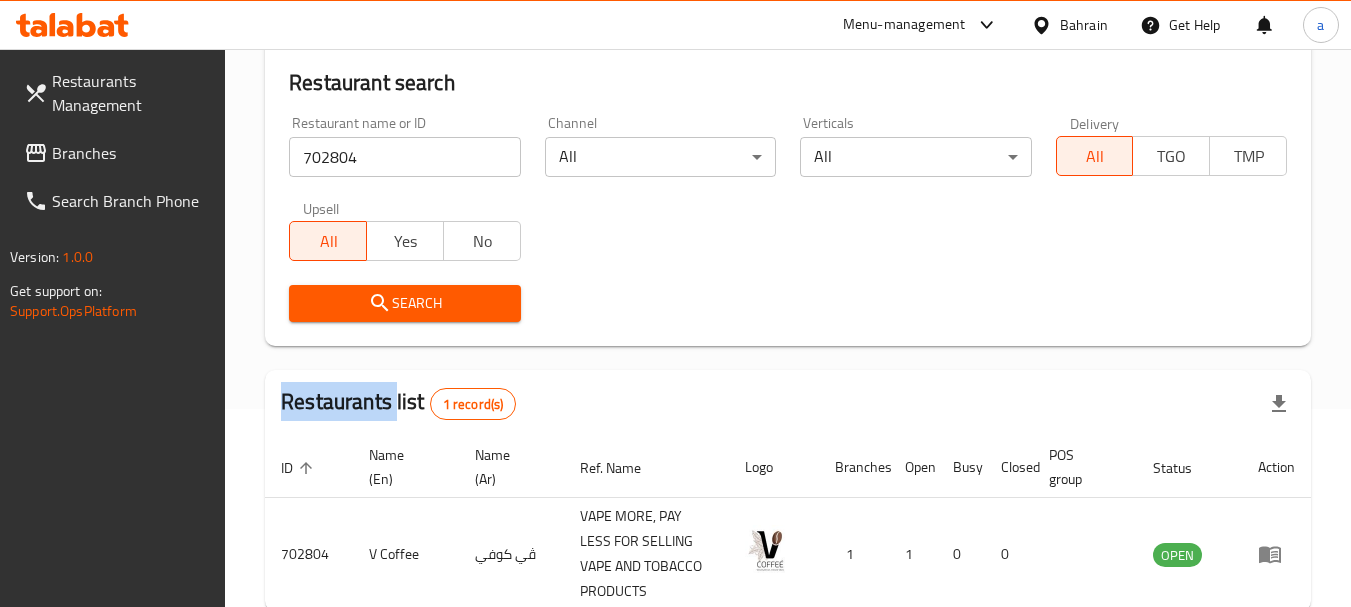 scroll, scrollTop: 310, scrollLeft: 0, axis: vertical 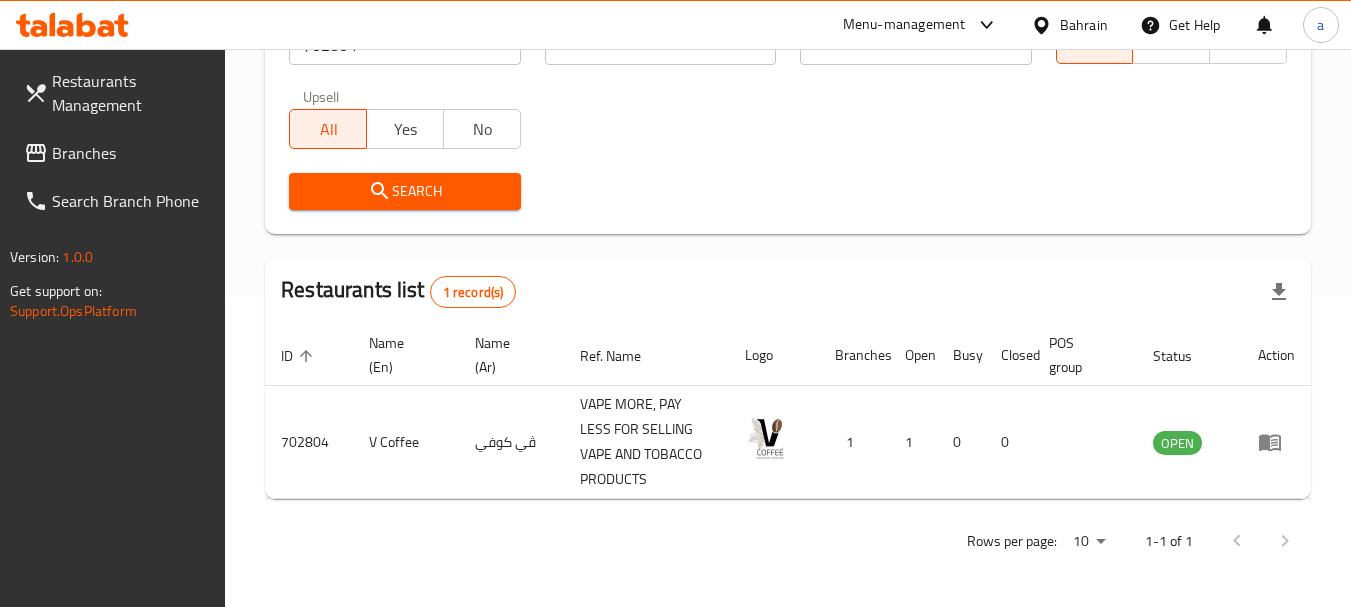 click on "Bahrain" at bounding box center (1084, 25) 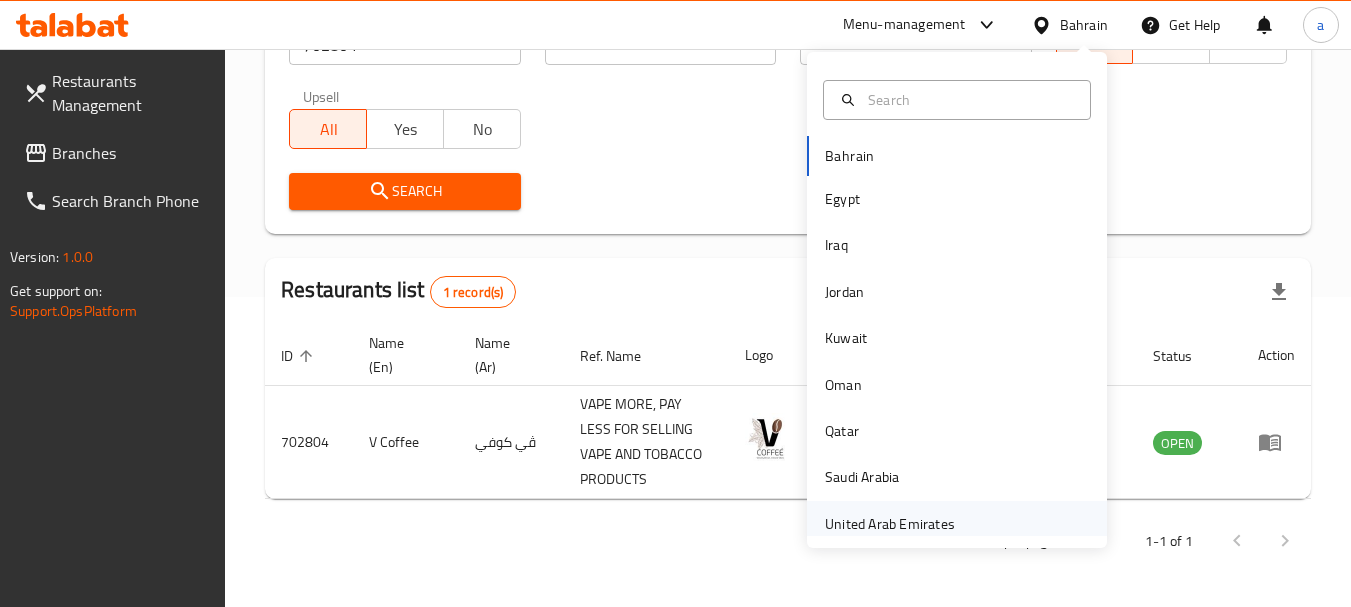 click on "United Arab Emirates" at bounding box center (890, 524) 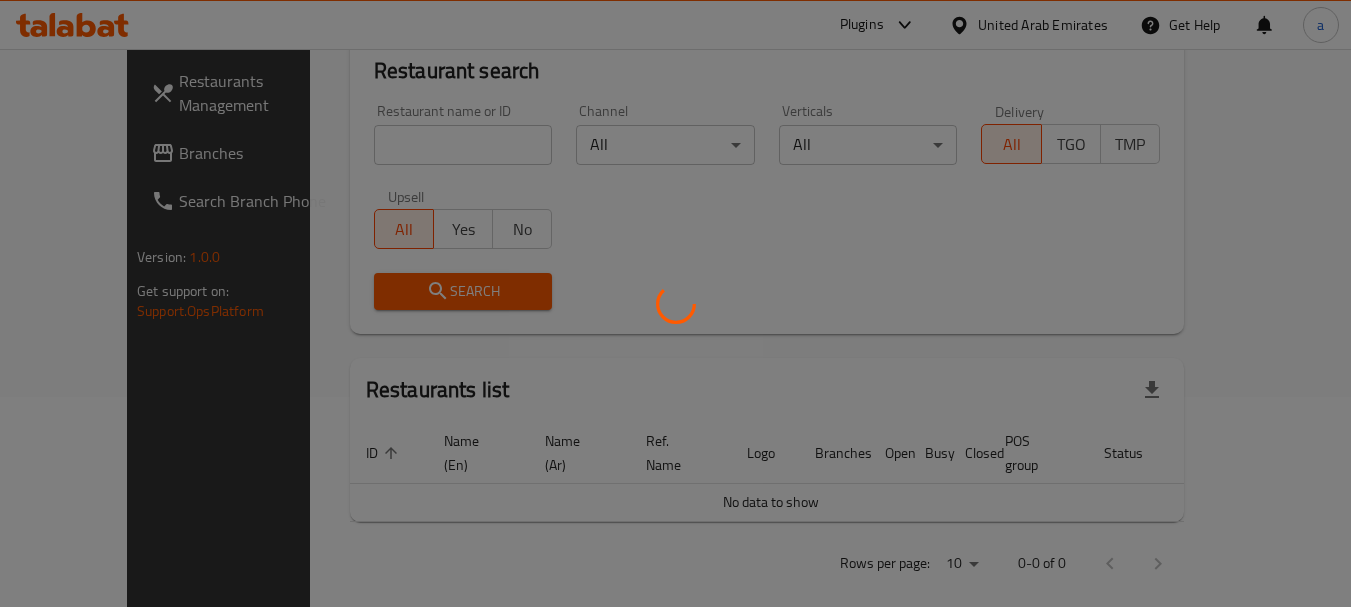 scroll, scrollTop: 310, scrollLeft: 0, axis: vertical 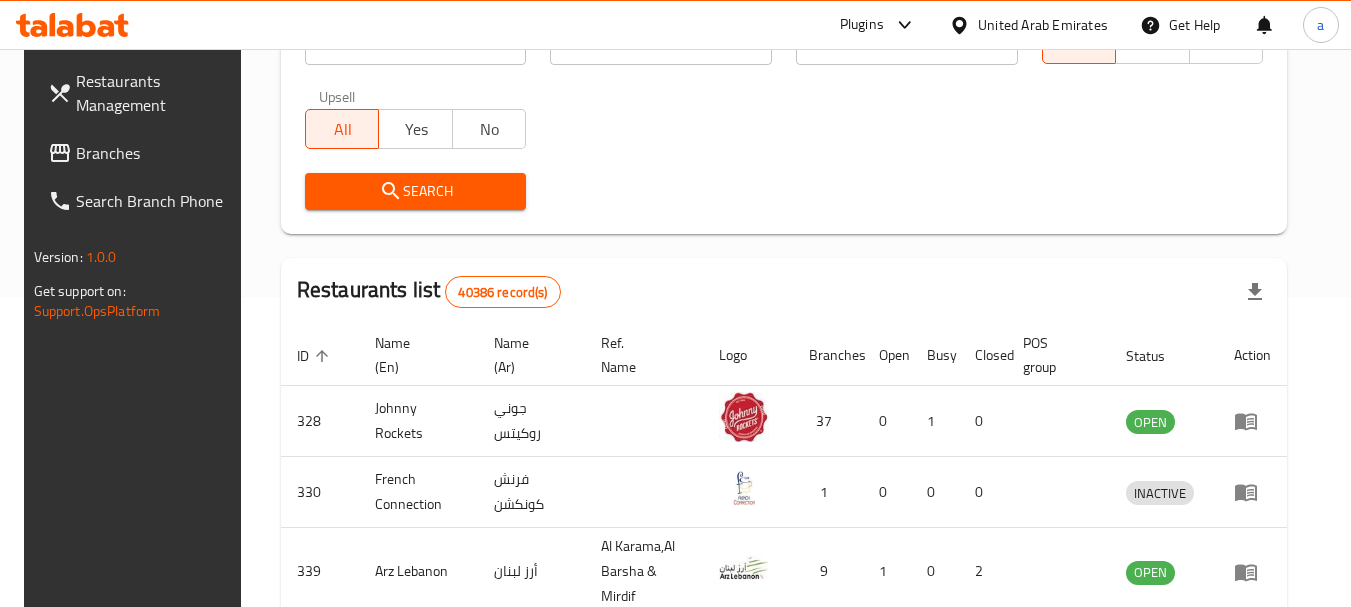 click on "Branches" at bounding box center (155, 153) 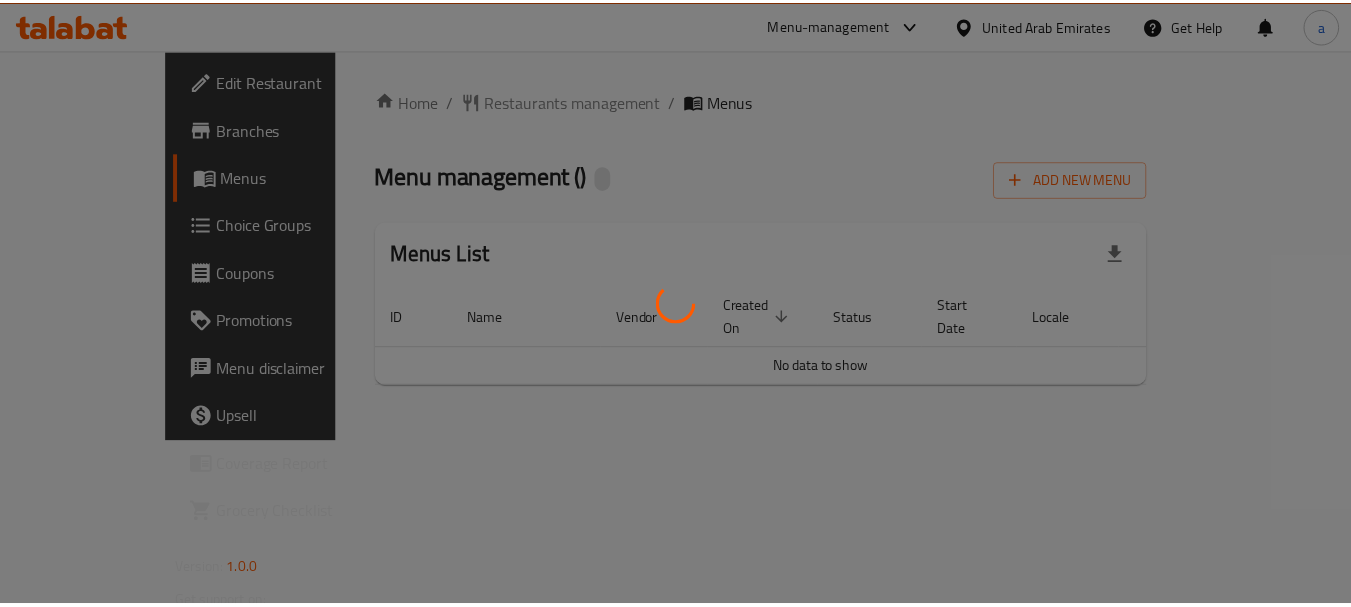 scroll, scrollTop: 0, scrollLeft: 0, axis: both 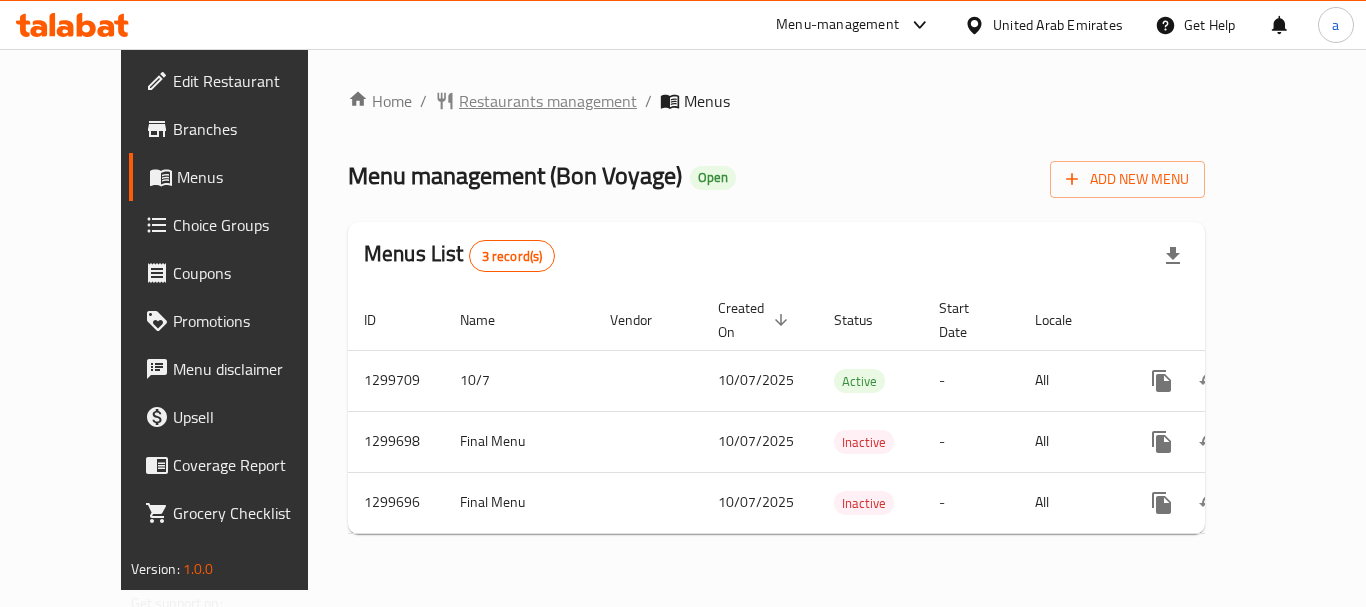 click on "Restaurants management" at bounding box center [548, 101] 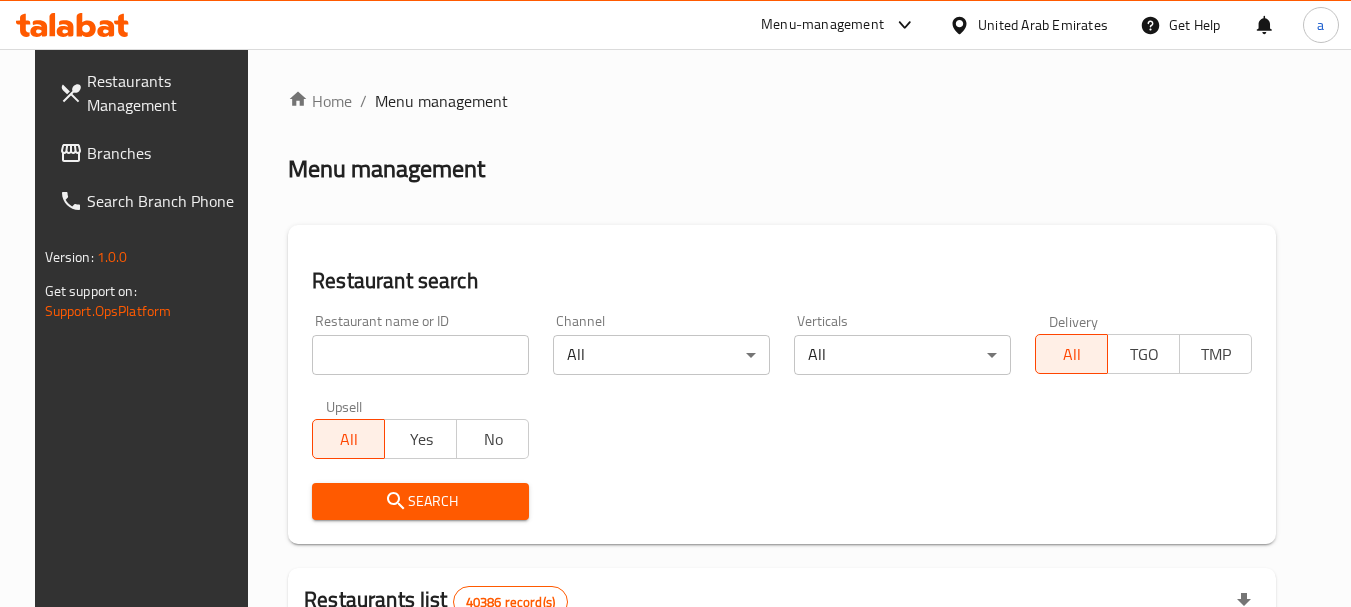 click at bounding box center [420, 355] 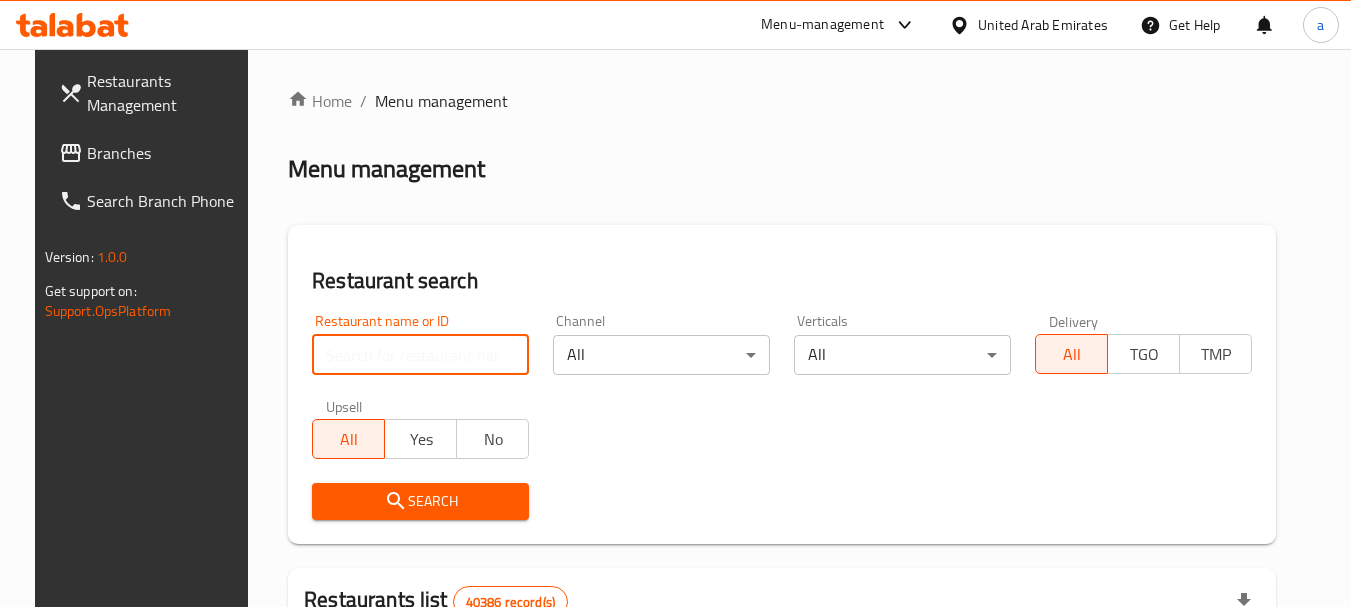 paste on "681453" 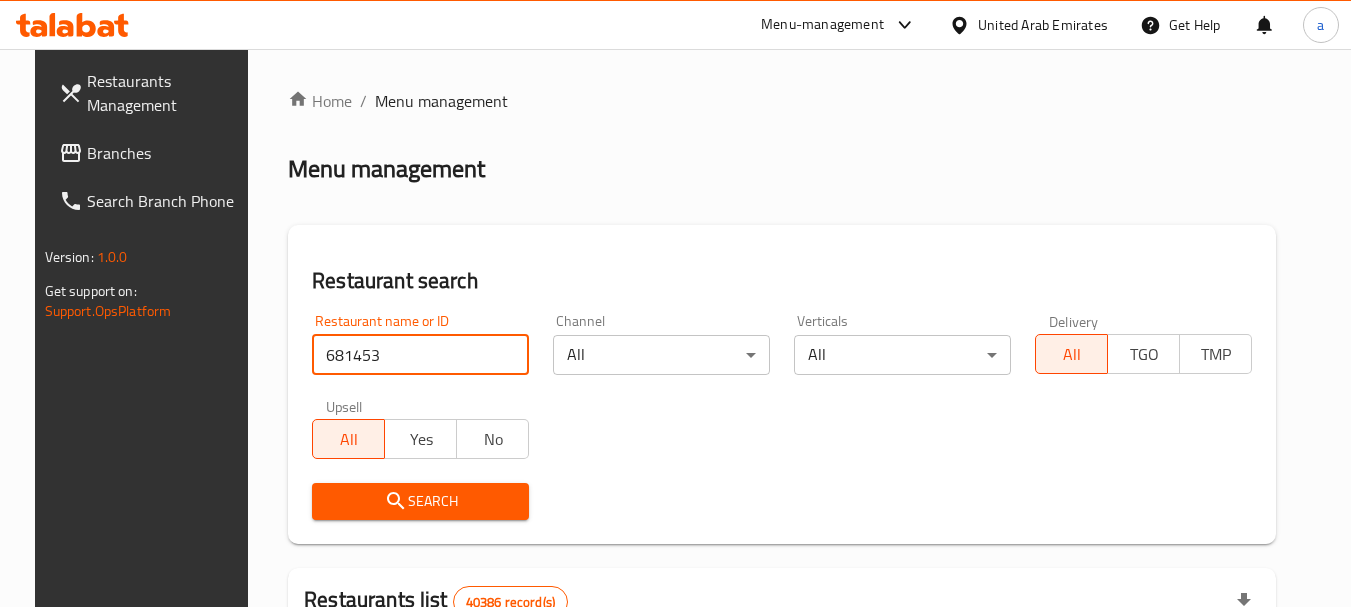 type on "681453" 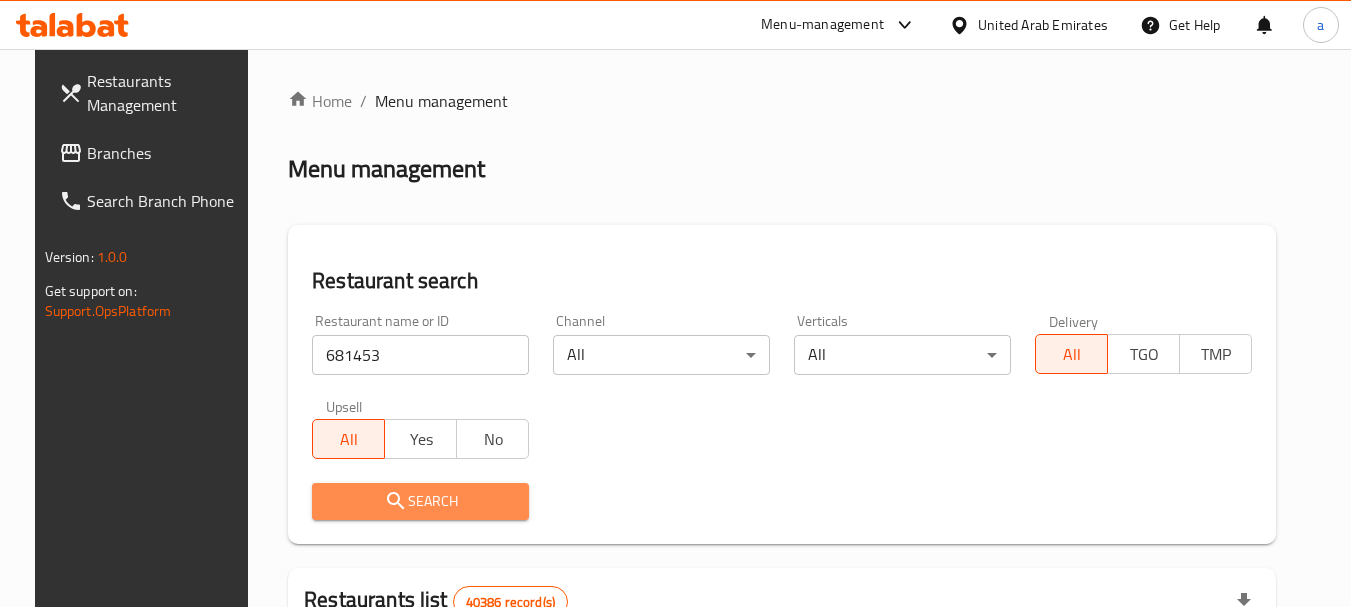 click on "Search" at bounding box center [420, 501] 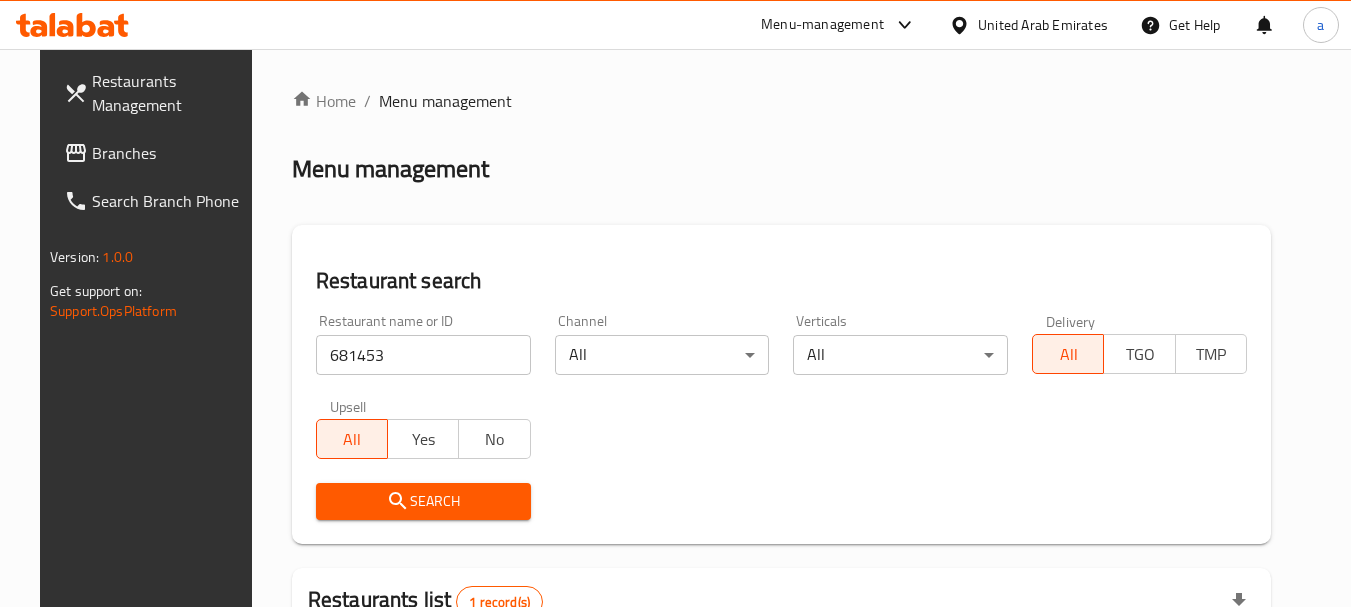 click on "United Arab Emirates" at bounding box center [1043, 25] 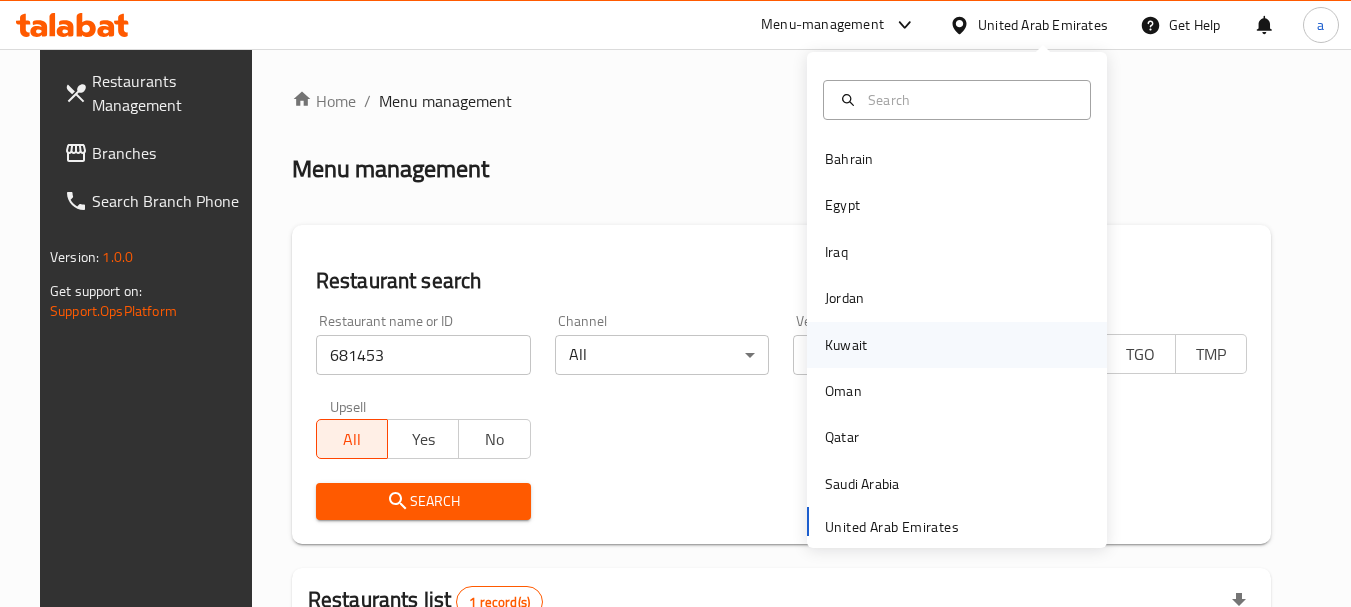click on "Kuwait" at bounding box center [846, 345] 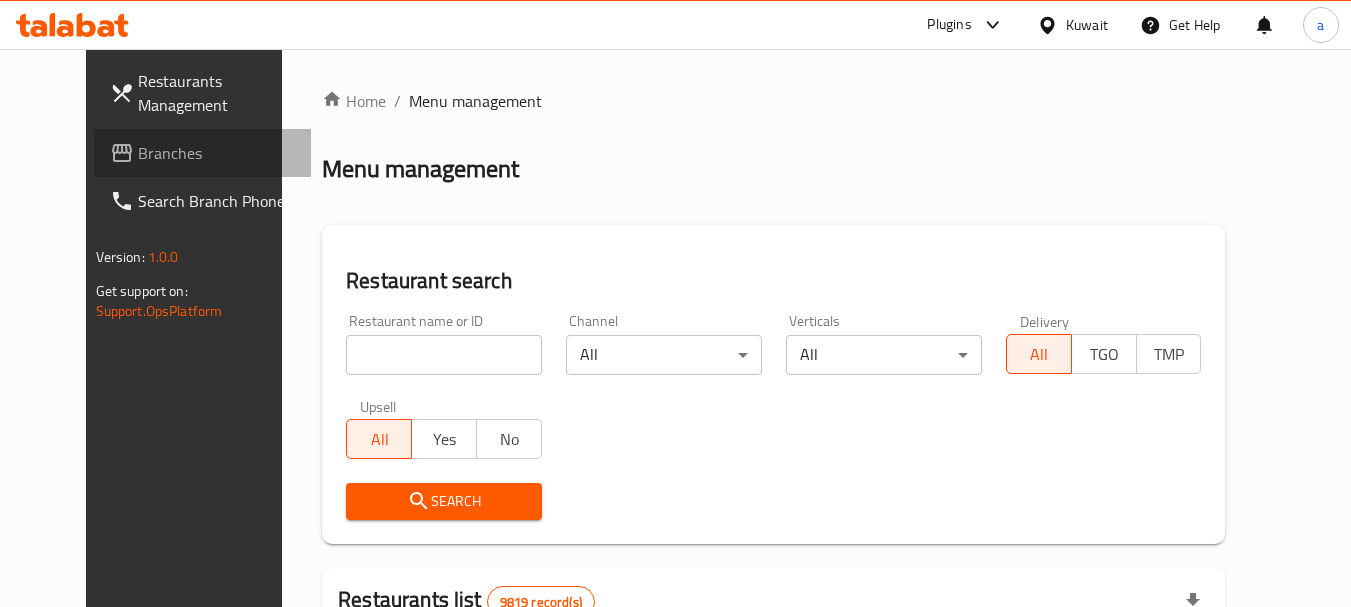 click on "Branches" at bounding box center (217, 153) 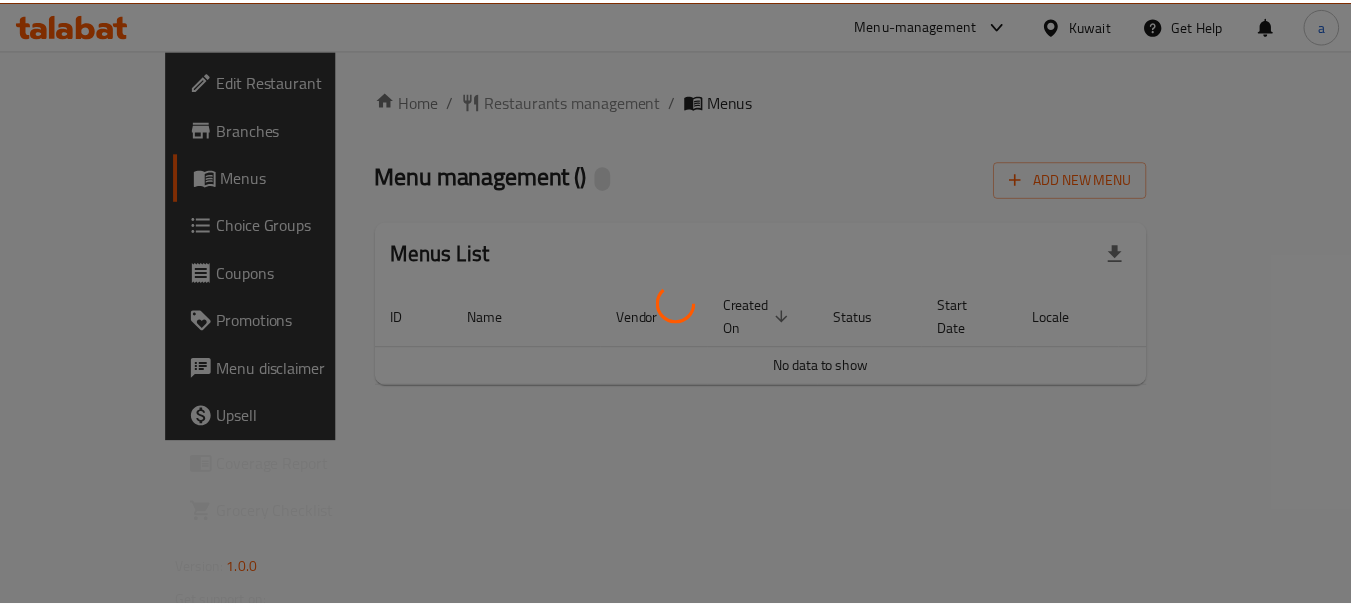scroll, scrollTop: 0, scrollLeft: 0, axis: both 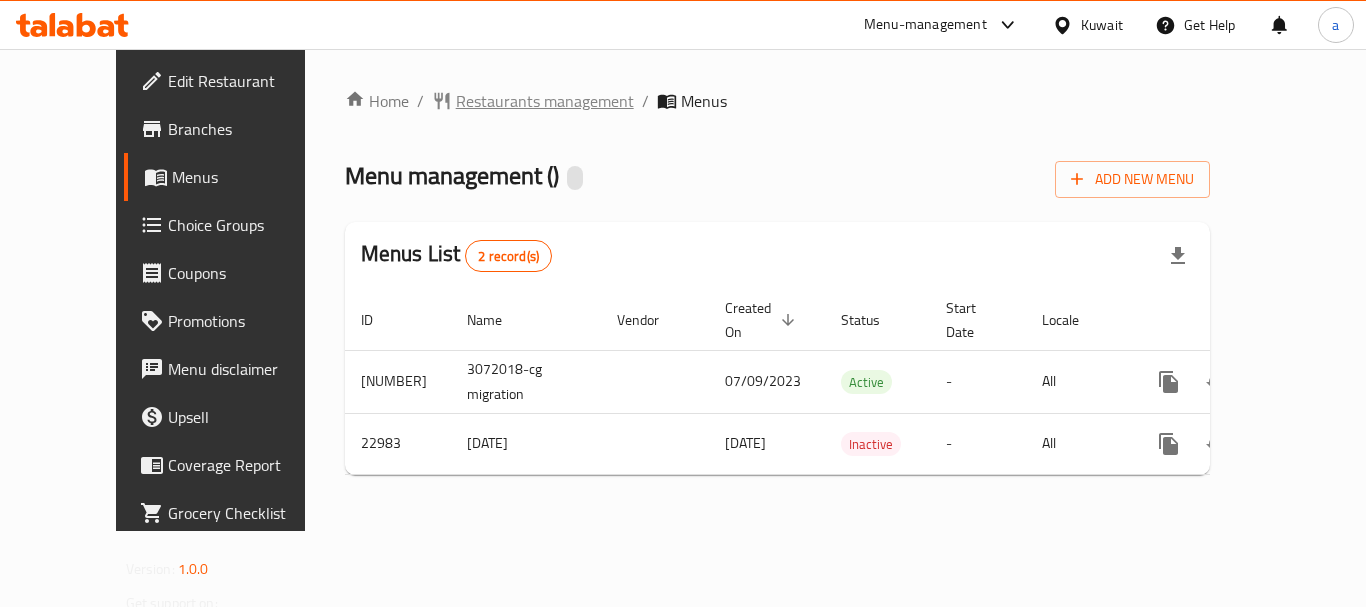 click on "Restaurants management" at bounding box center [545, 101] 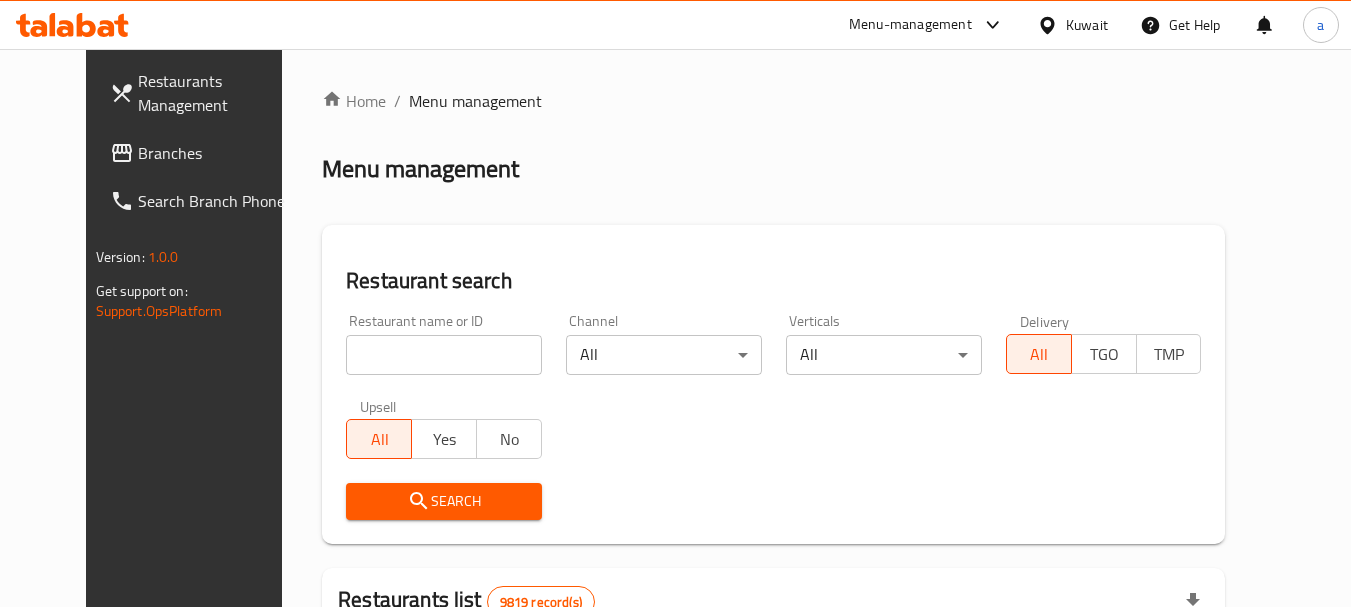 click at bounding box center [444, 355] 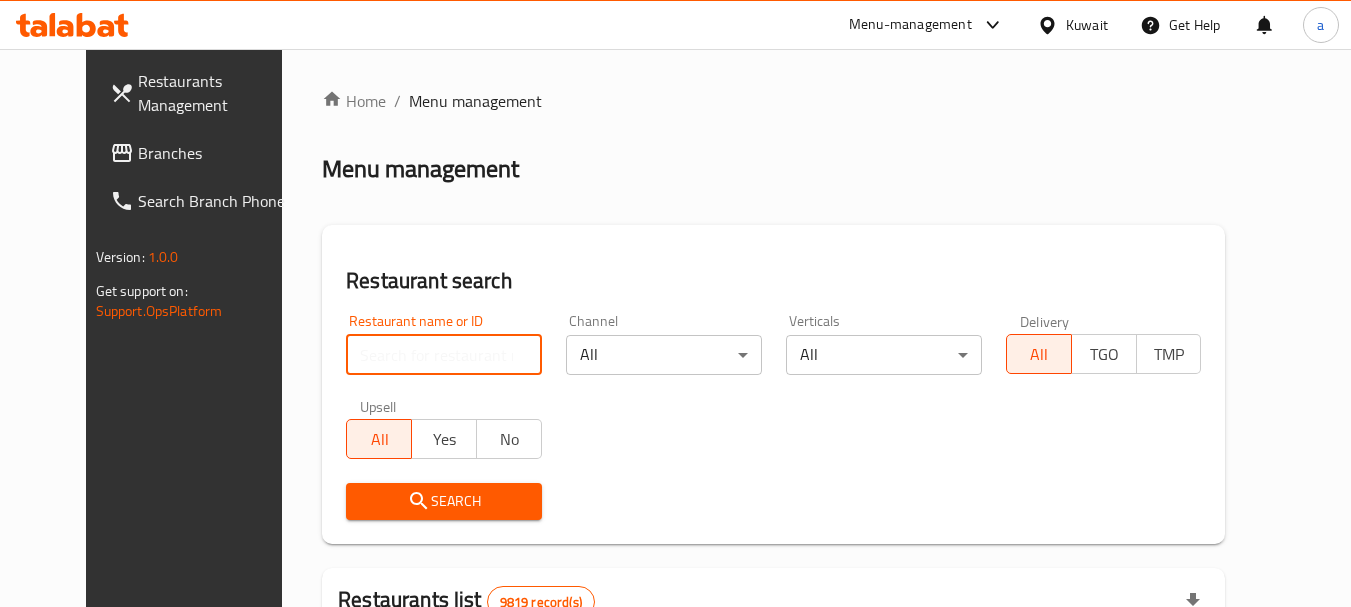 paste on "12174" 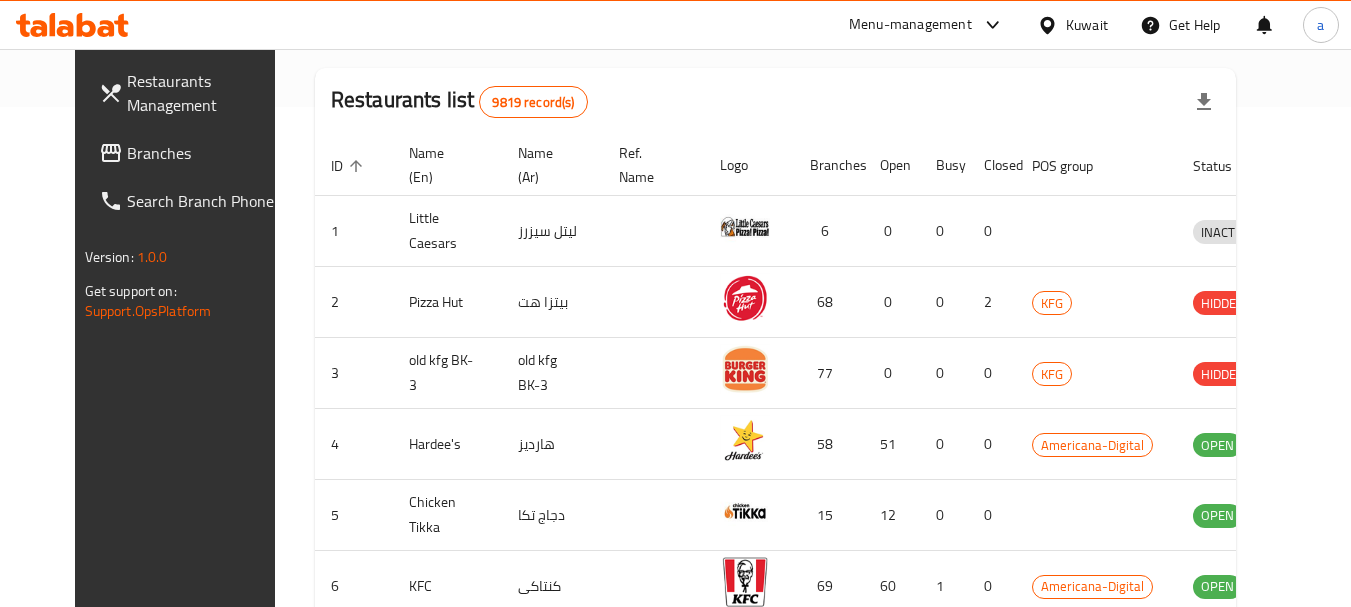 scroll, scrollTop: 200, scrollLeft: 0, axis: vertical 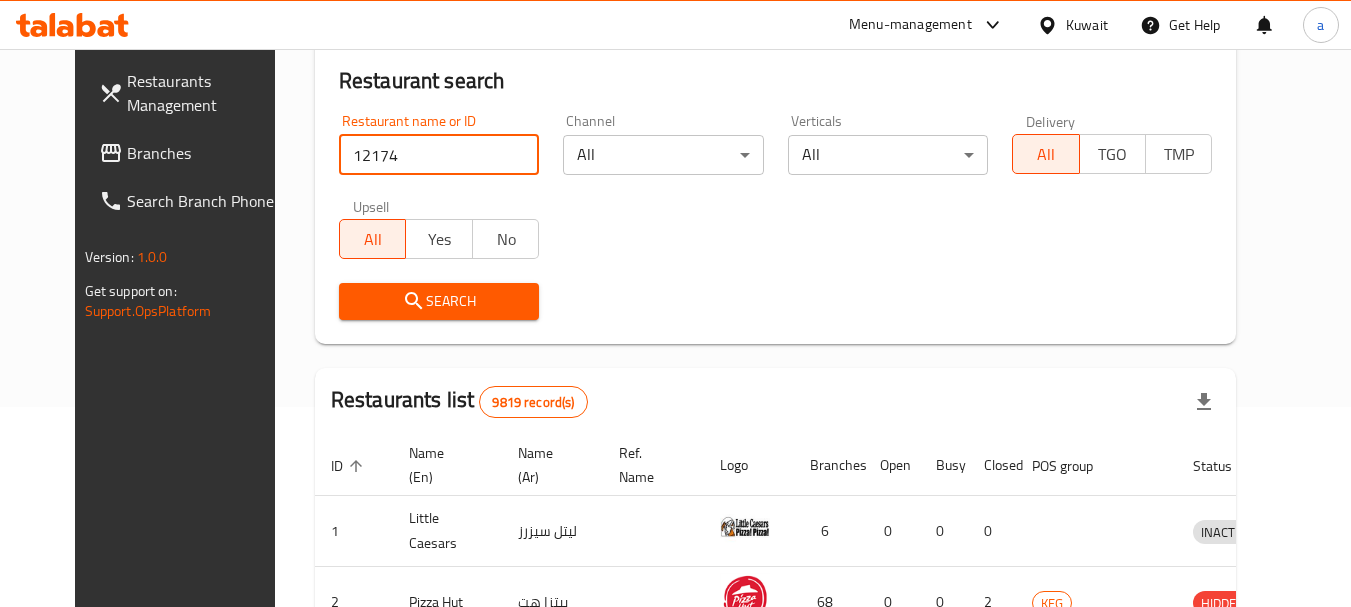 type on "12174" 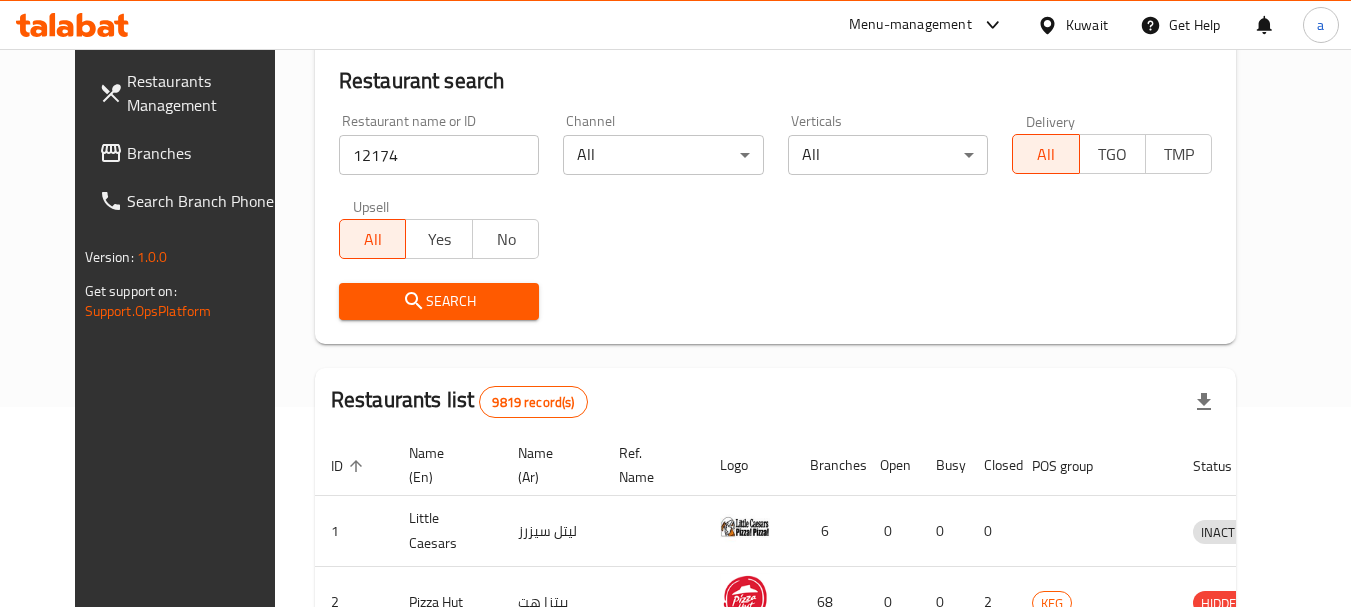 click on "Search" at bounding box center [439, 301] 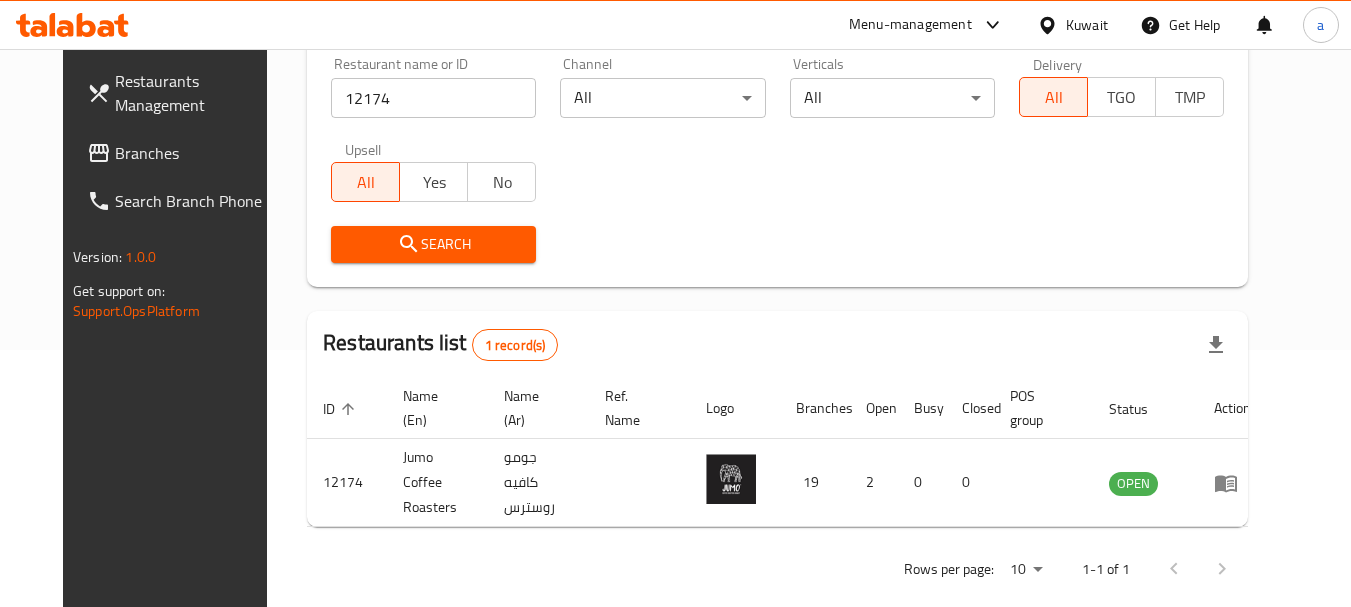 scroll, scrollTop: 268, scrollLeft: 0, axis: vertical 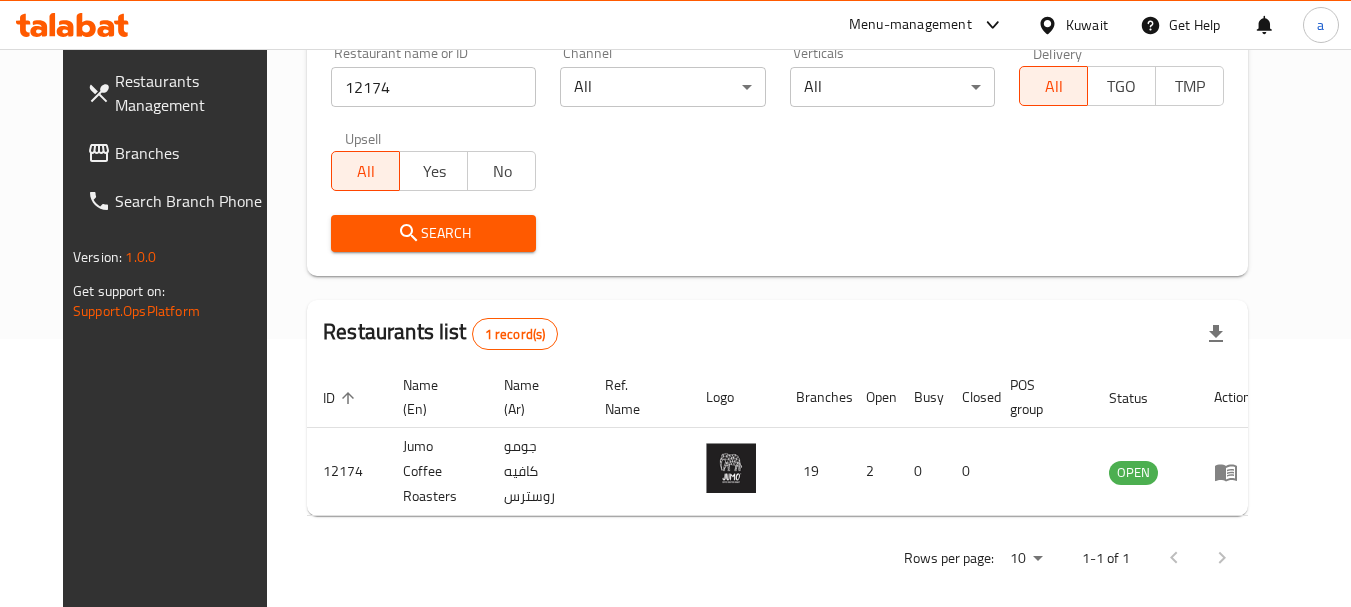 click on "Kuwait" at bounding box center [1087, 25] 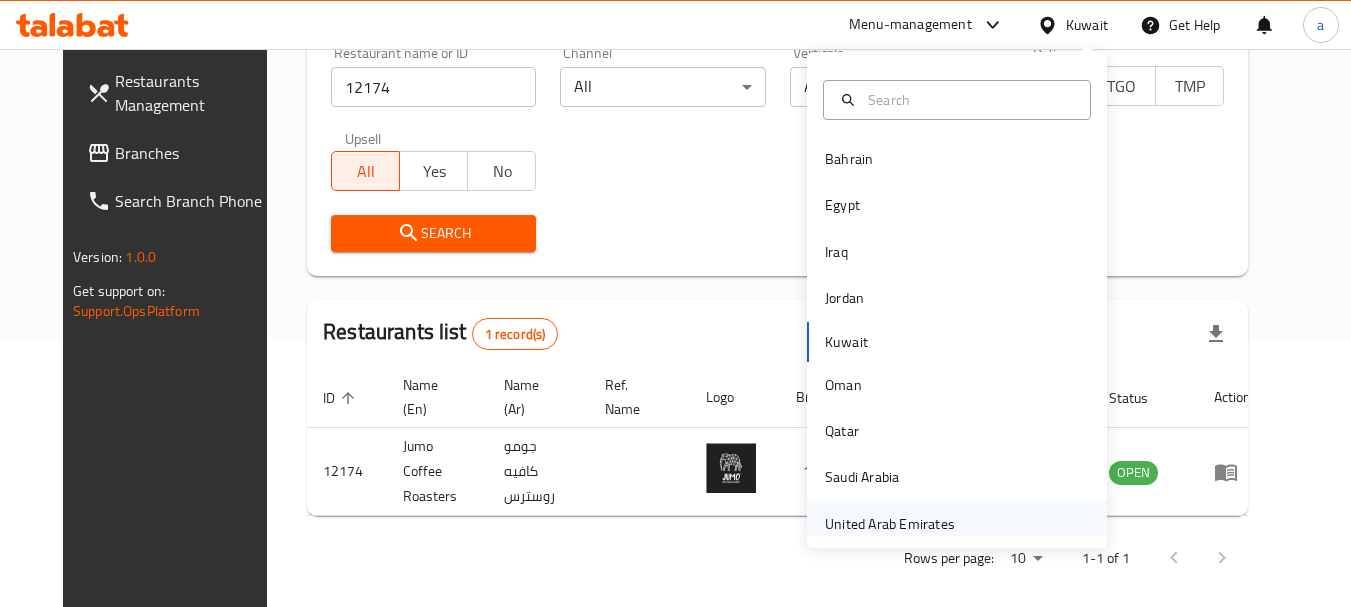 click on "United Arab Emirates" at bounding box center (890, 524) 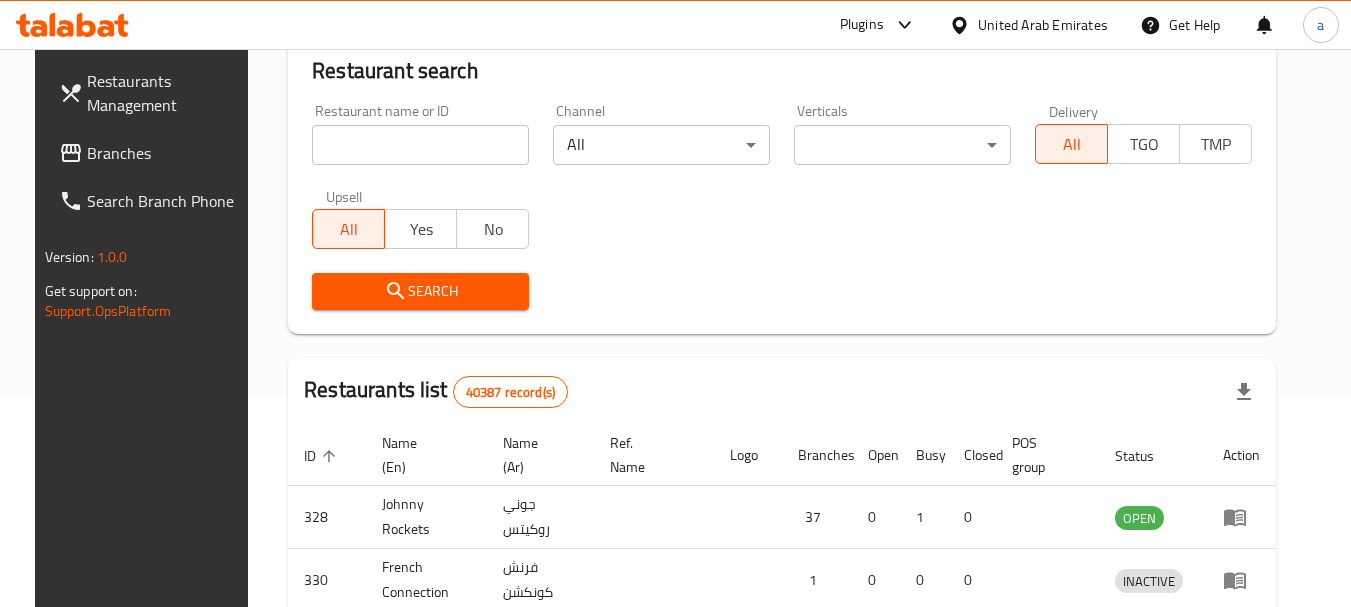 scroll, scrollTop: 268, scrollLeft: 0, axis: vertical 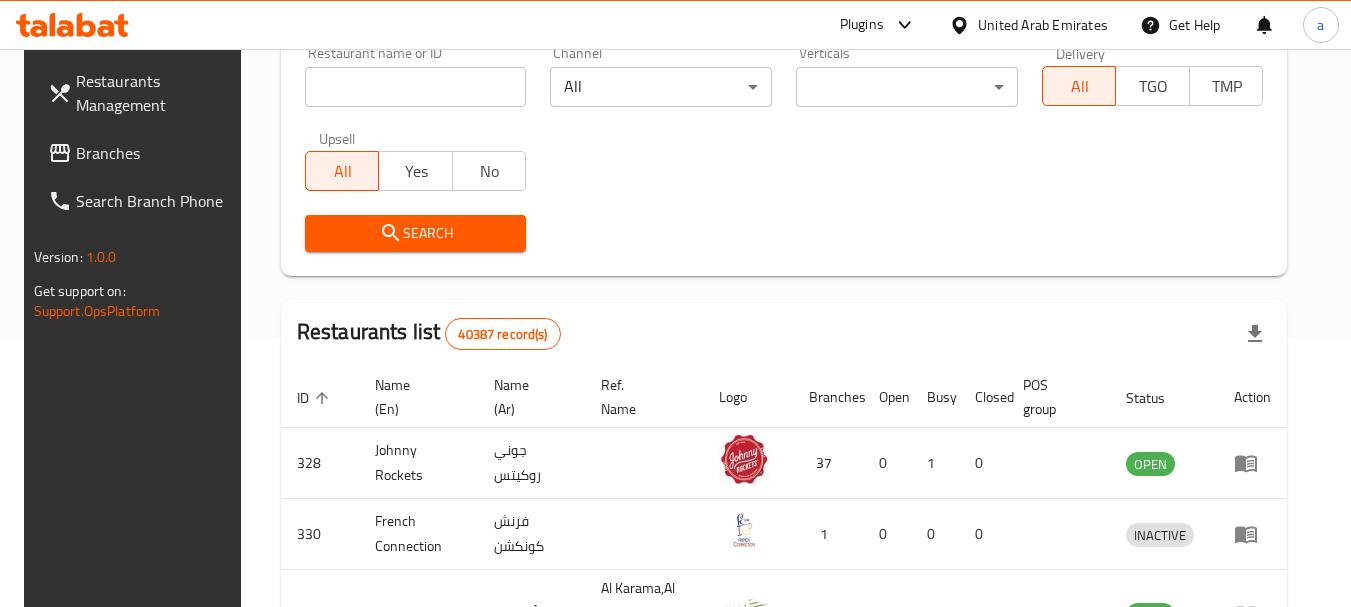 click on "Branches" at bounding box center (155, 153) 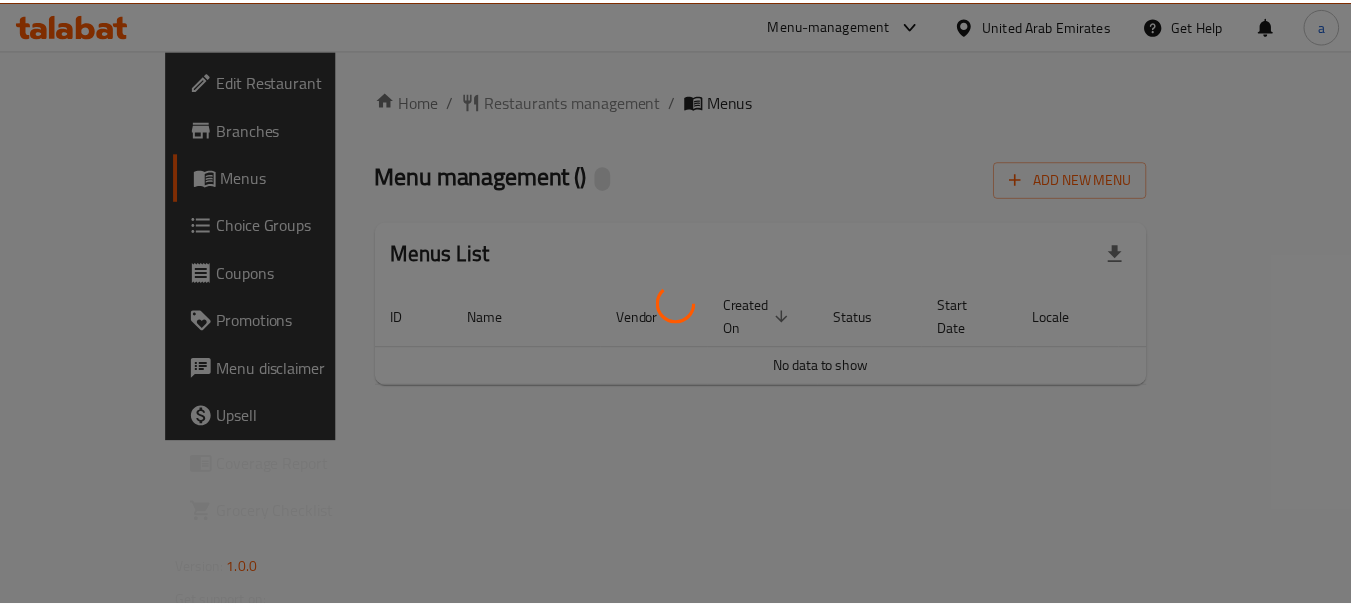 scroll, scrollTop: 0, scrollLeft: 0, axis: both 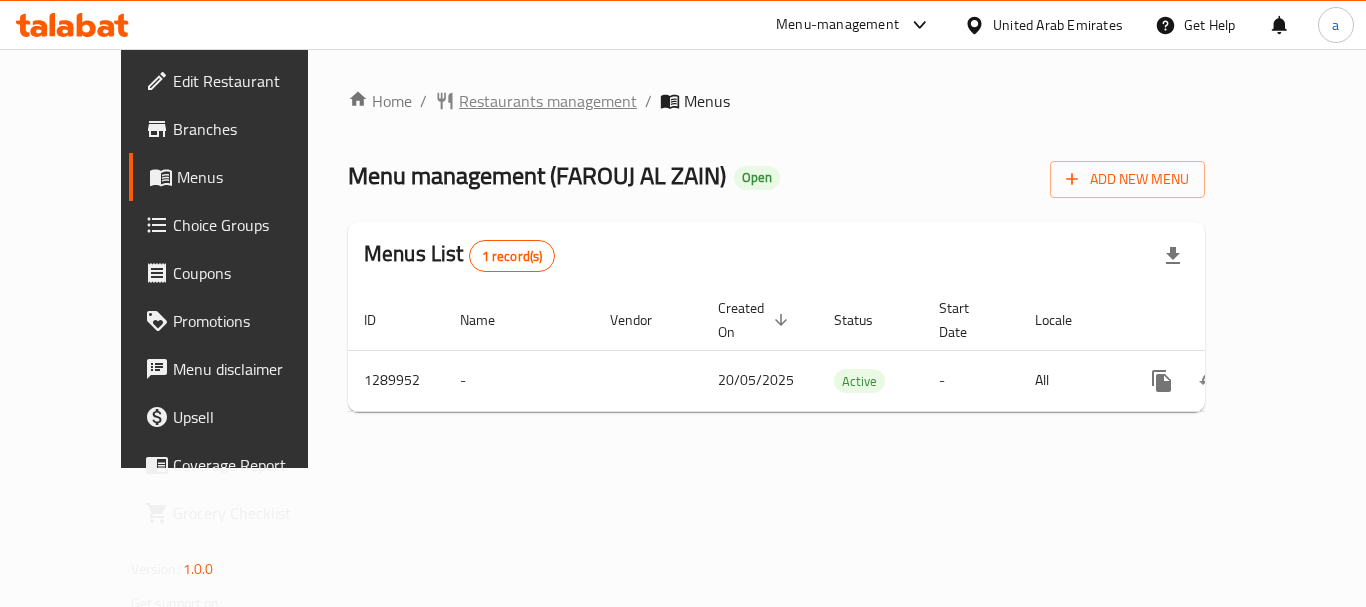 click on "Restaurants management" at bounding box center (548, 101) 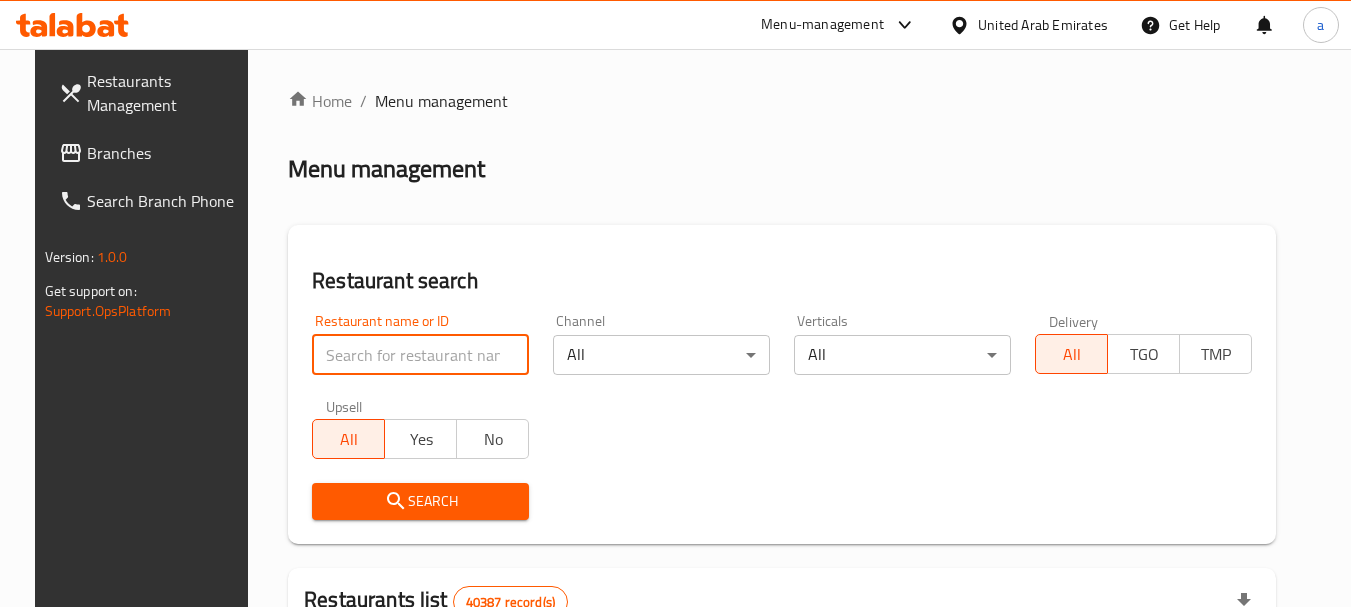 click at bounding box center (420, 355) 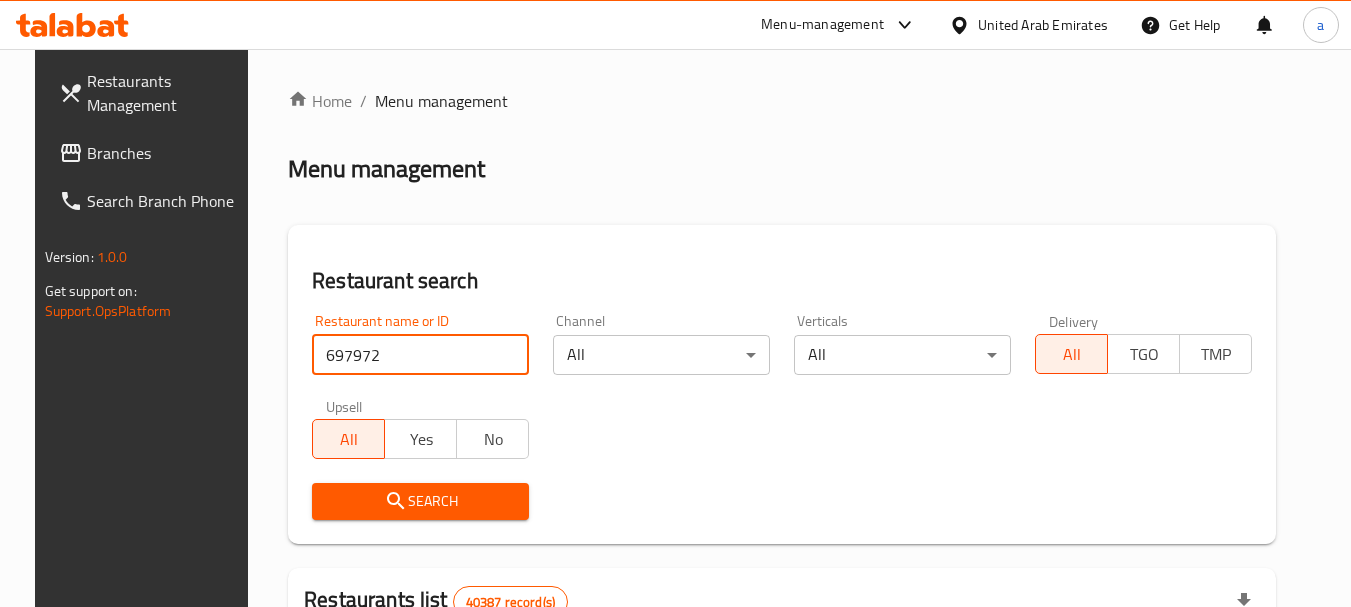 type on "697972" 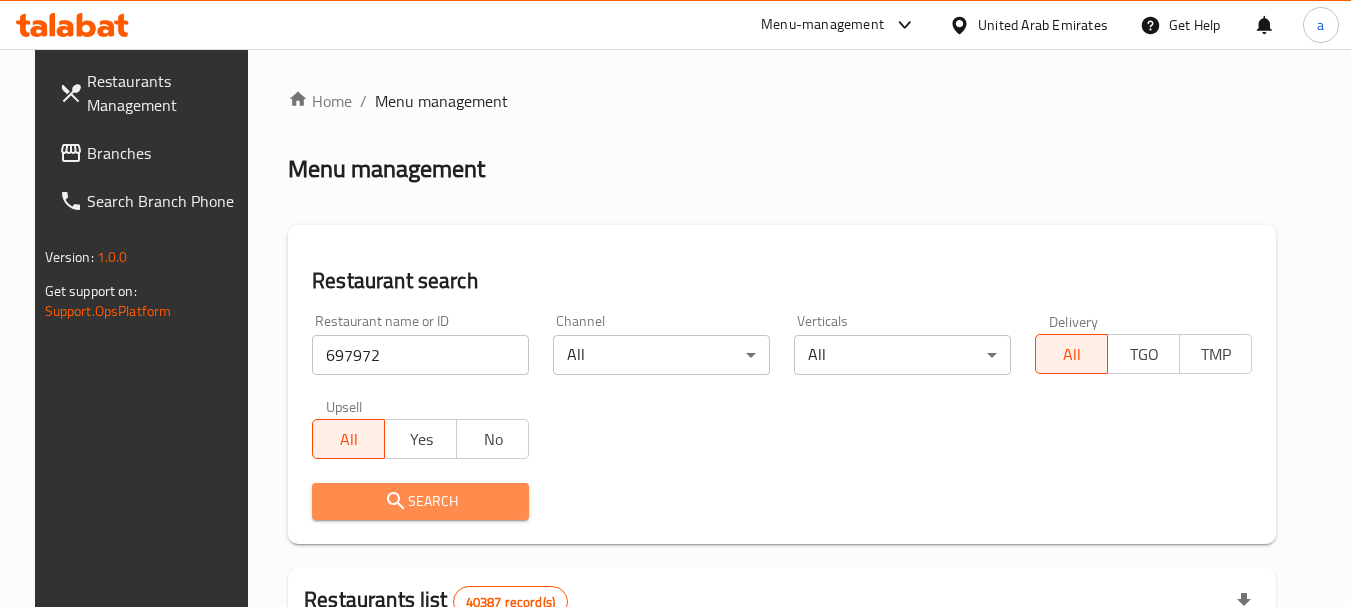 click on "Search" at bounding box center (420, 501) 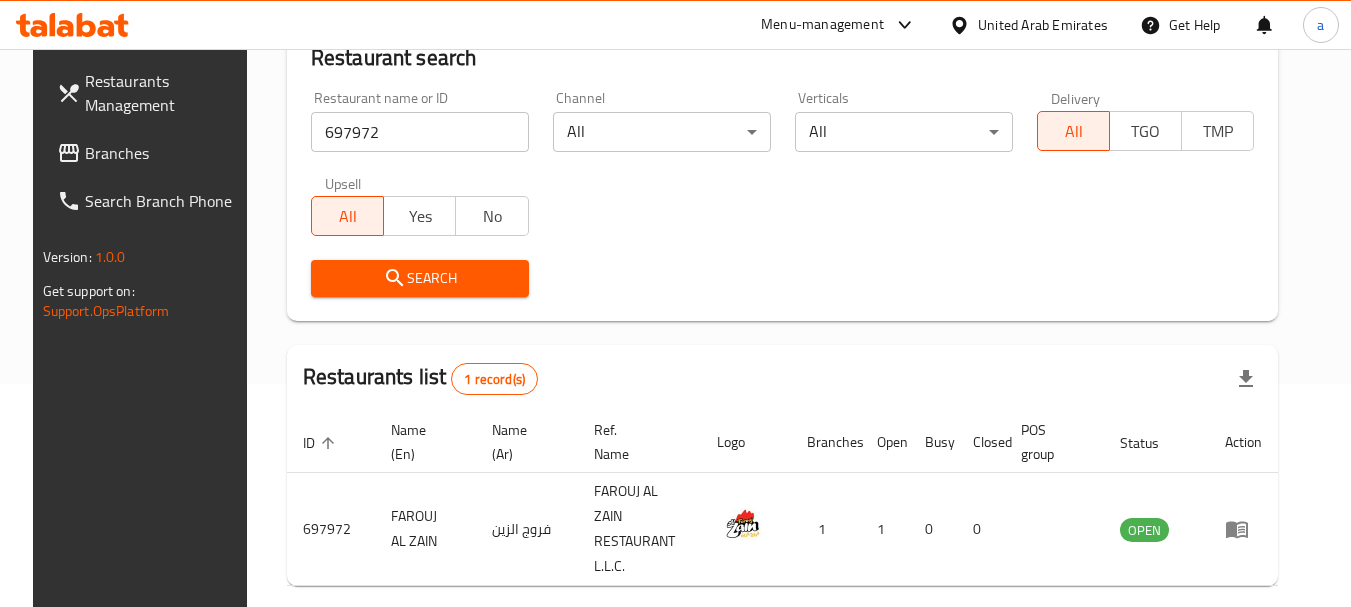 scroll, scrollTop: 268, scrollLeft: 0, axis: vertical 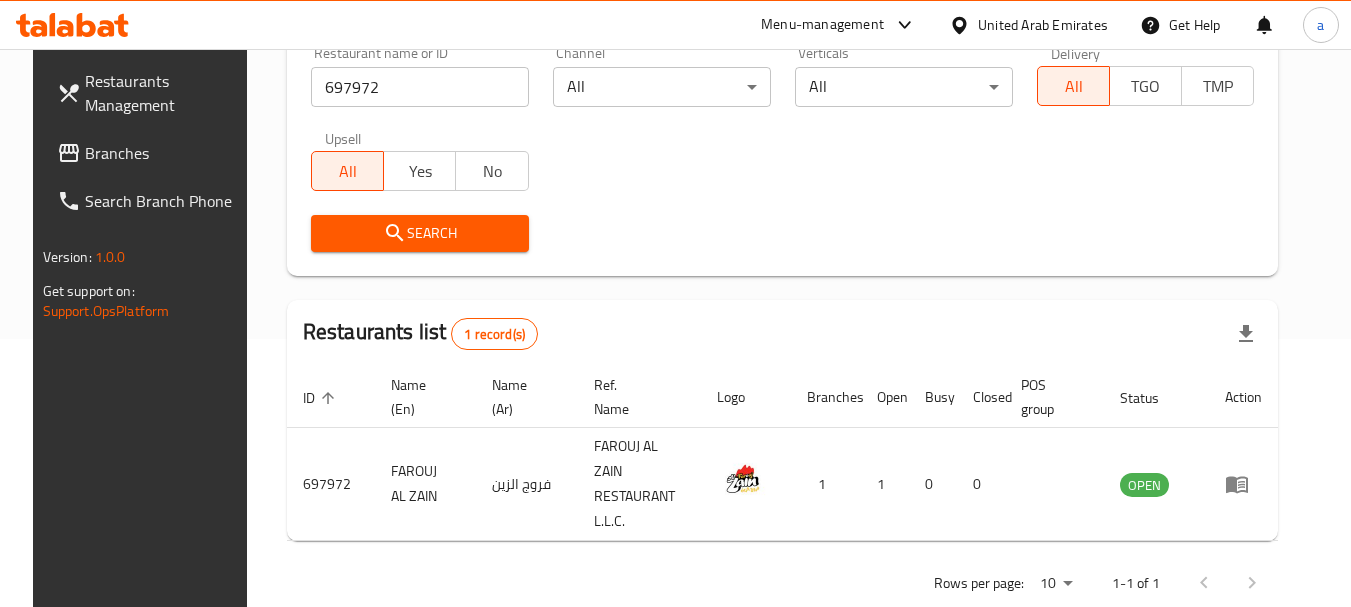click on "United Arab Emirates" at bounding box center (1043, 25) 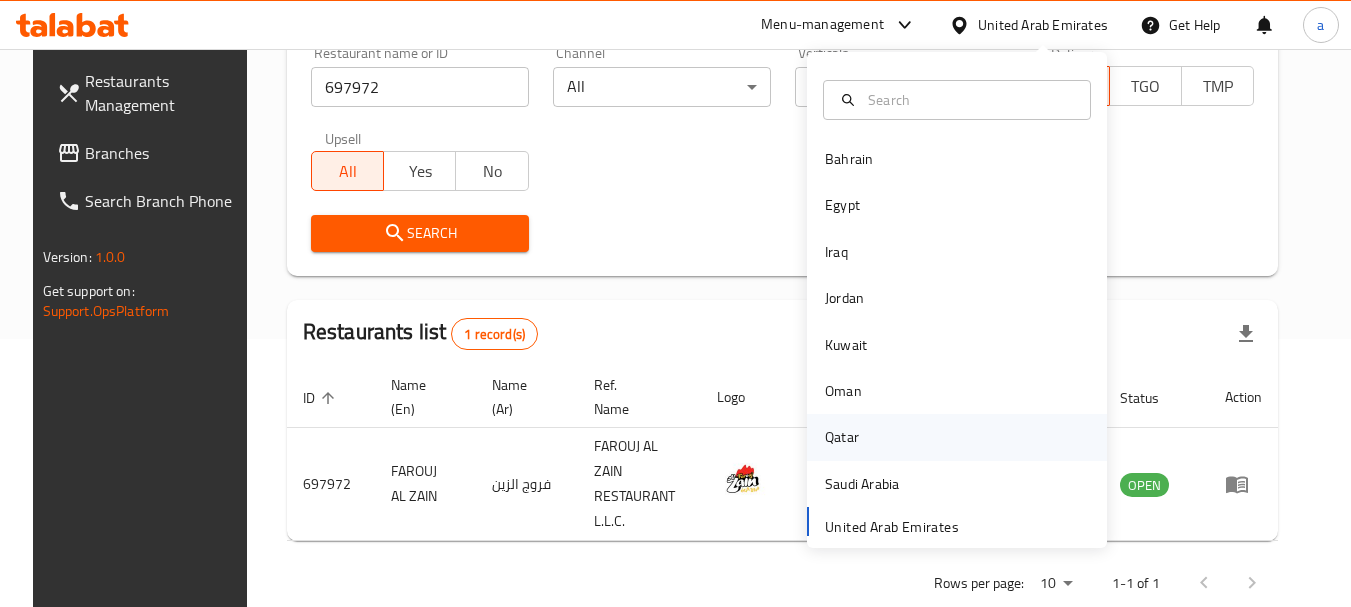 click on "Qatar" at bounding box center (842, 437) 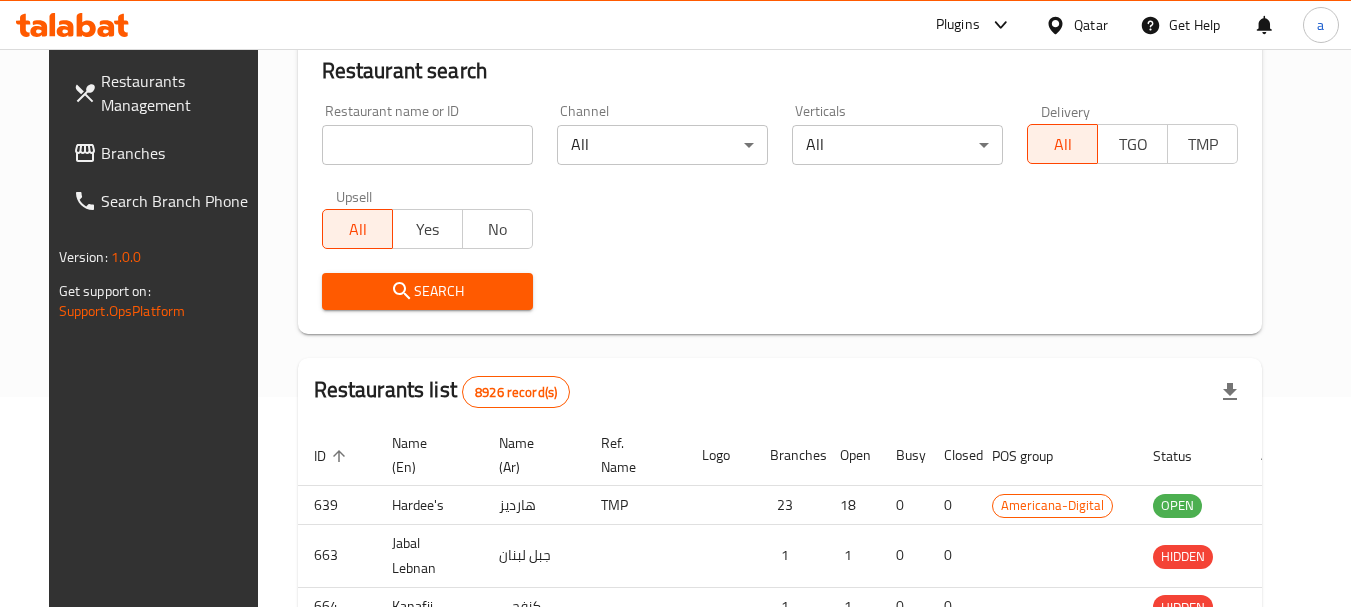 scroll, scrollTop: 268, scrollLeft: 0, axis: vertical 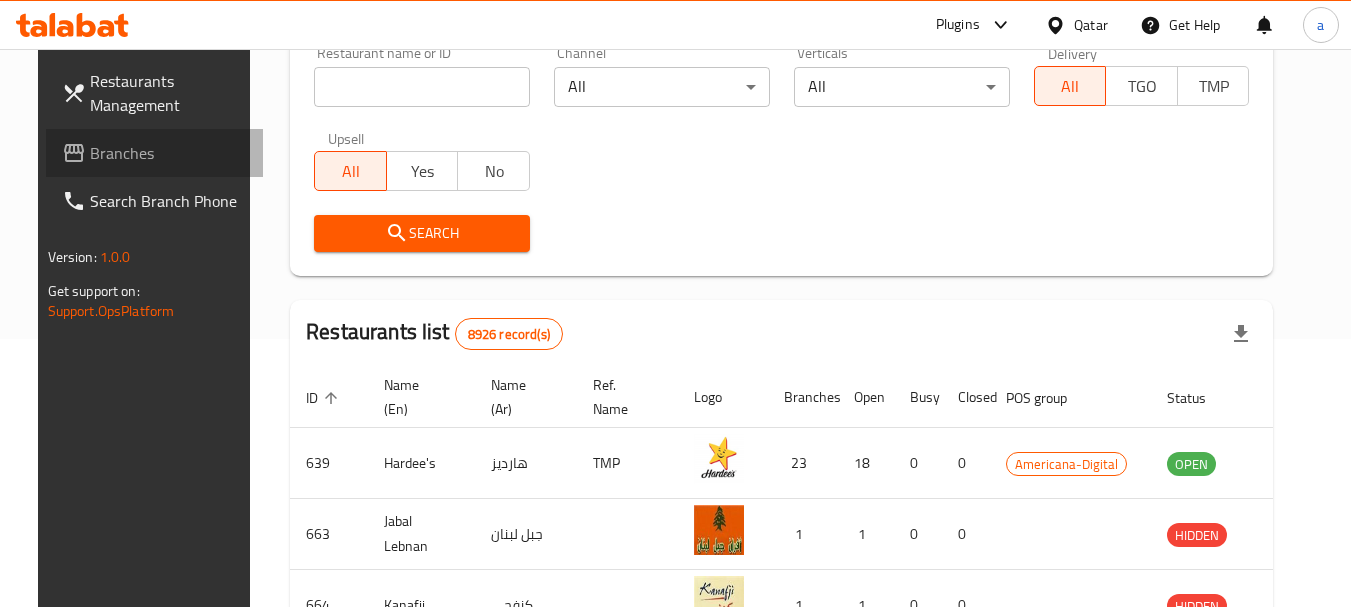 click on "Branches" at bounding box center (169, 153) 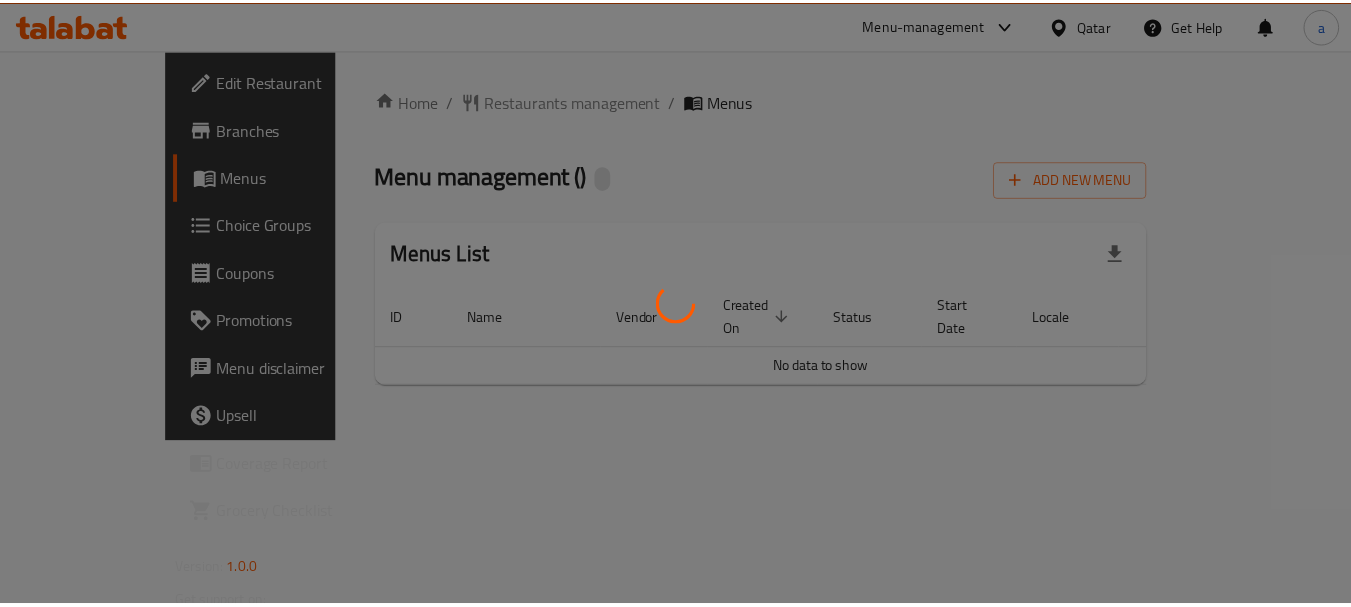 scroll, scrollTop: 0, scrollLeft: 0, axis: both 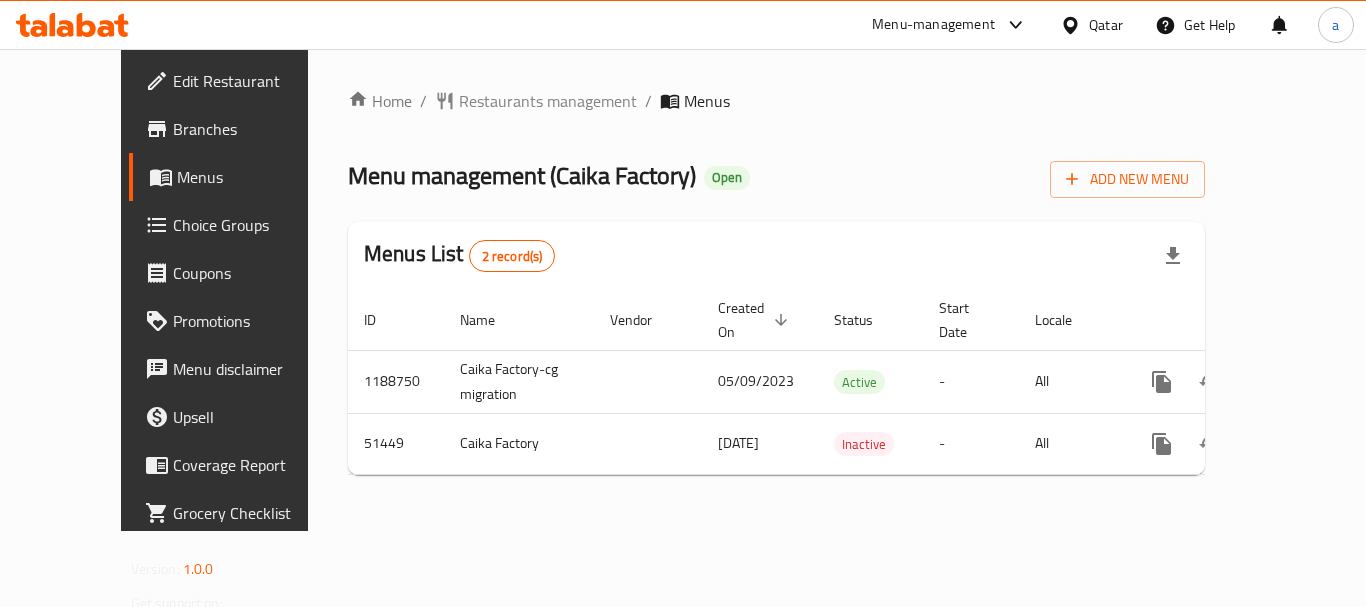 click on "Restaurants management" at bounding box center [548, 101] 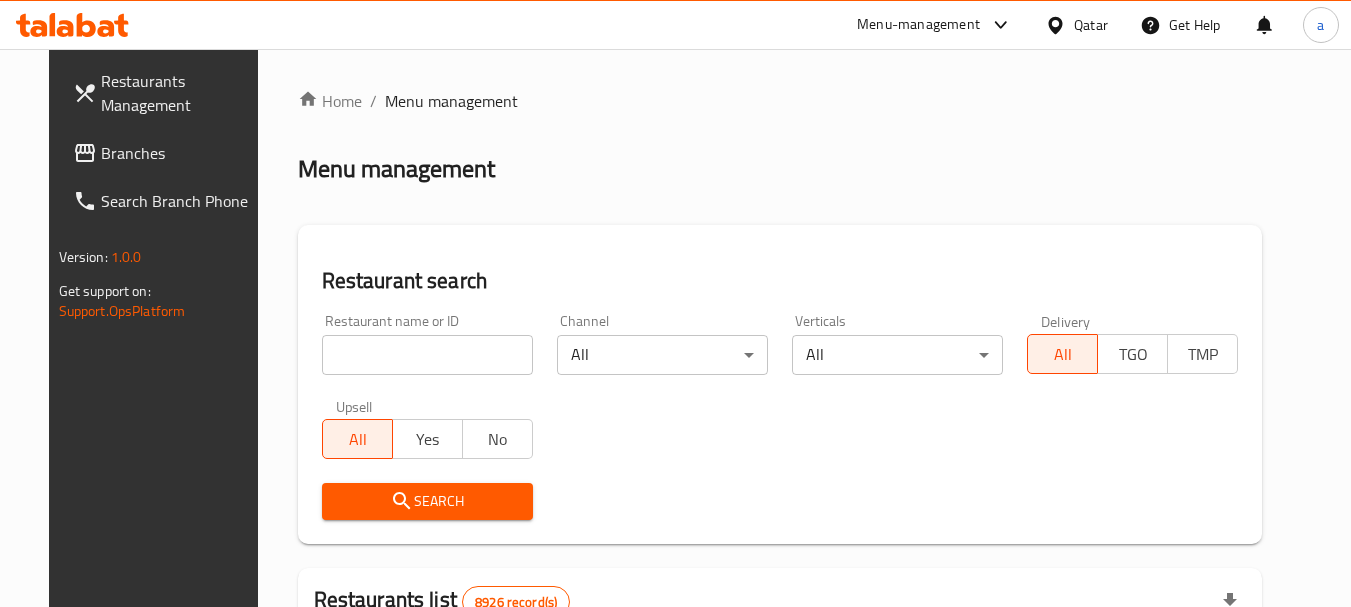 click at bounding box center (427, 355) 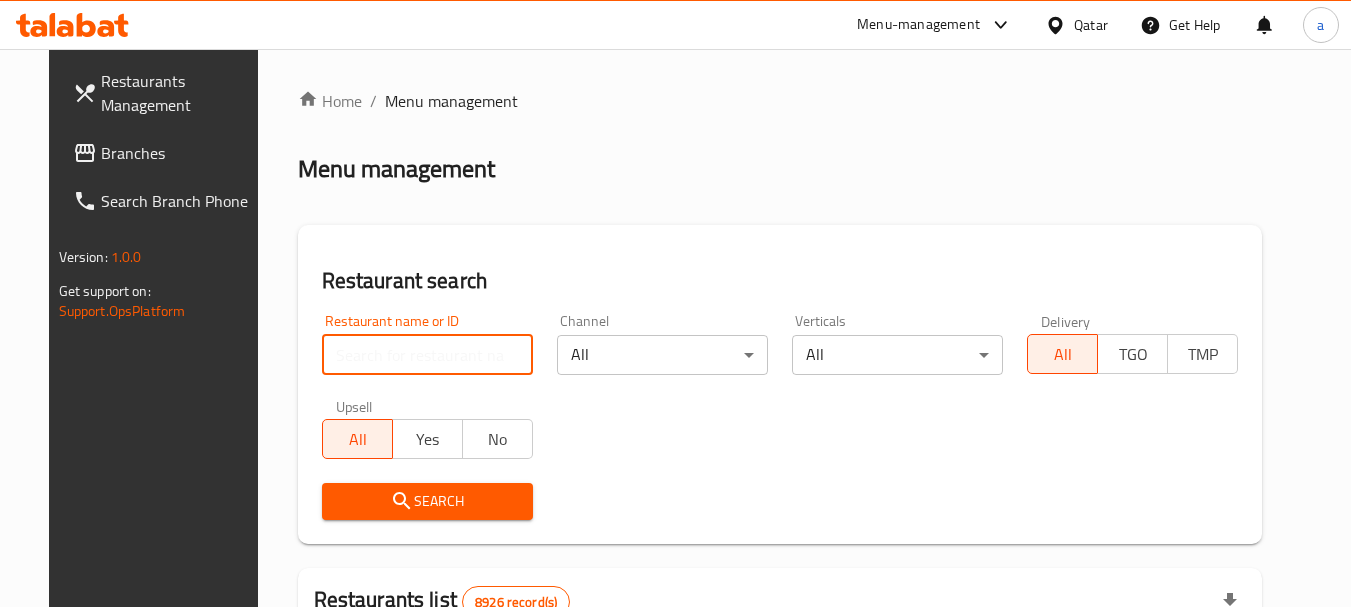 paste on "25718" 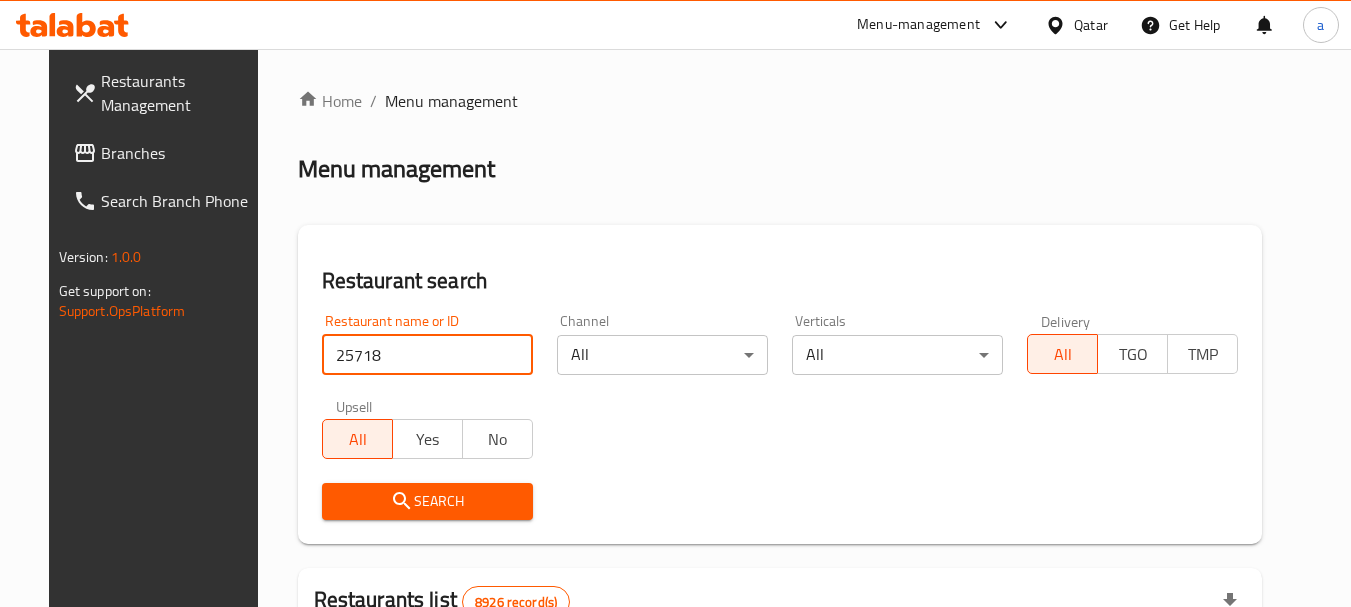 type on "25718" 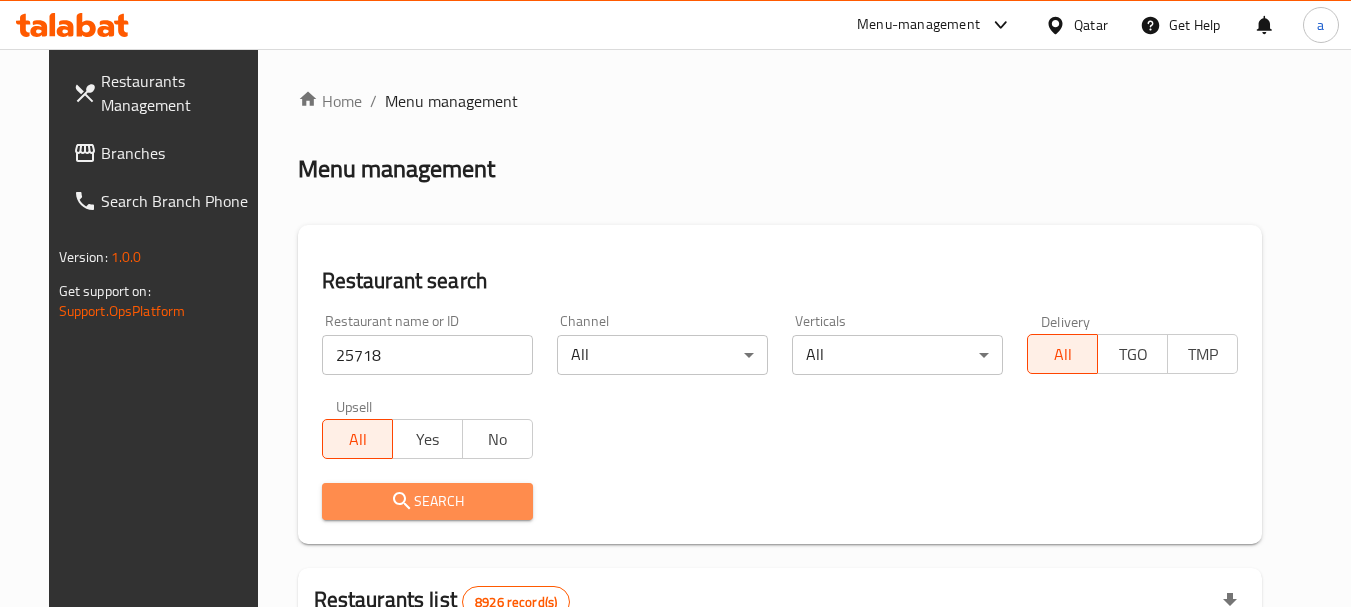 click on "Search" at bounding box center (427, 501) 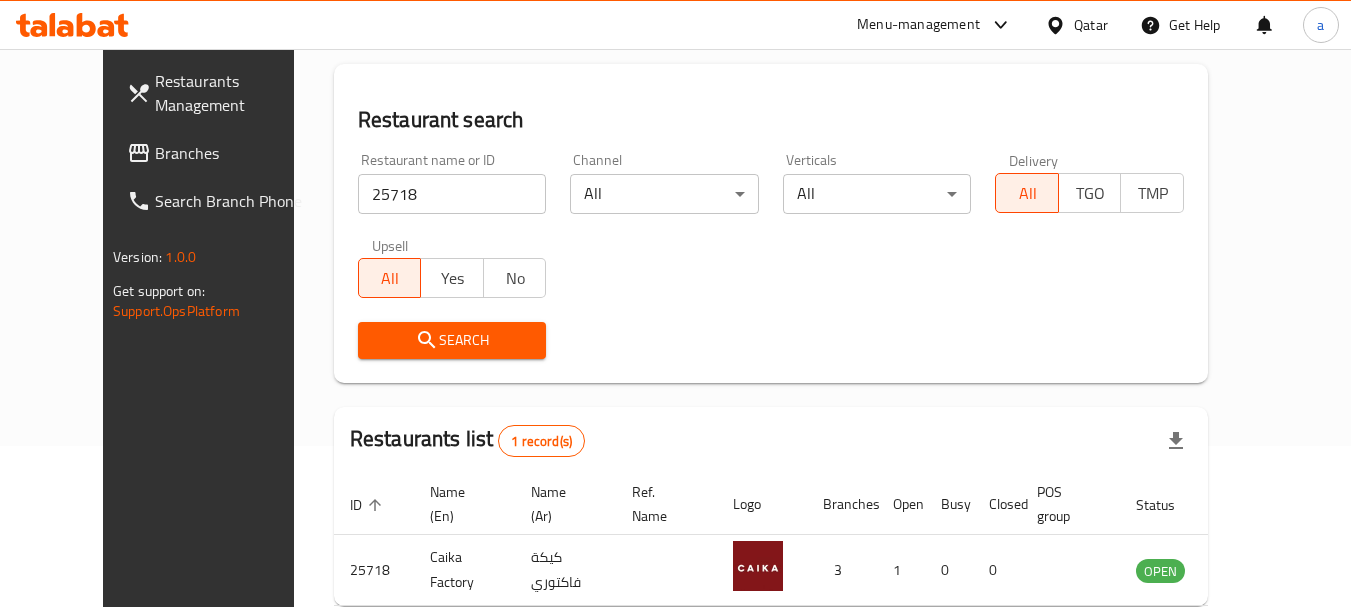 scroll, scrollTop: 268, scrollLeft: 0, axis: vertical 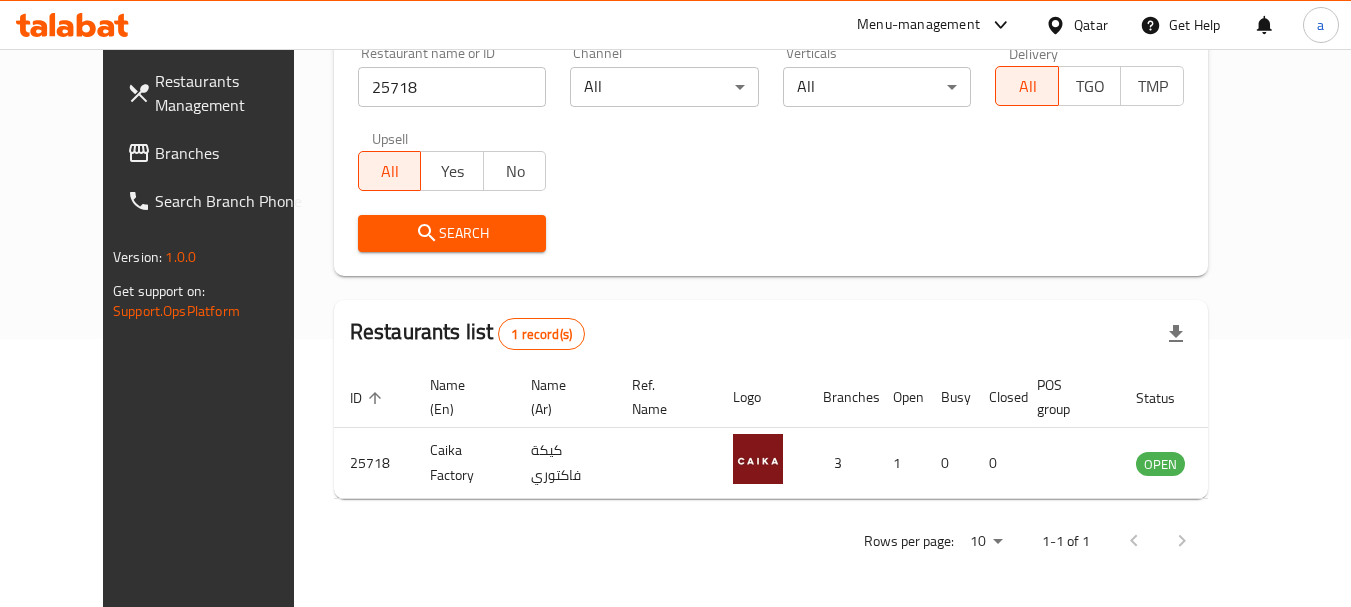 click on "Qatar" at bounding box center [1091, 25] 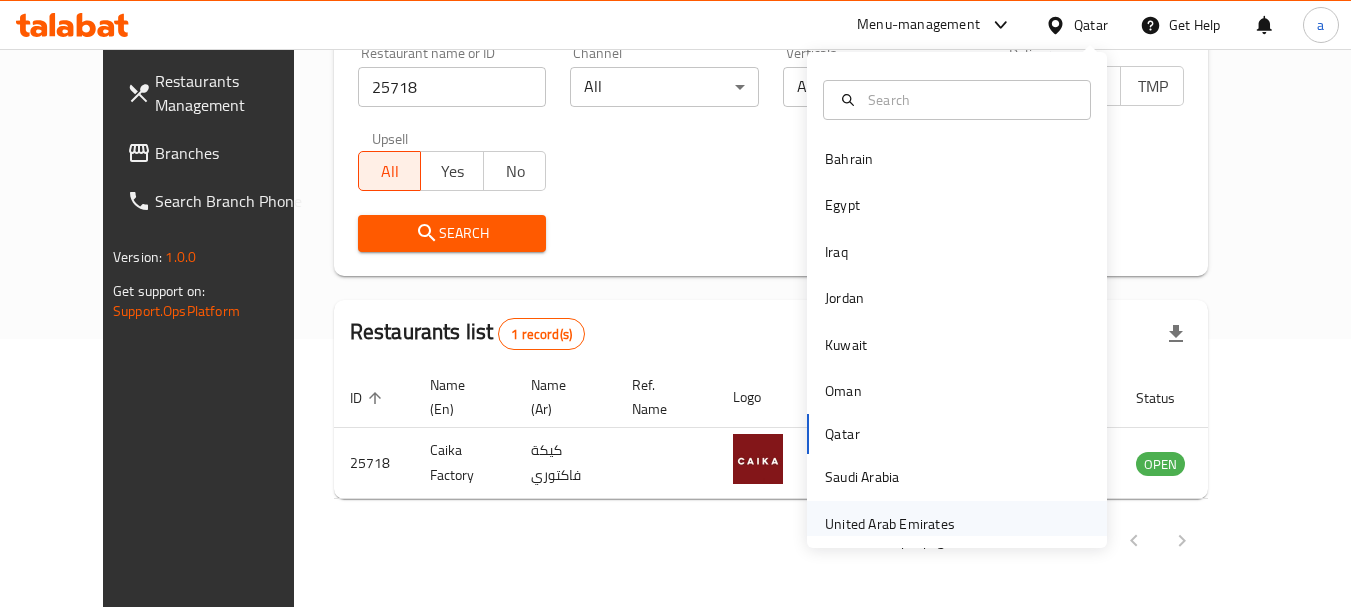 click on "United Arab Emirates" at bounding box center (890, 524) 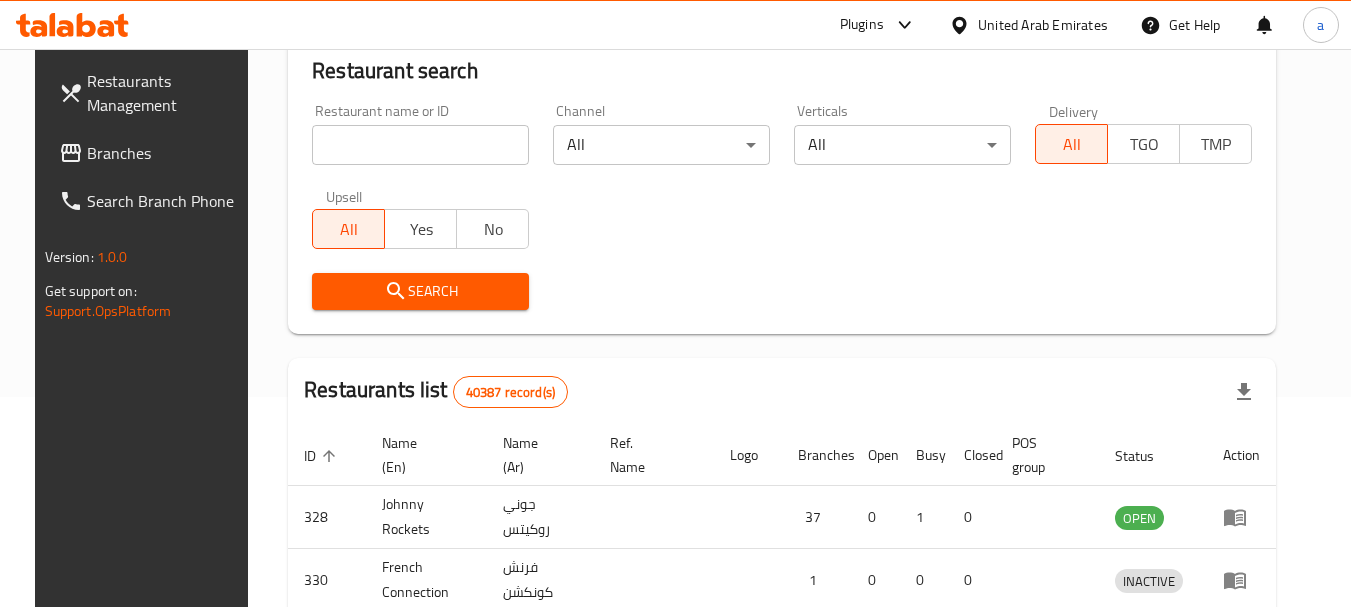 scroll, scrollTop: 268, scrollLeft: 0, axis: vertical 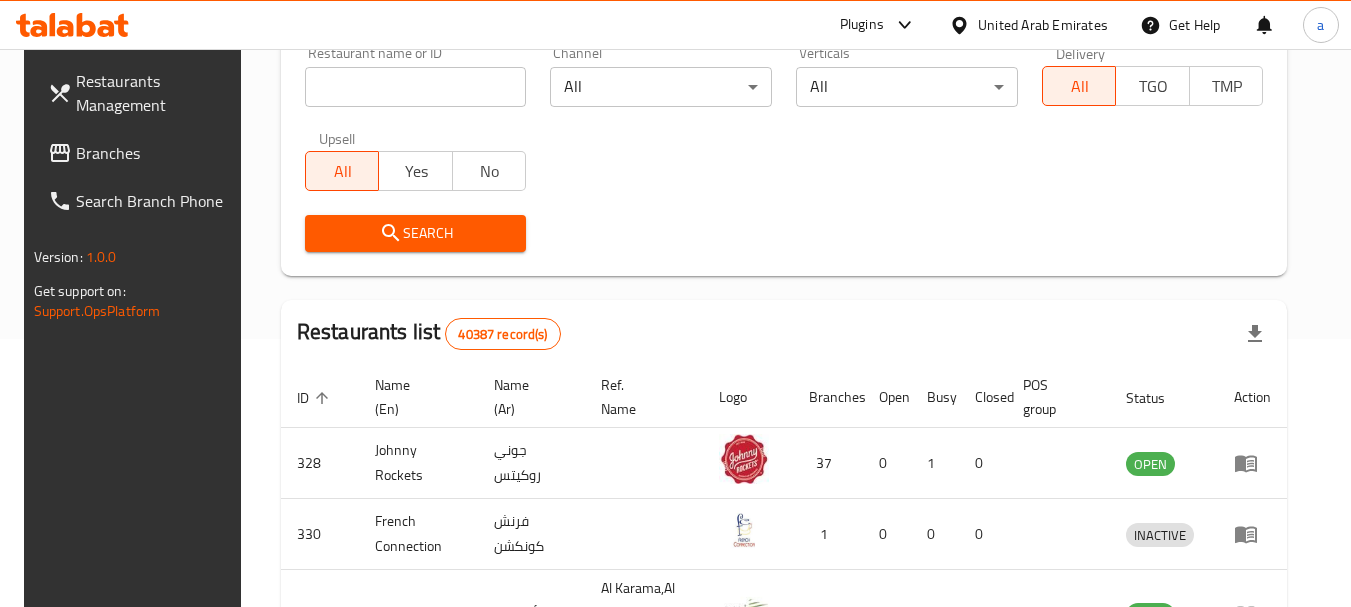 click on "Branches" at bounding box center (155, 153) 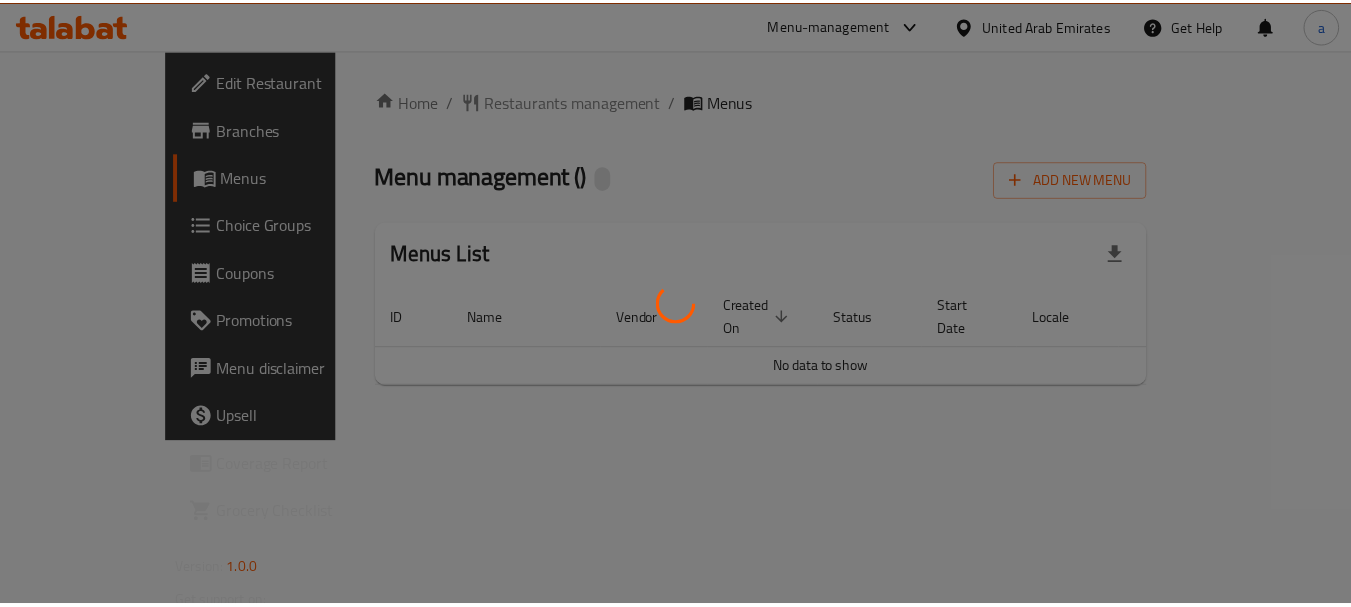 scroll, scrollTop: 0, scrollLeft: 0, axis: both 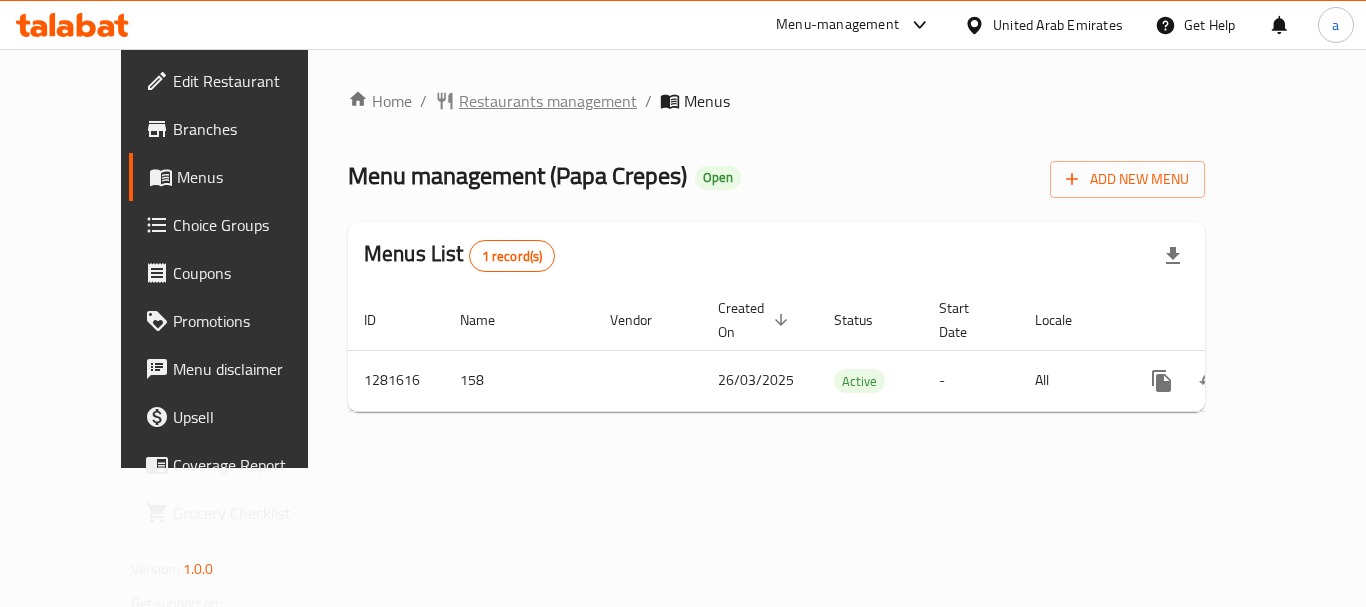 click on "Restaurants management" at bounding box center [548, 101] 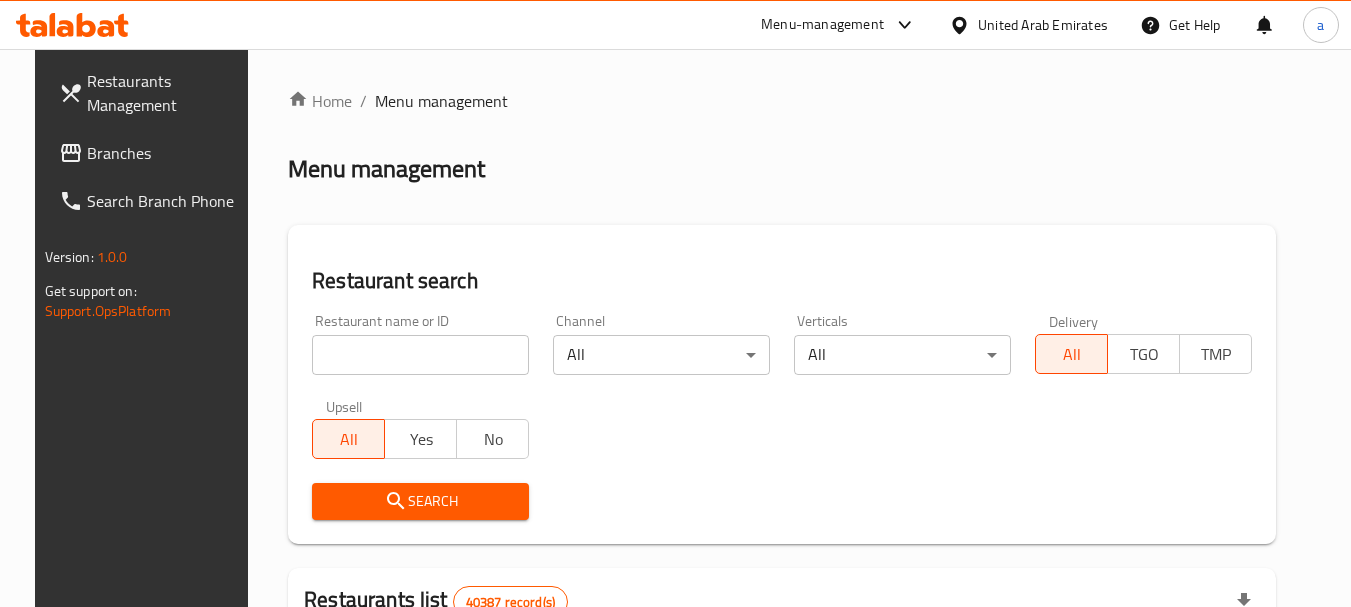 click at bounding box center (420, 355) 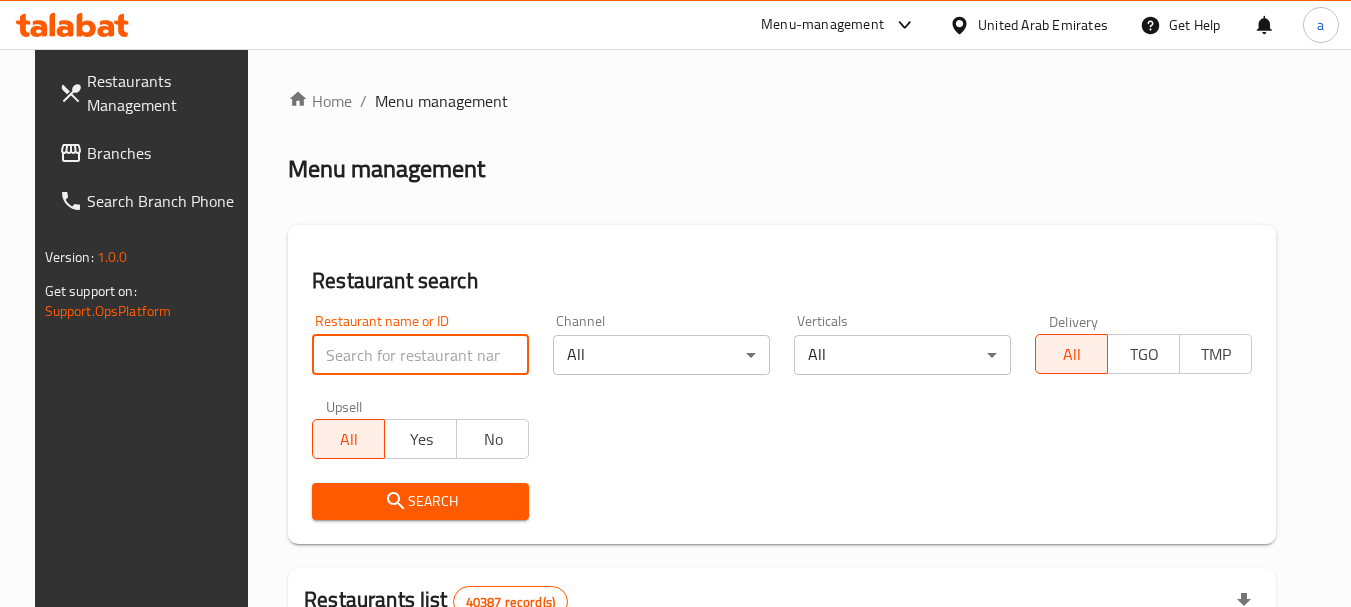 paste on "694328" 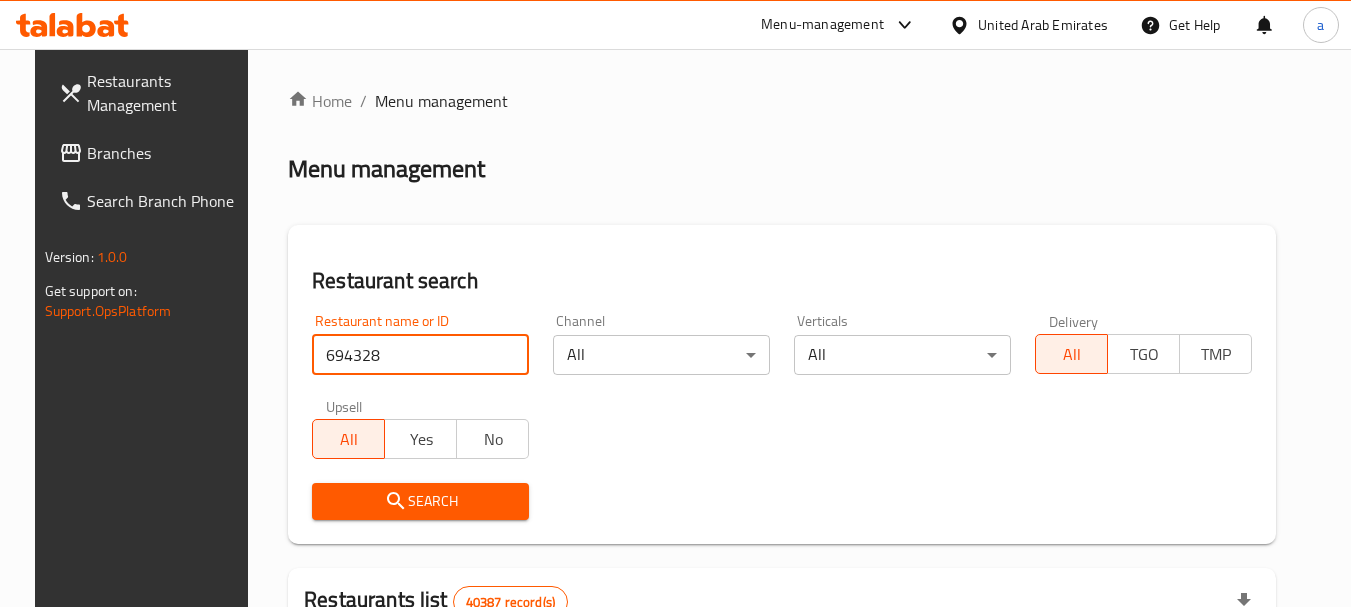 type on "694328" 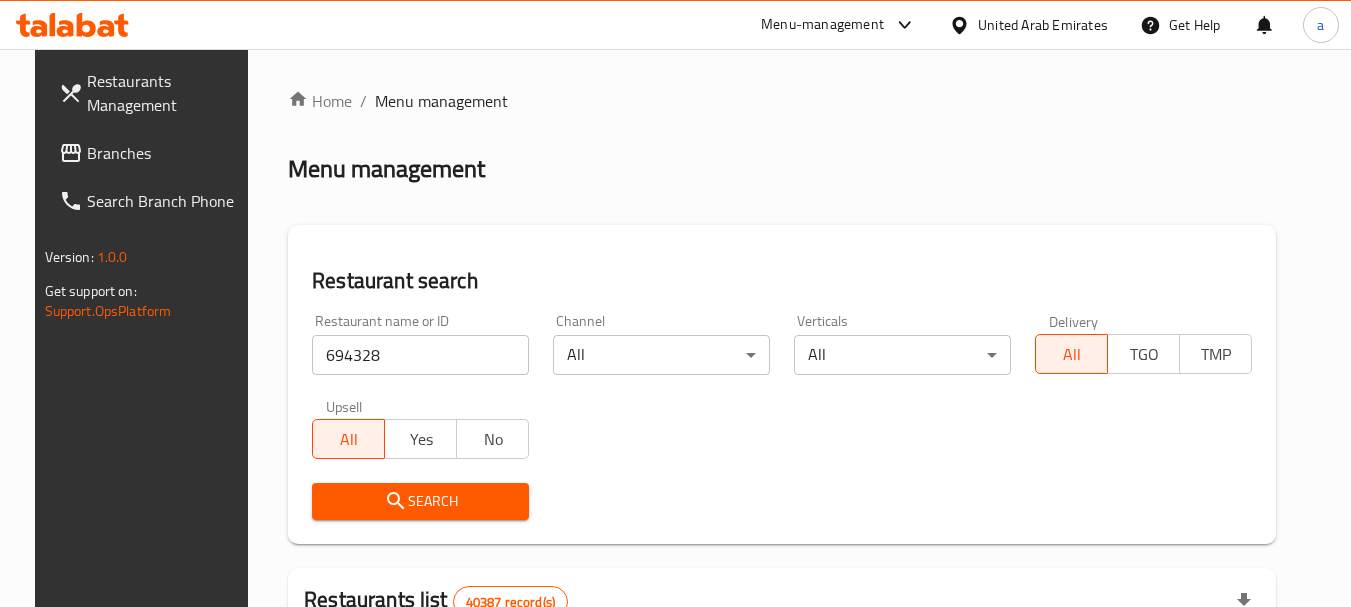 click on "Search" at bounding box center (420, 501) 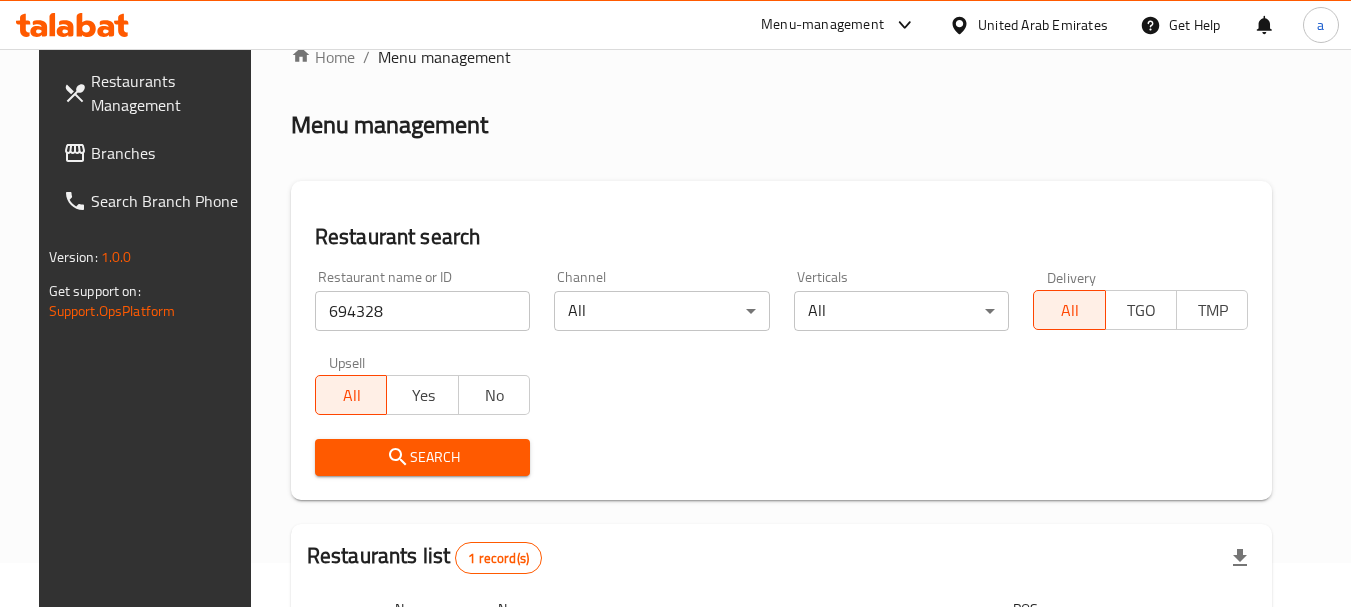 scroll, scrollTop: 260, scrollLeft: 0, axis: vertical 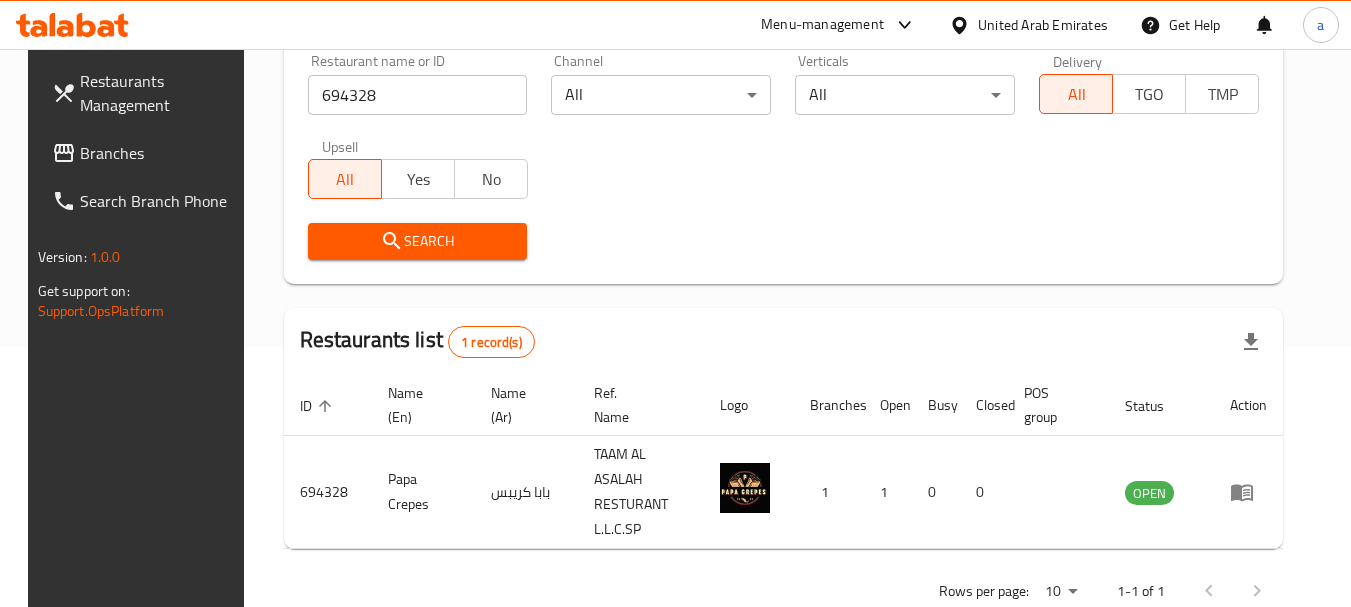 click on "Branches" at bounding box center [159, 153] 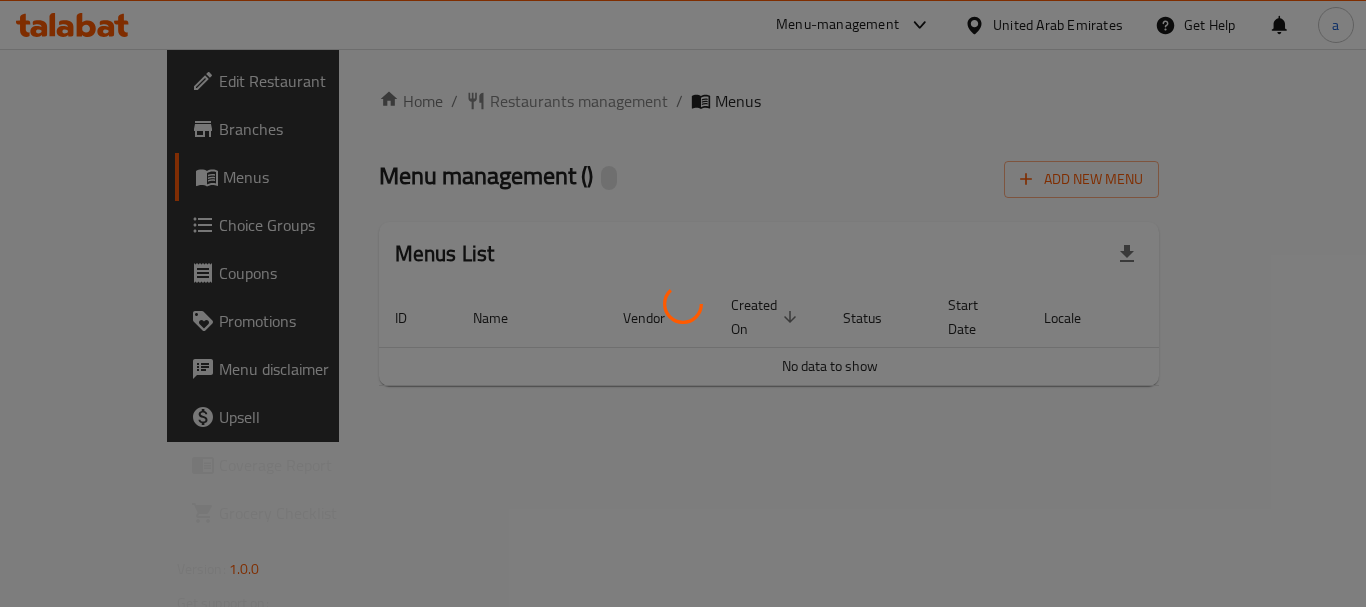 scroll, scrollTop: 0, scrollLeft: 0, axis: both 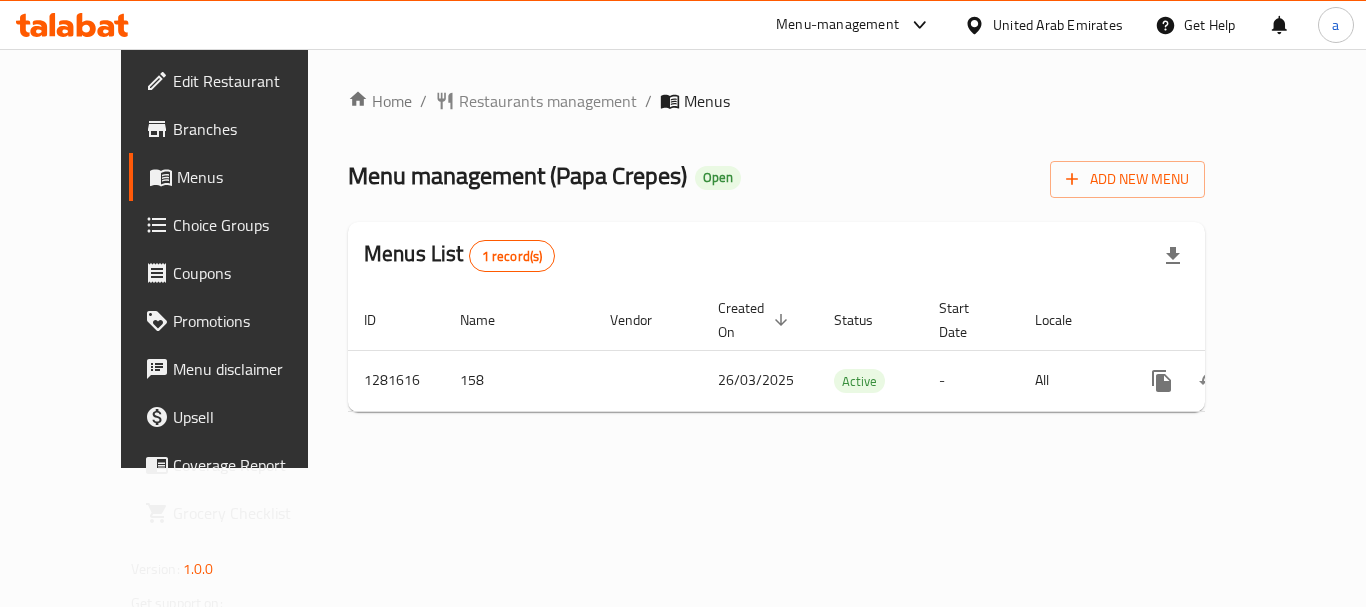 click on "Branches" at bounding box center (253, 129) 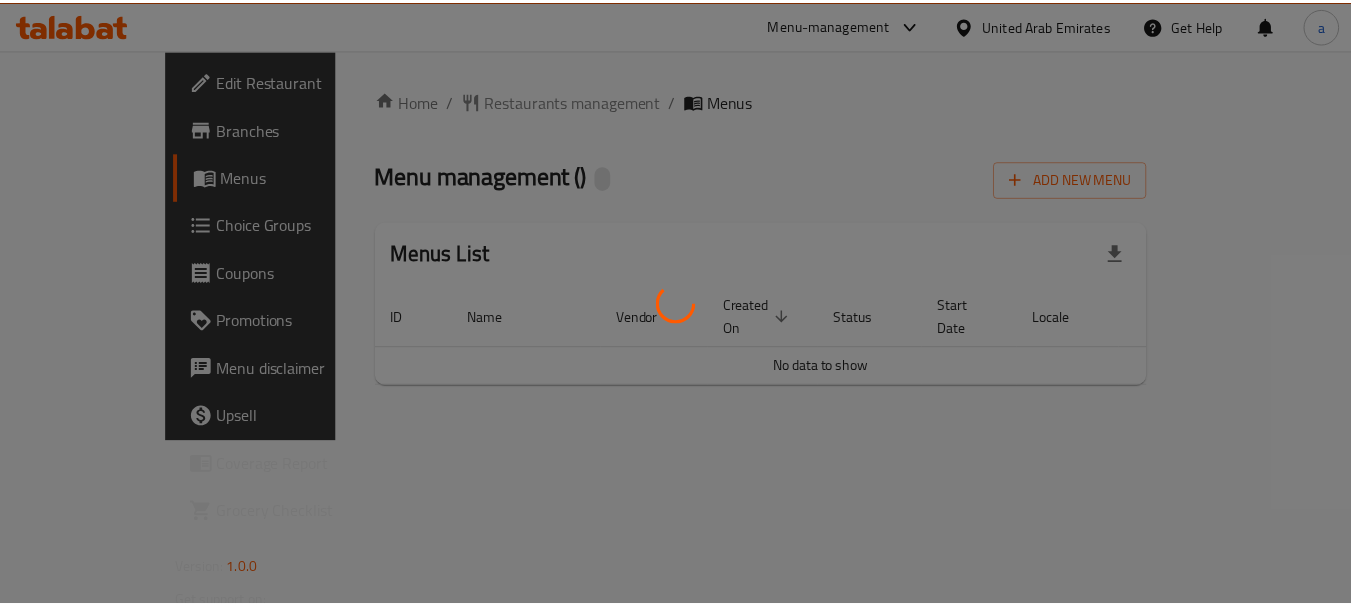 scroll, scrollTop: 0, scrollLeft: 0, axis: both 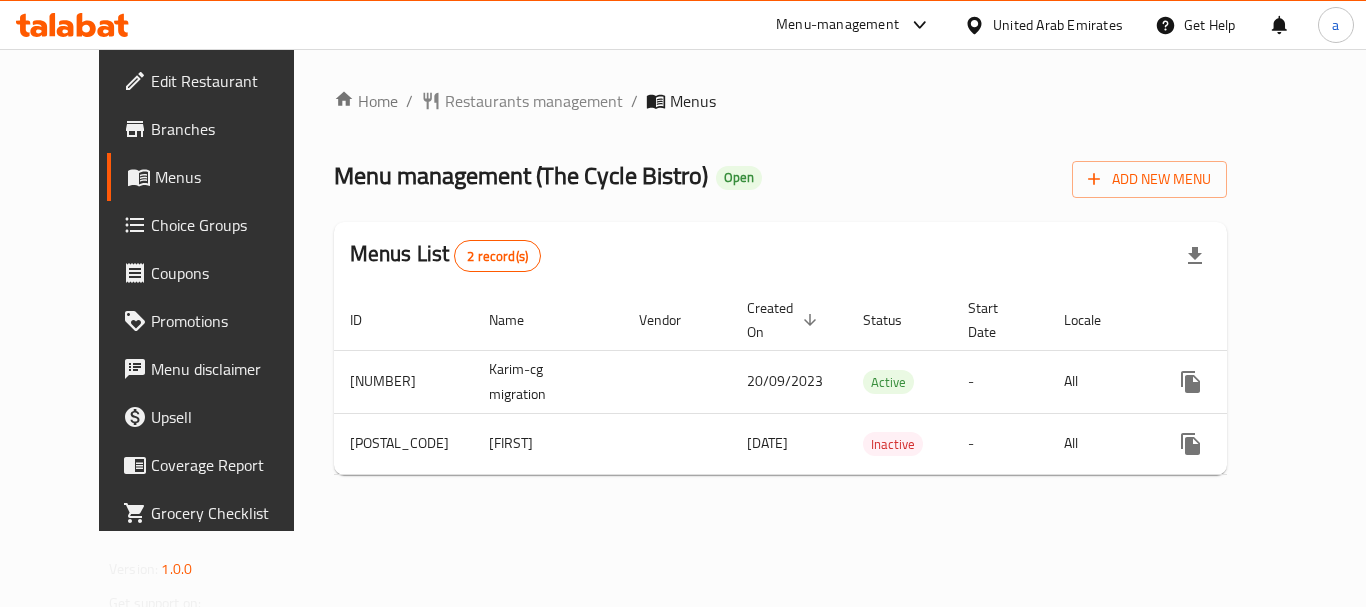 click on "Restaurants management" at bounding box center (534, 101) 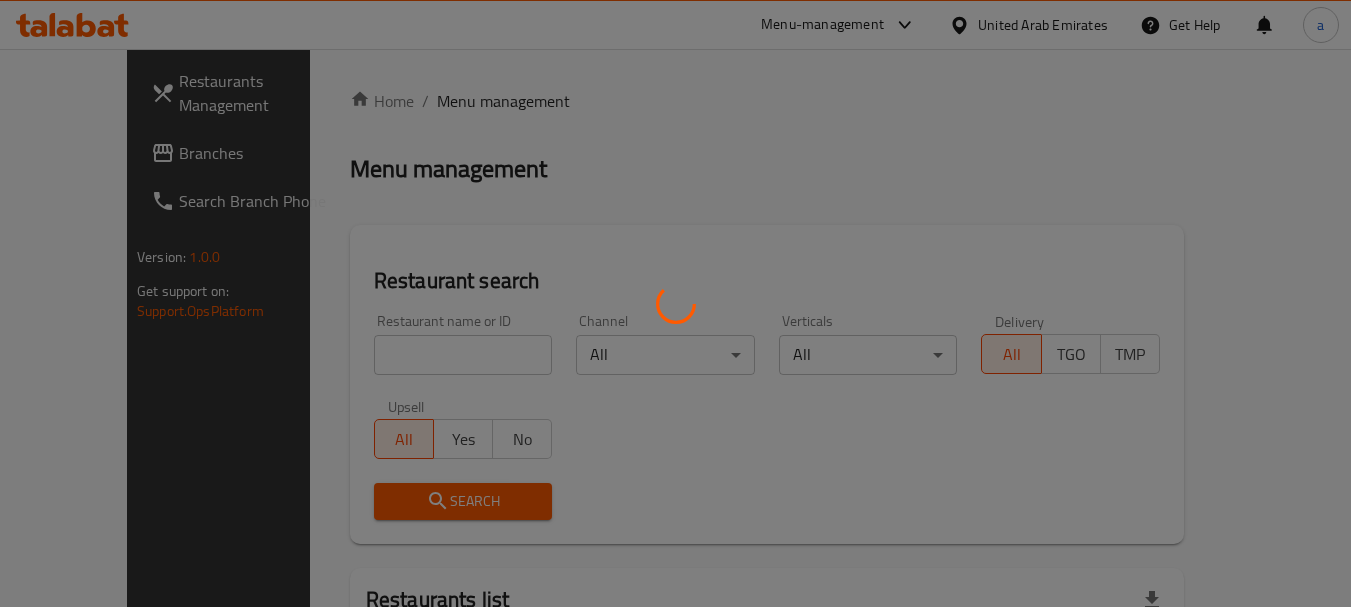 click at bounding box center [675, 303] 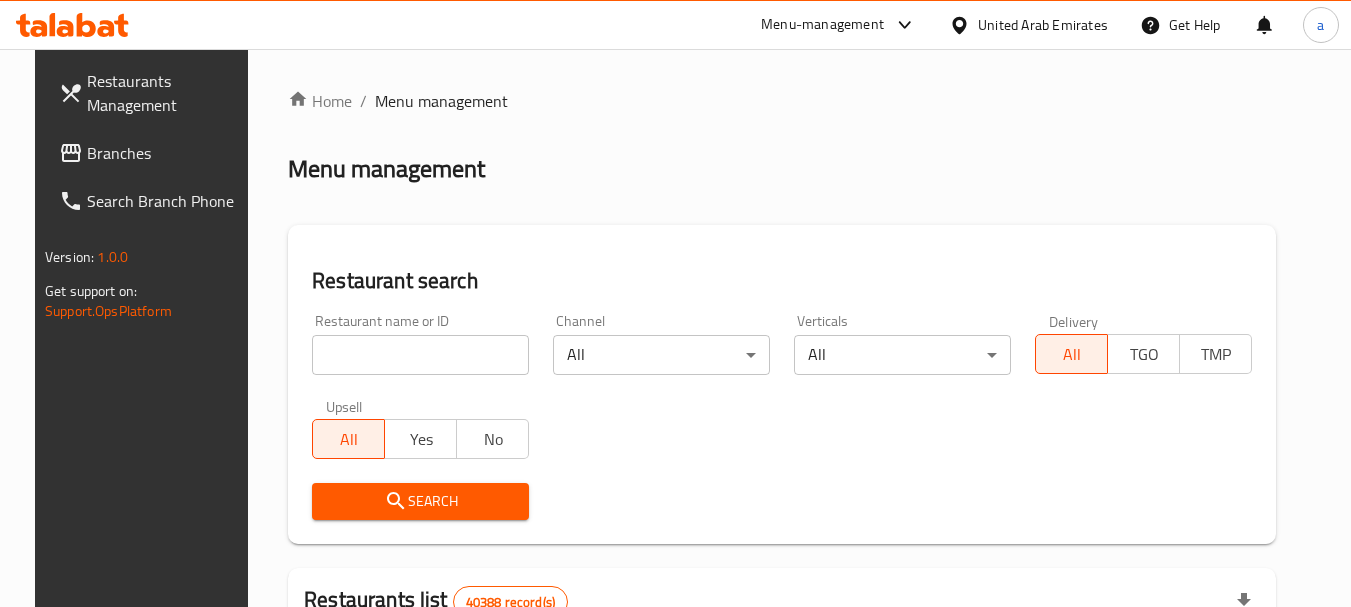 drag, startPoint x: 408, startPoint y: 359, endPoint x: 404, endPoint y: 381, distance: 22.36068 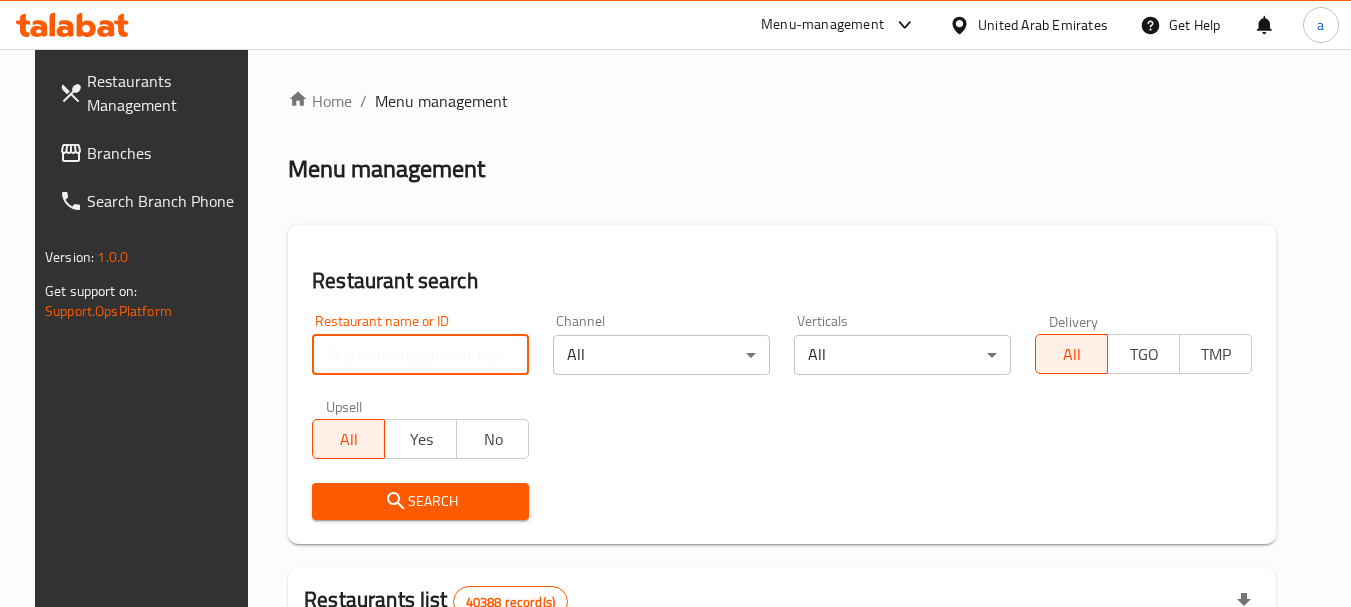 paste on "602015" 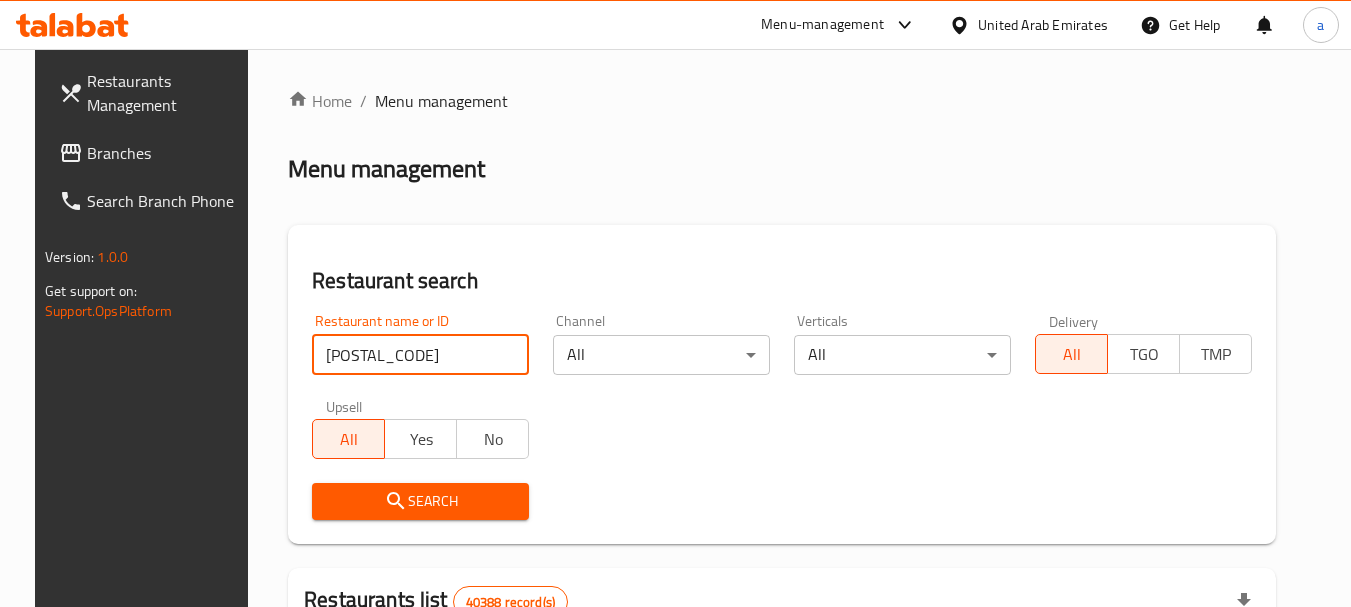 type on "602015" 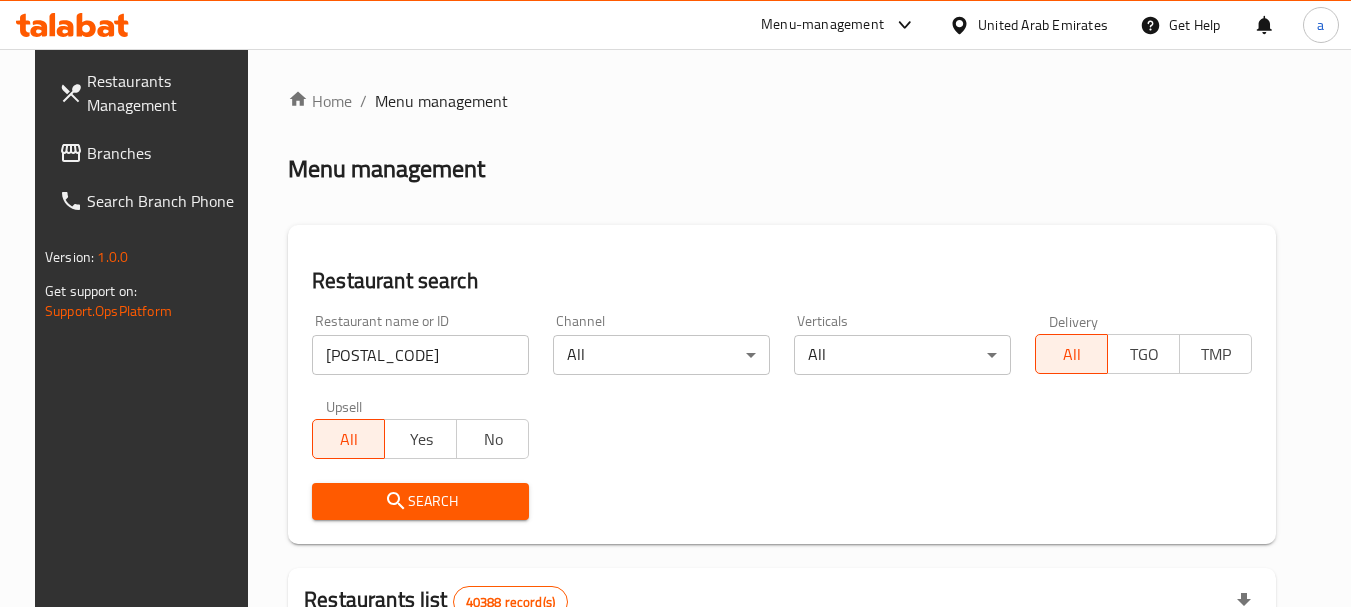 click on "Search" at bounding box center [420, 501] 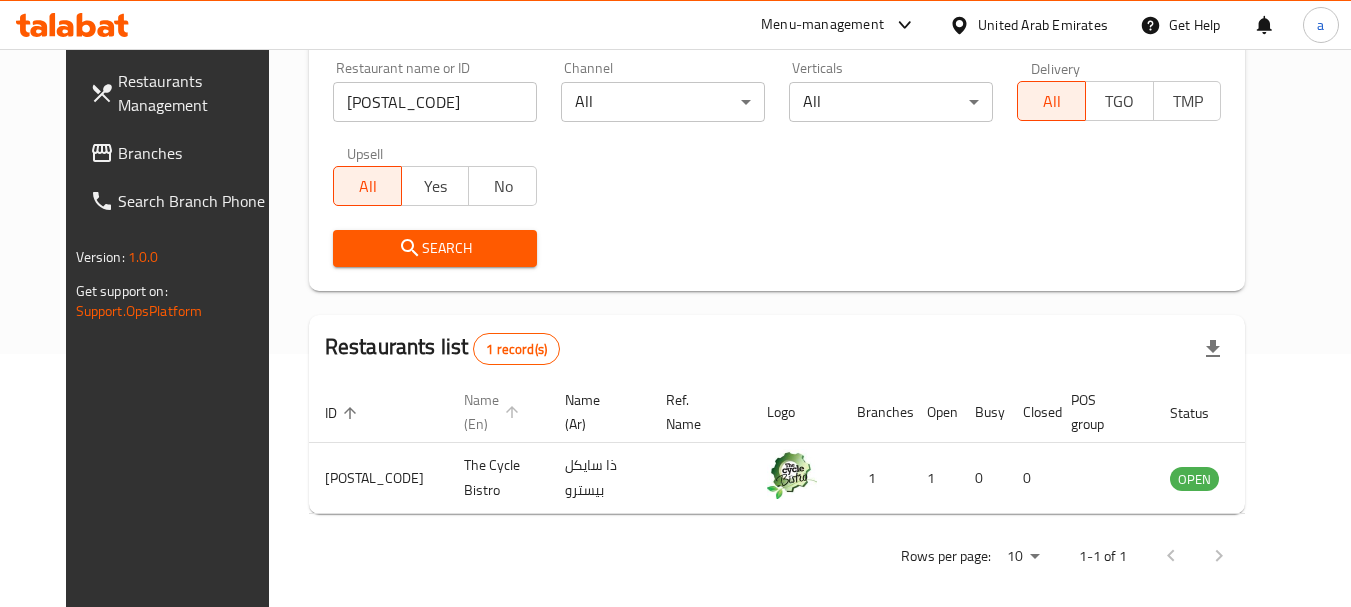 scroll, scrollTop: 268, scrollLeft: 0, axis: vertical 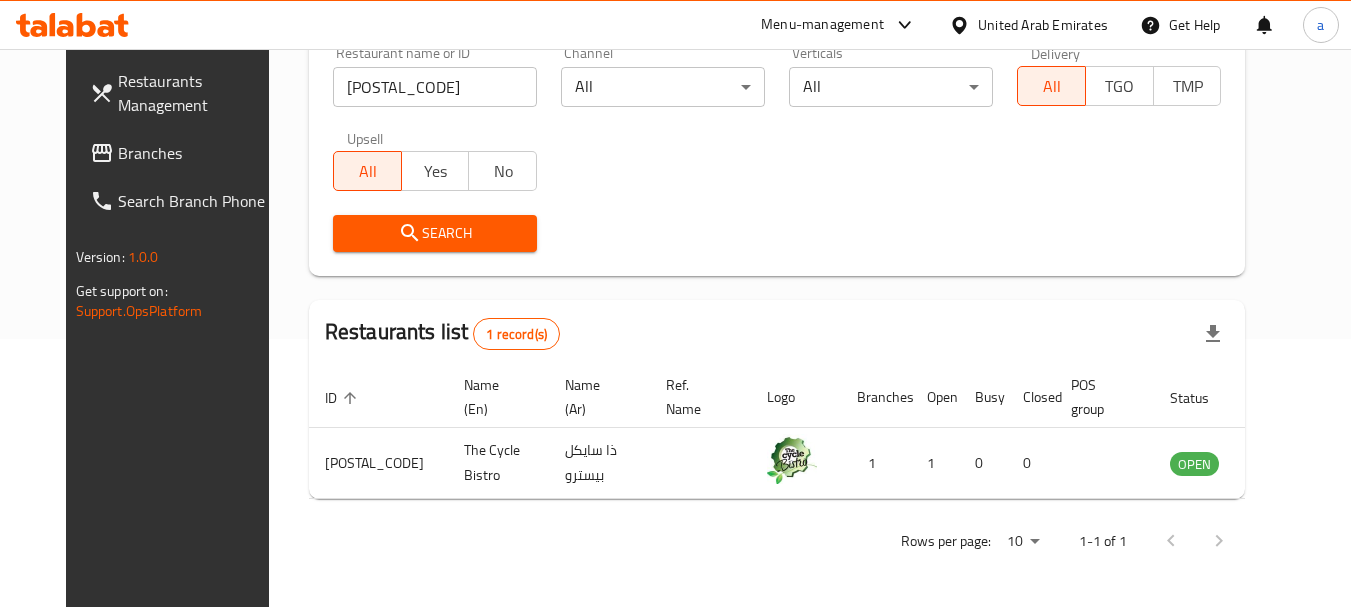 click on "Branches" at bounding box center [197, 153] 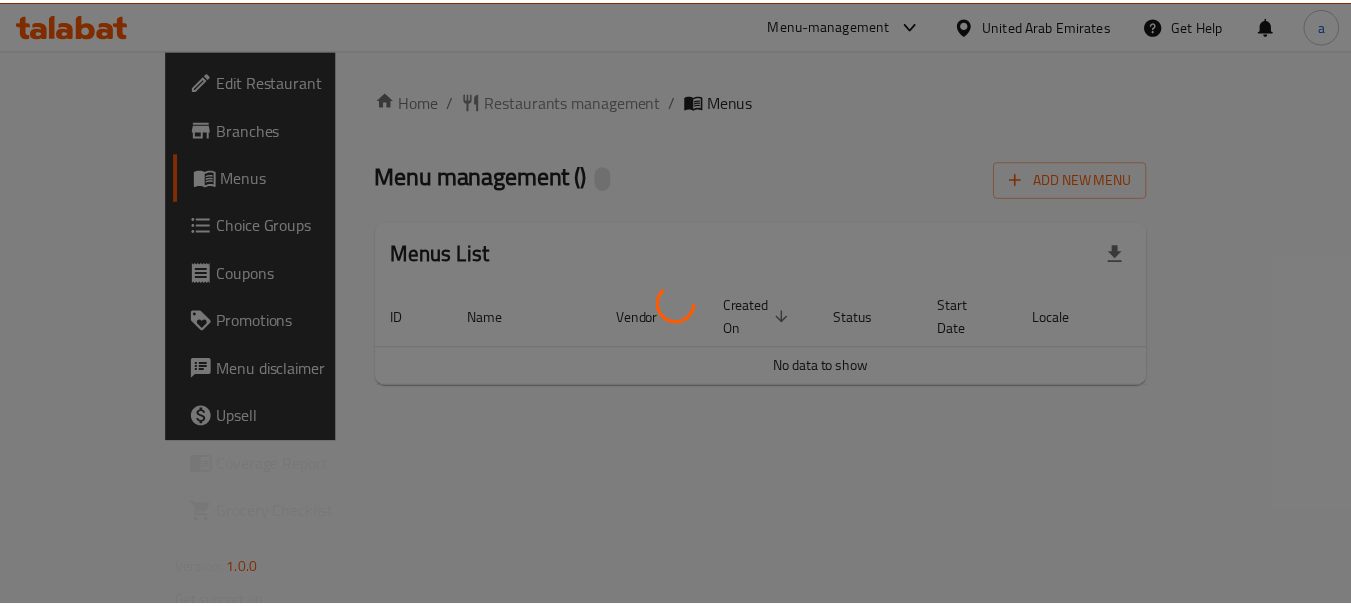 scroll, scrollTop: 0, scrollLeft: 0, axis: both 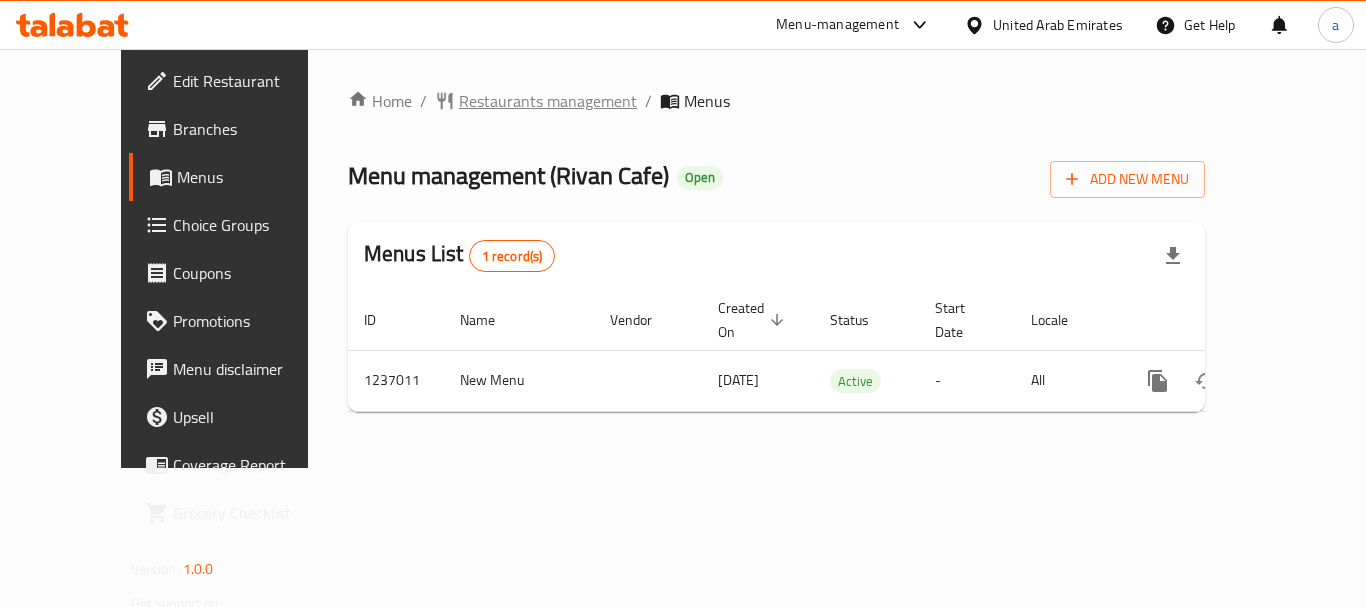 click on "Restaurants management" at bounding box center [548, 101] 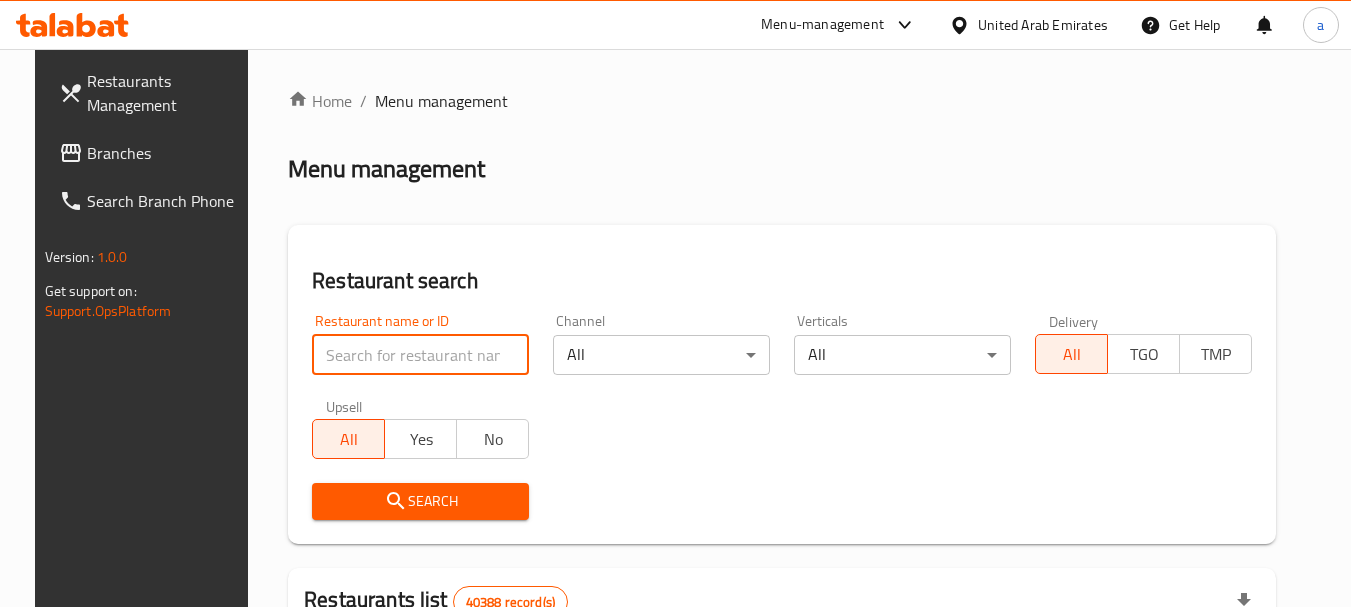 click at bounding box center [420, 355] 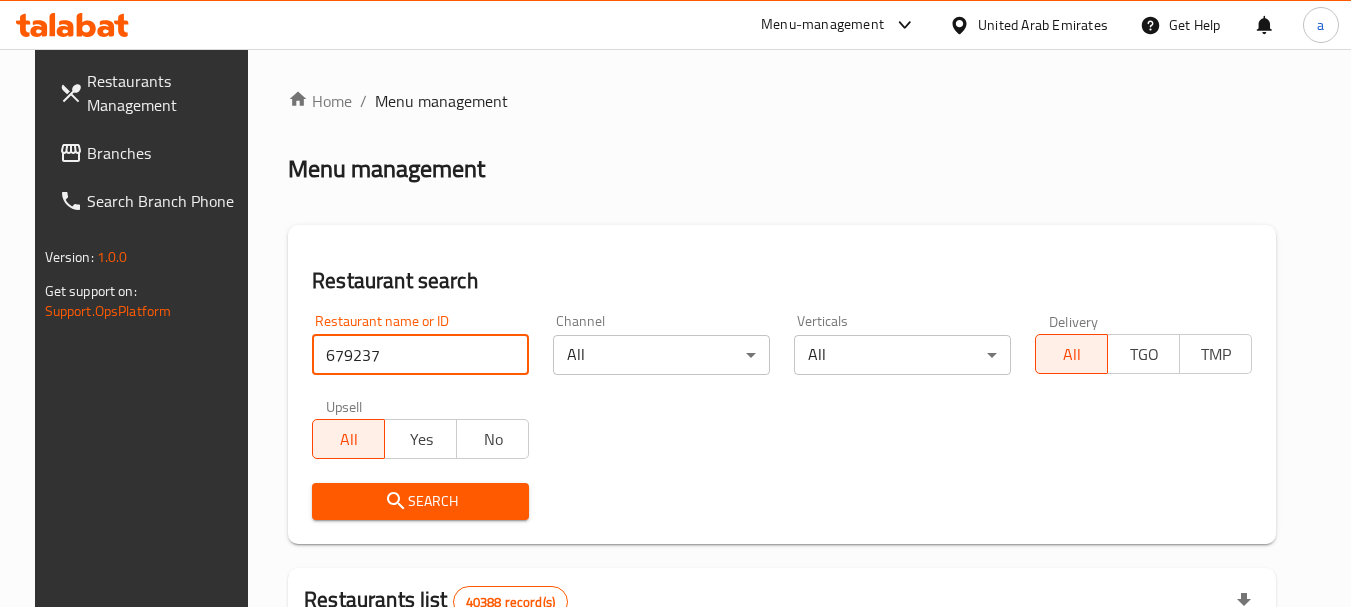 type on "679237" 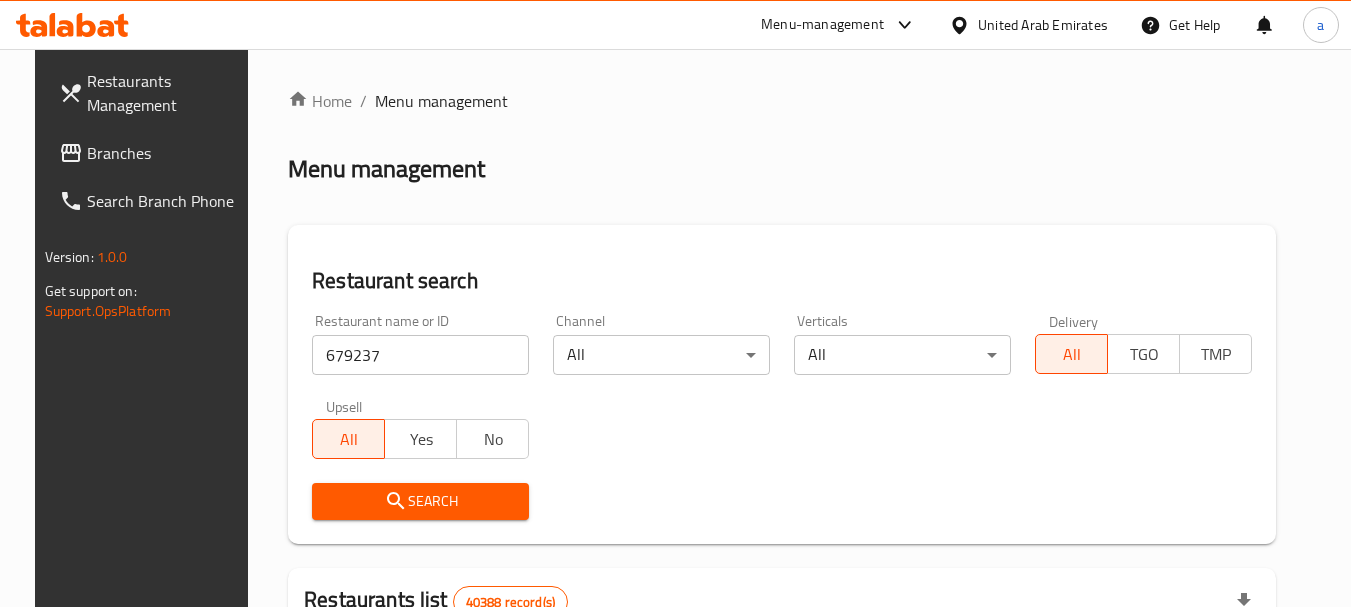 click on "Search" at bounding box center [420, 501] 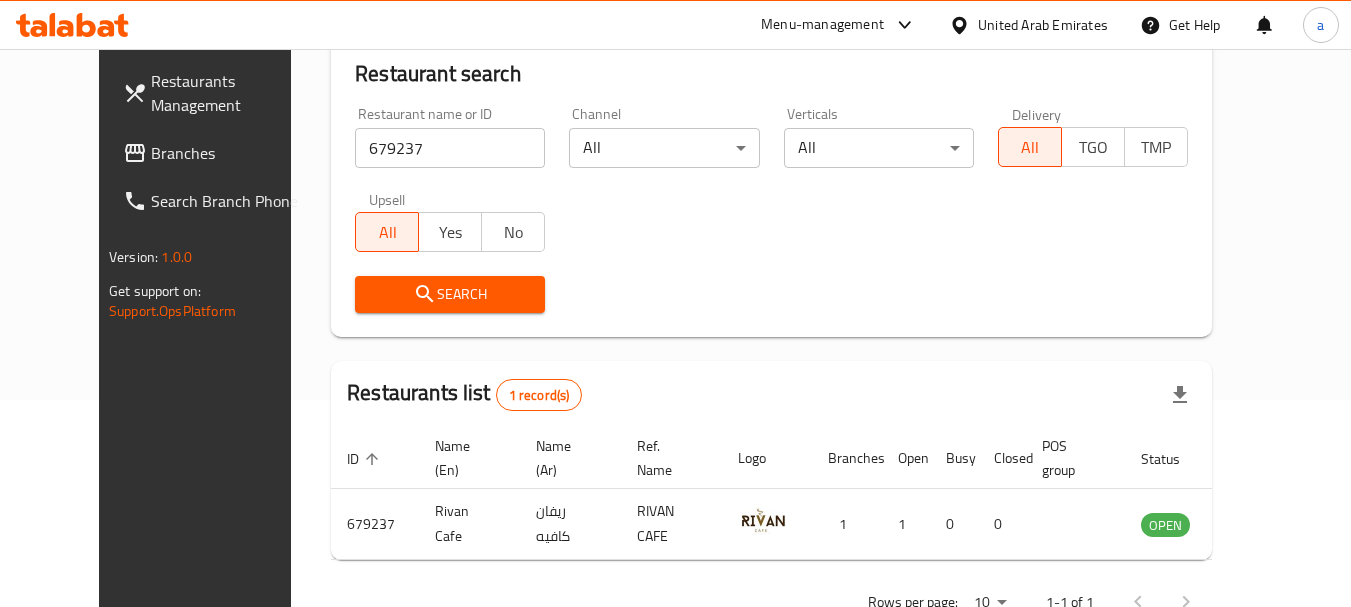 scroll, scrollTop: 268, scrollLeft: 0, axis: vertical 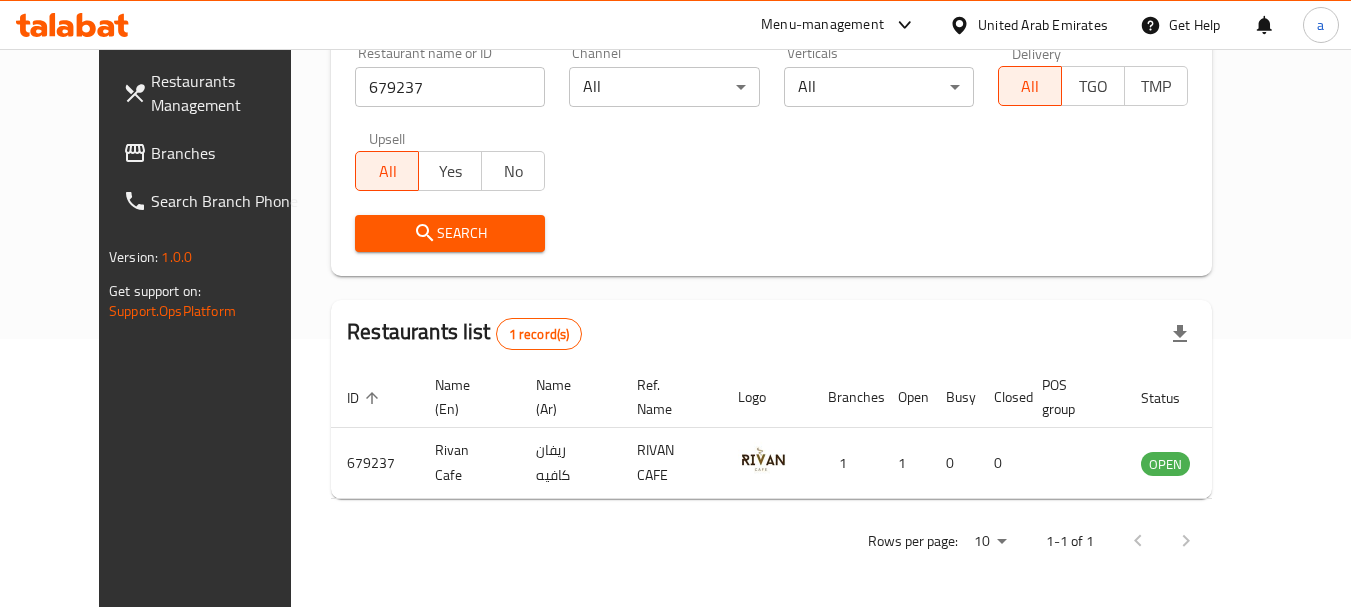 click on "Branches" at bounding box center [230, 153] 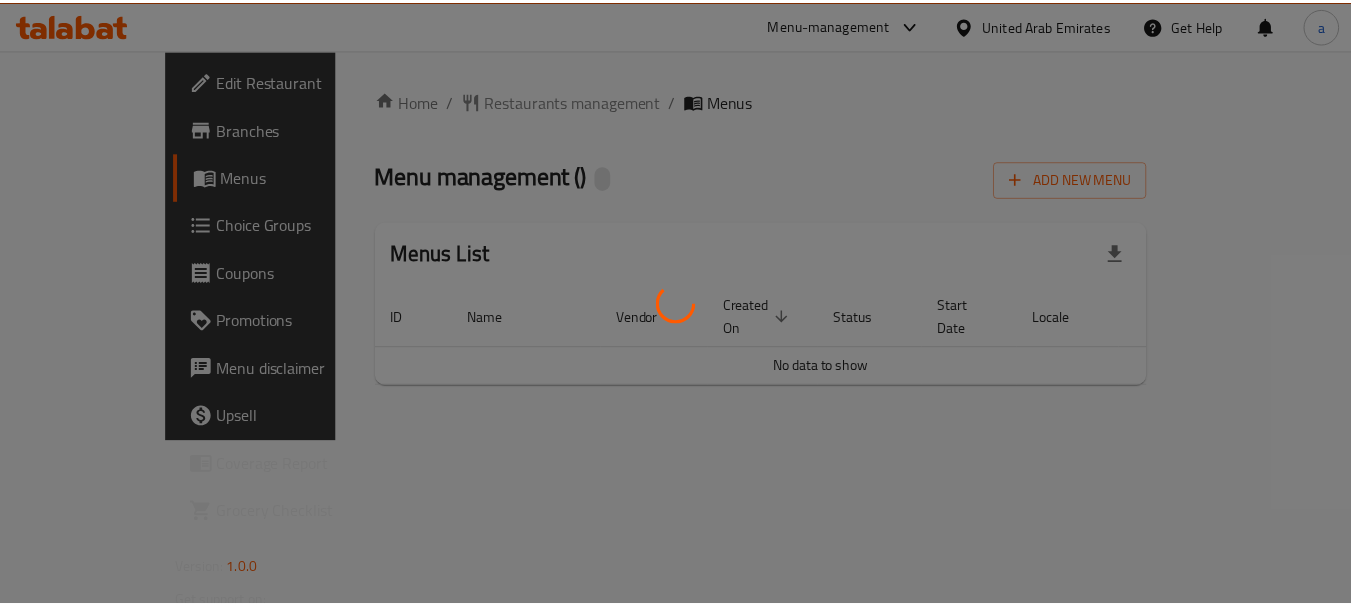 scroll, scrollTop: 0, scrollLeft: 0, axis: both 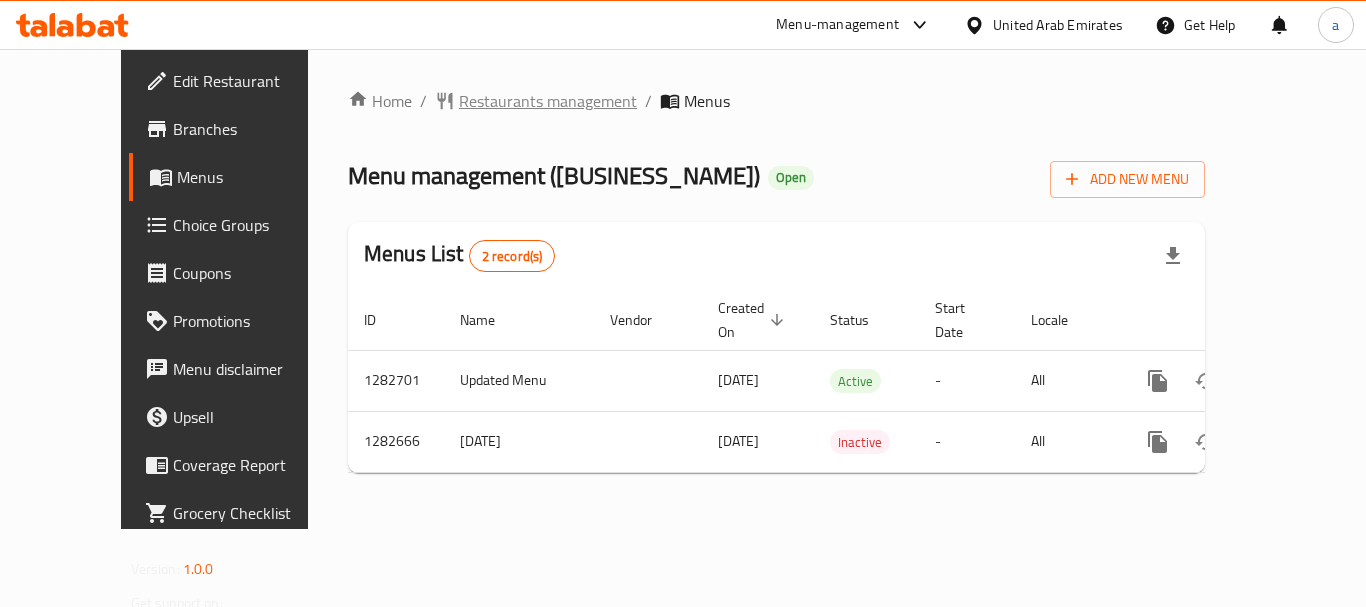 click on "Restaurants management" at bounding box center [548, 101] 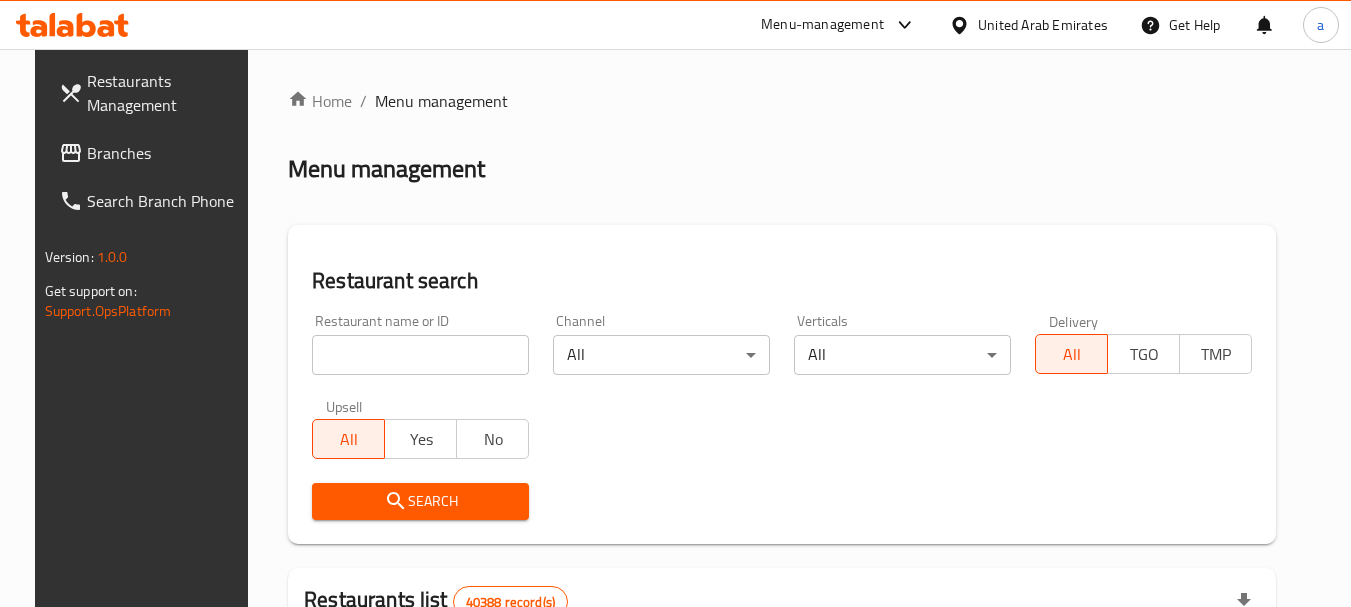 click at bounding box center [420, 355] 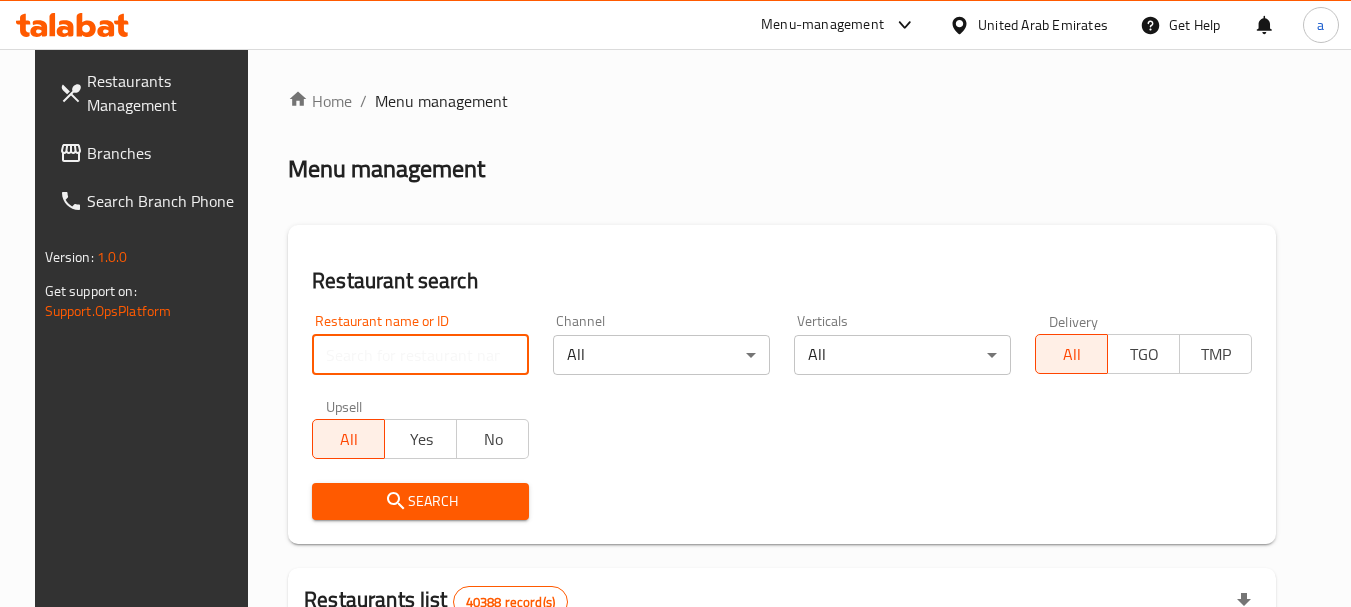 paste on "694930" 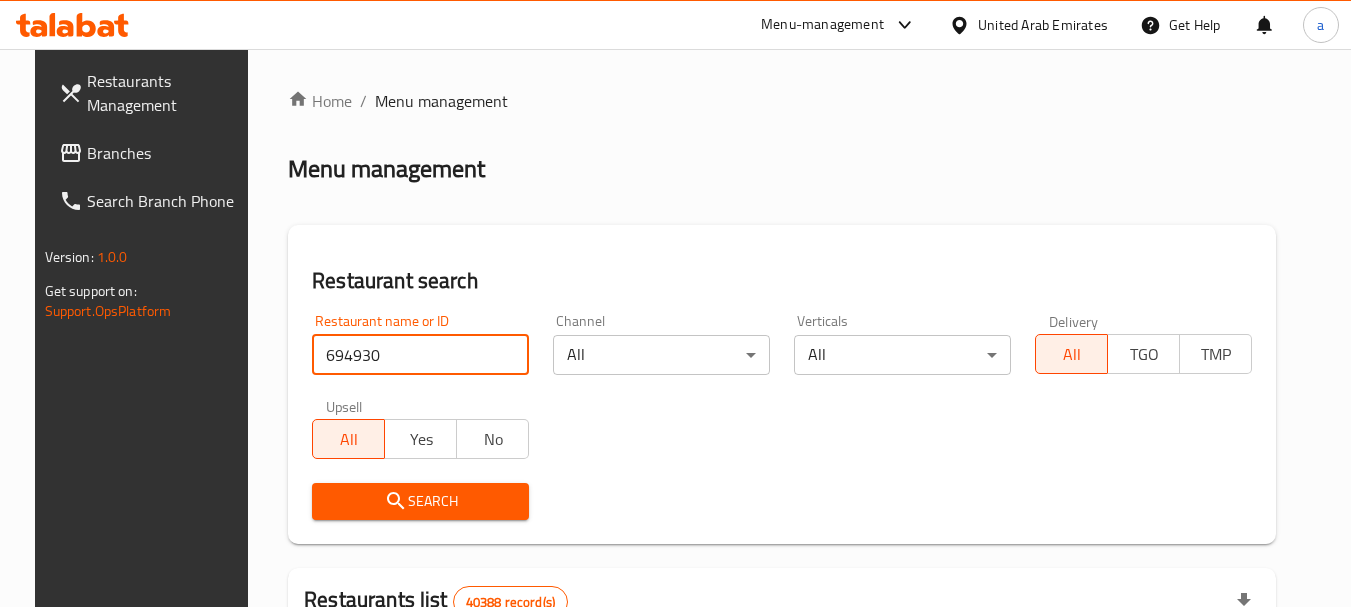 type on "694930" 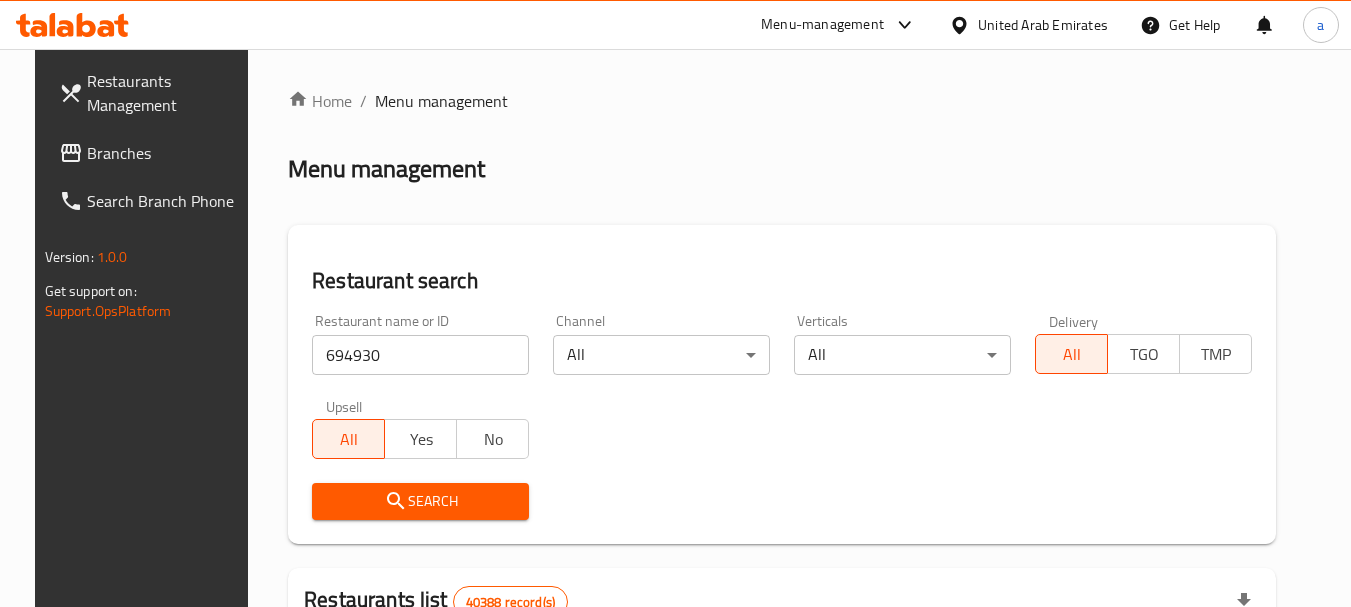 click on "Search" at bounding box center [420, 501] 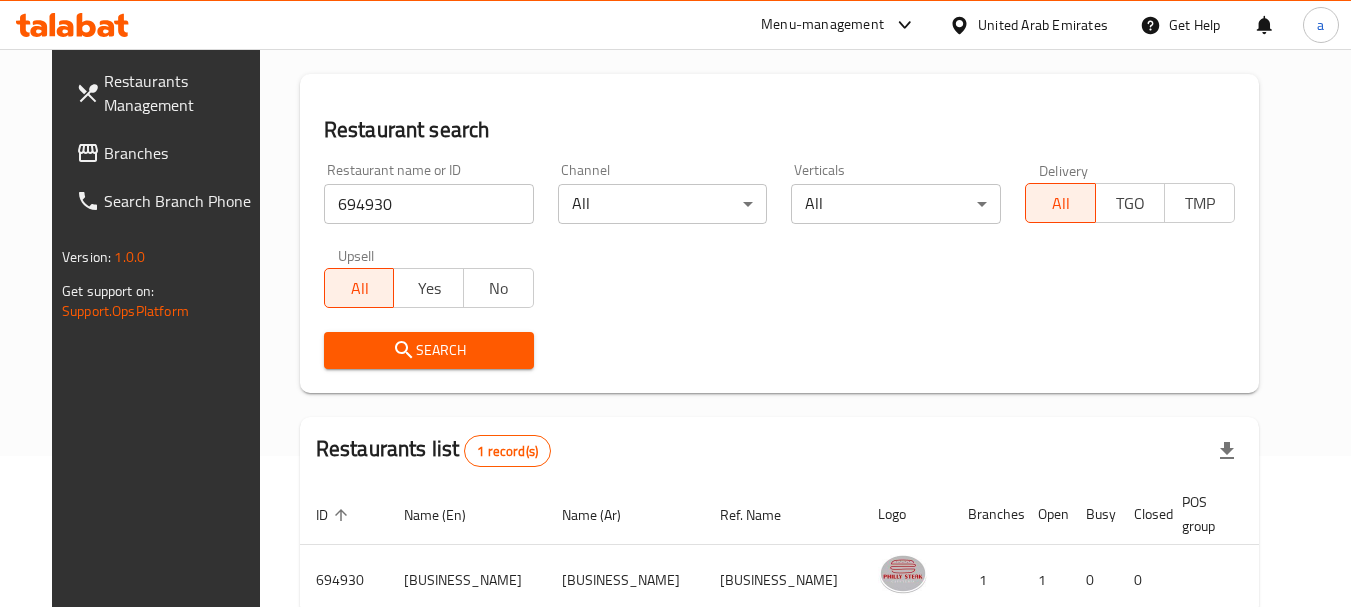 scroll, scrollTop: 260, scrollLeft: 0, axis: vertical 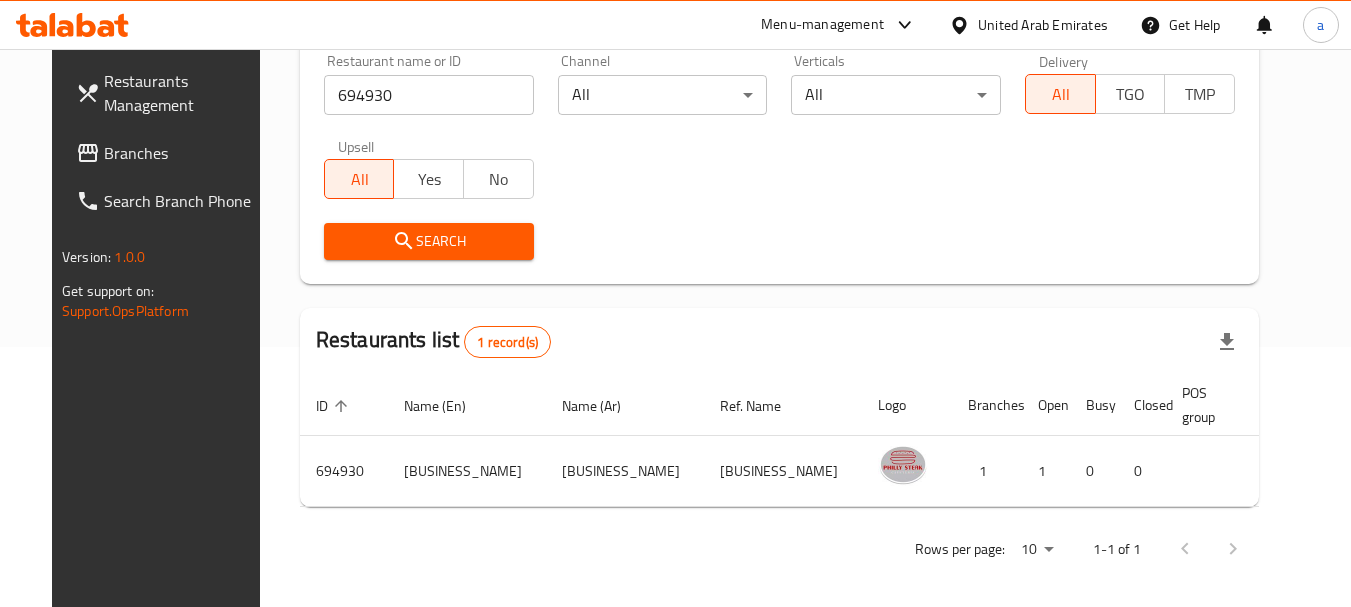 click on "United Arab Emirates" at bounding box center [1043, 25] 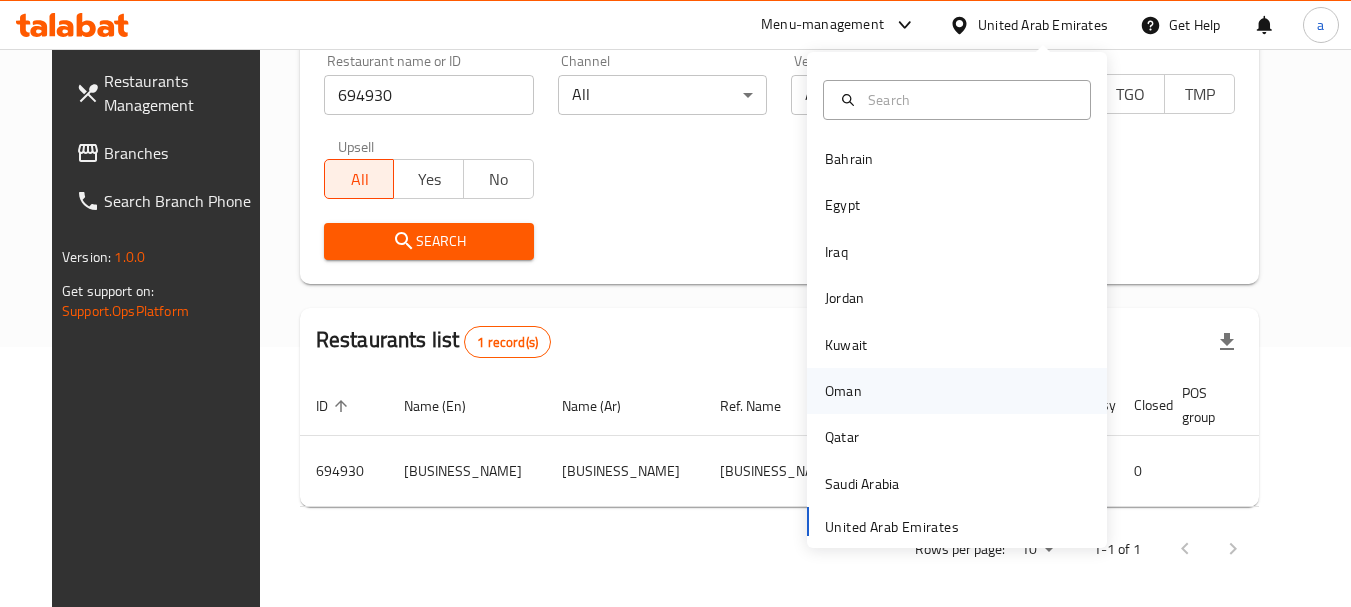 click on "Oman" at bounding box center [843, 391] 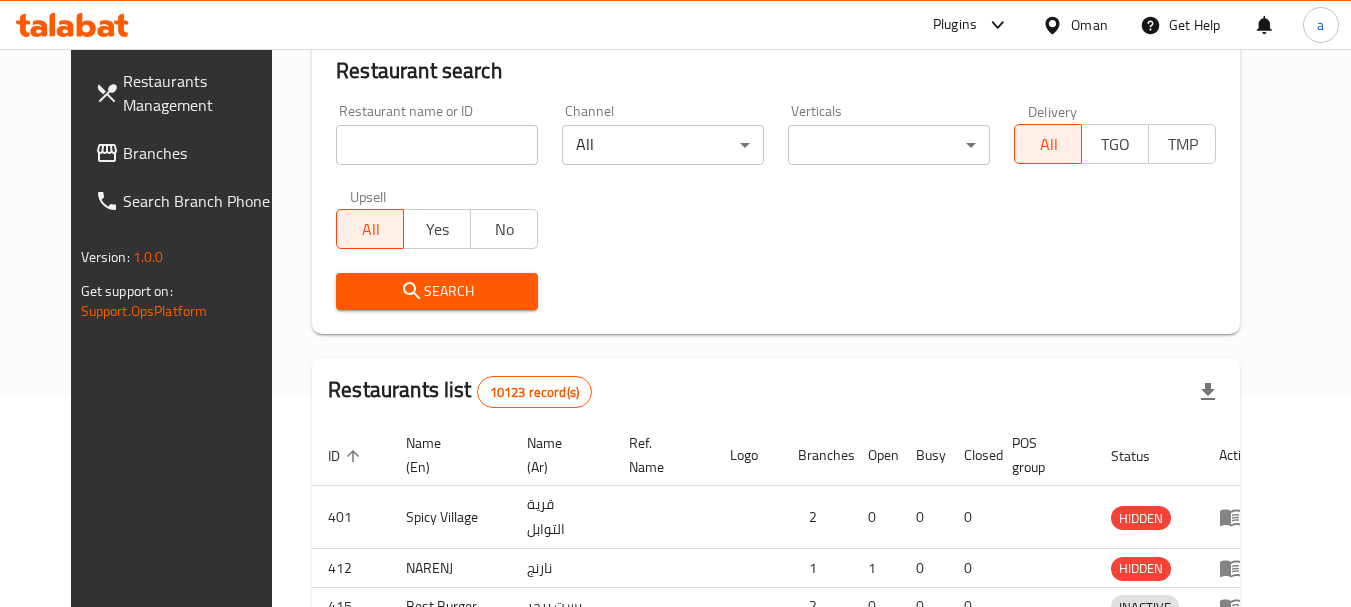 scroll, scrollTop: 260, scrollLeft: 0, axis: vertical 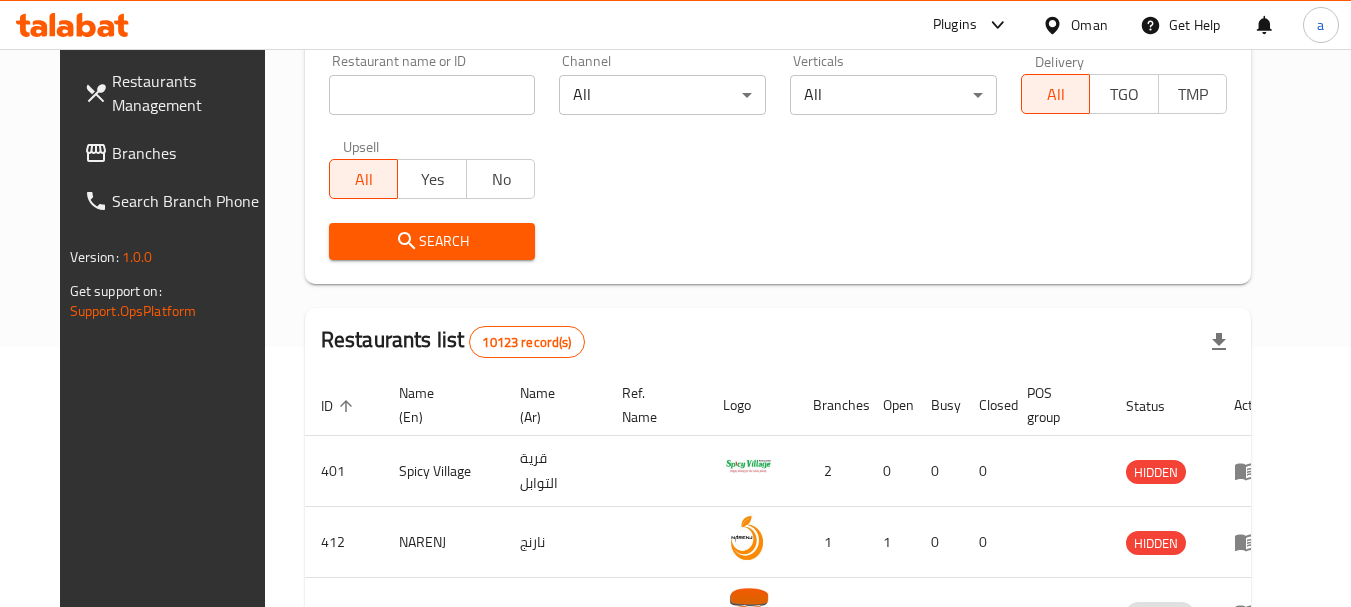 click on "Branches" at bounding box center (177, 153) 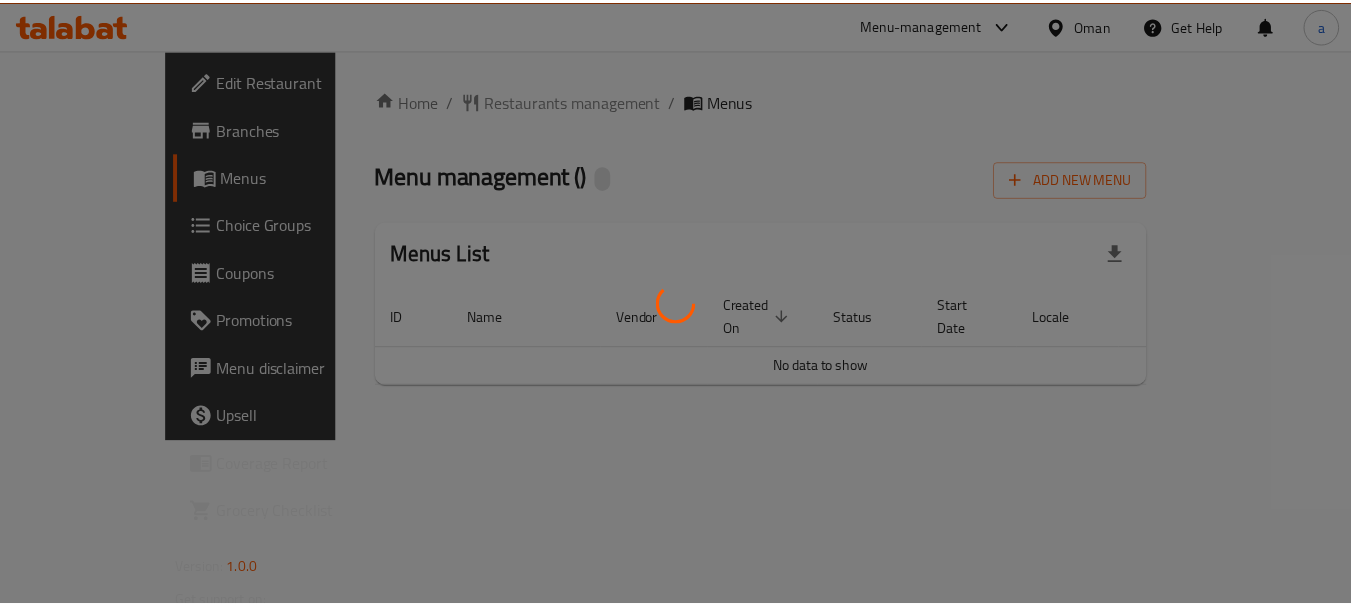 scroll, scrollTop: 0, scrollLeft: 0, axis: both 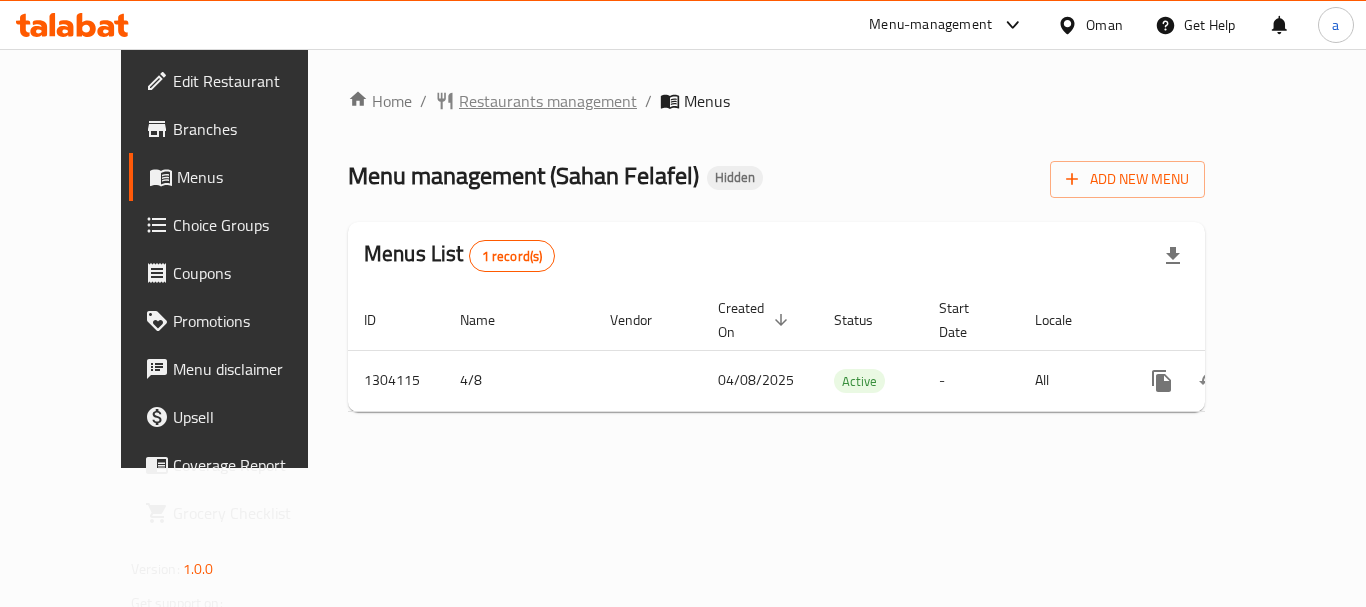 click on "Restaurants management" at bounding box center [548, 101] 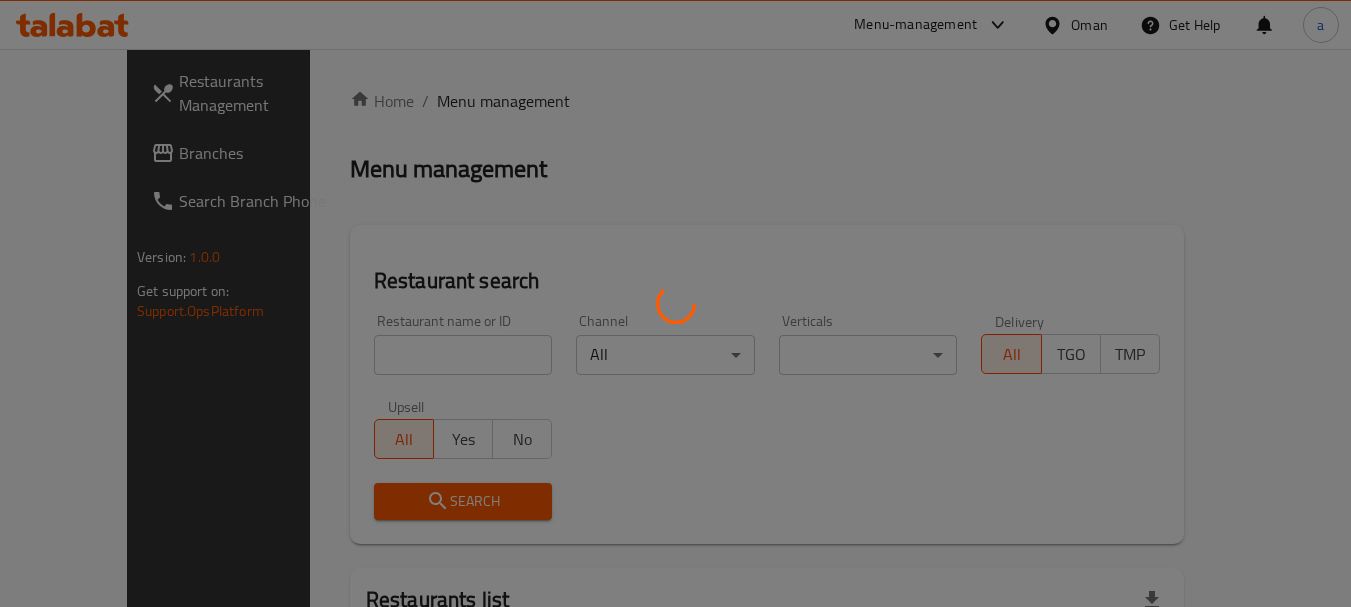 click at bounding box center [675, 303] 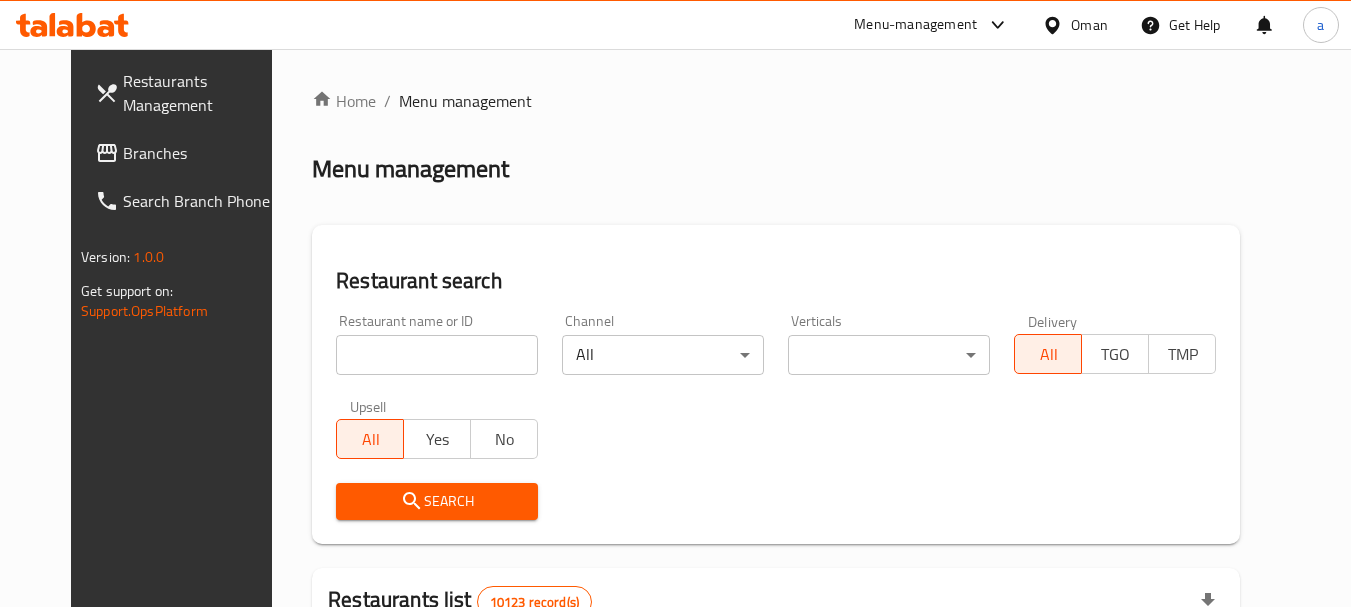 click at bounding box center (437, 355) 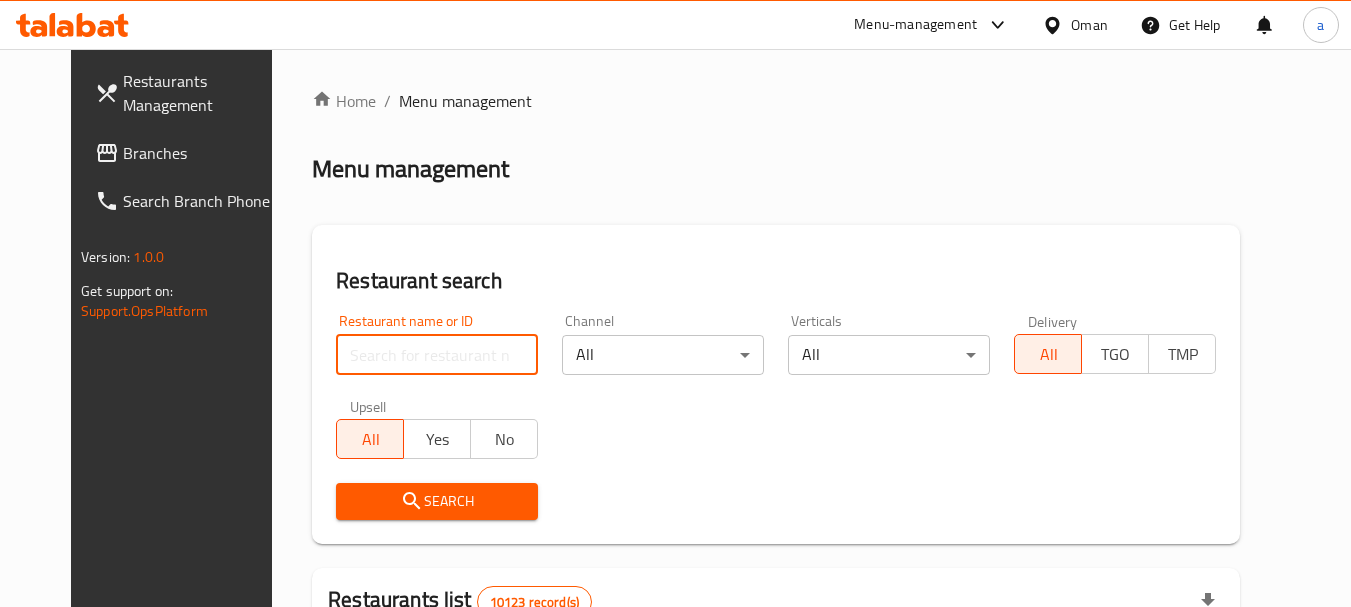 paste on "703095" 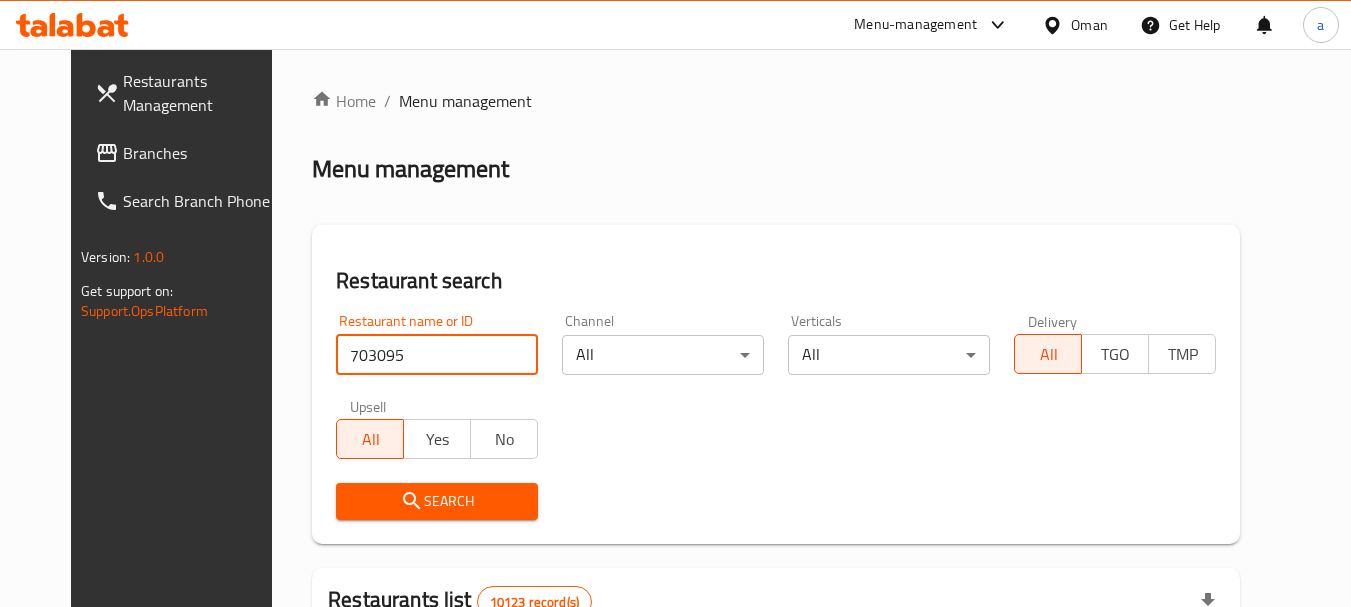 type on "703095" 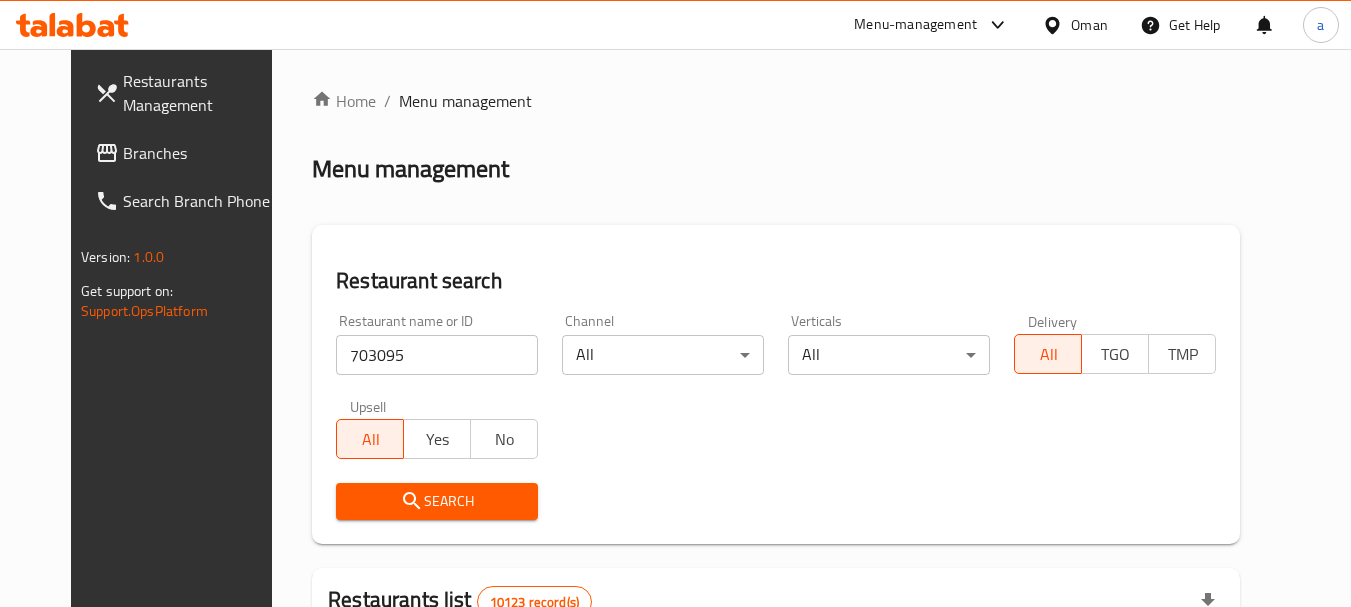 click on "Search" at bounding box center (437, 501) 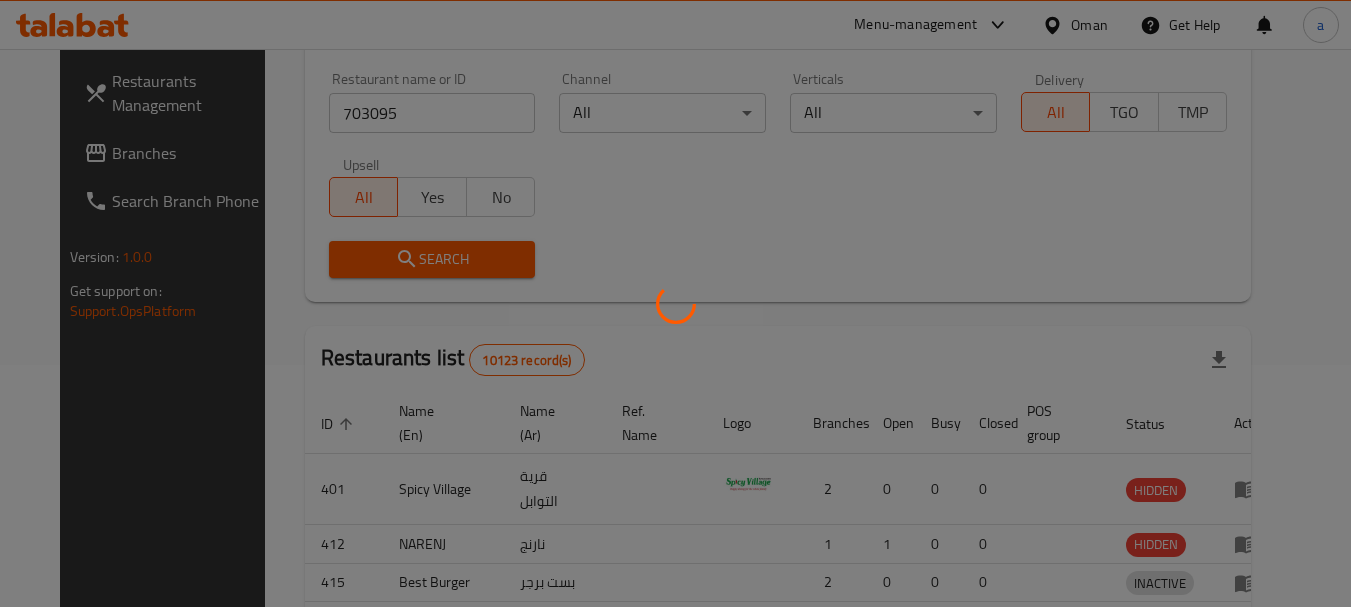 scroll, scrollTop: 268, scrollLeft: 0, axis: vertical 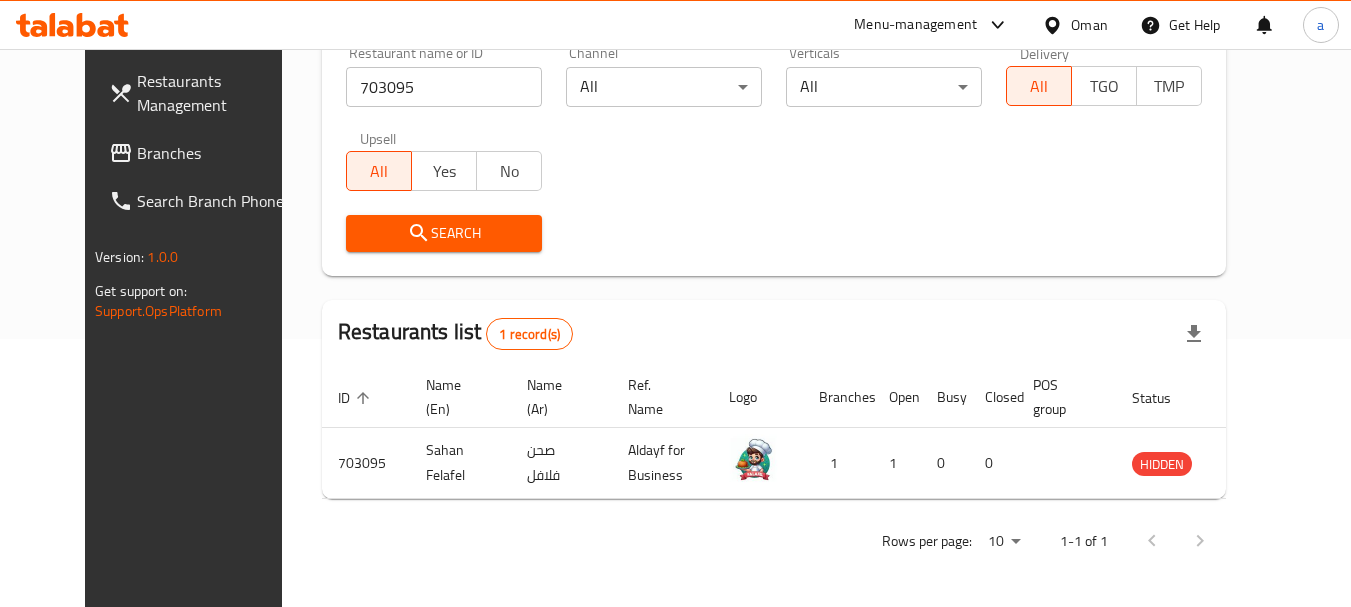 click on "Oman" at bounding box center [1089, 25] 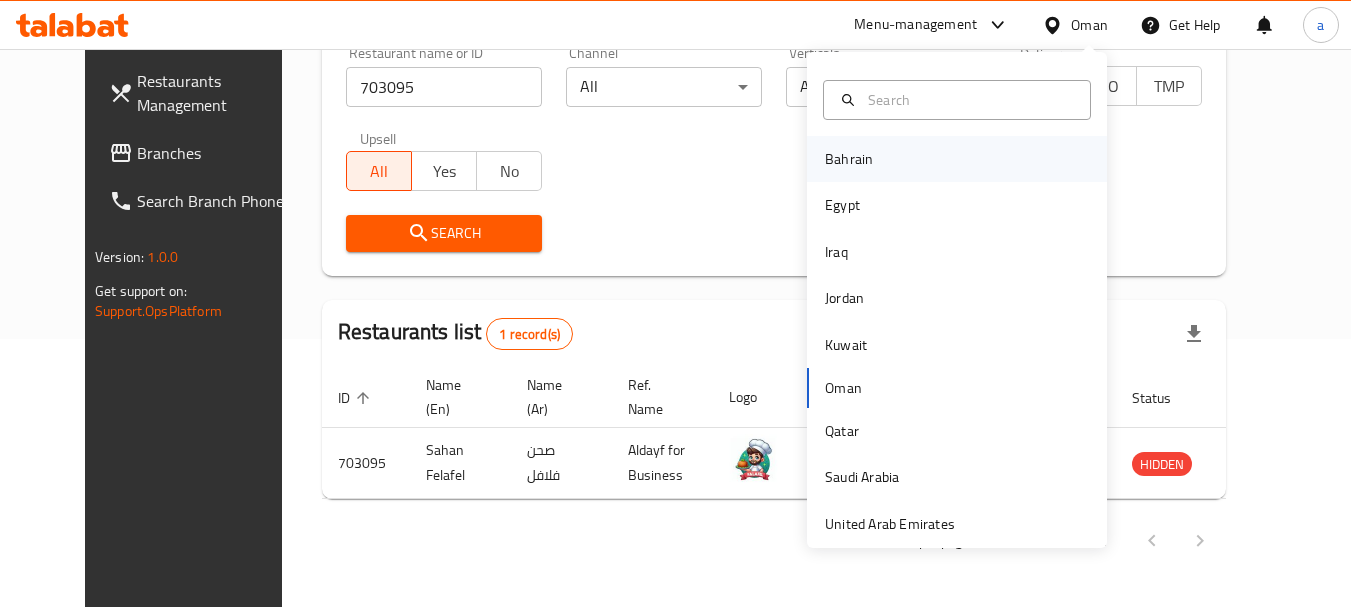 click on "Bahrain" at bounding box center [849, 159] 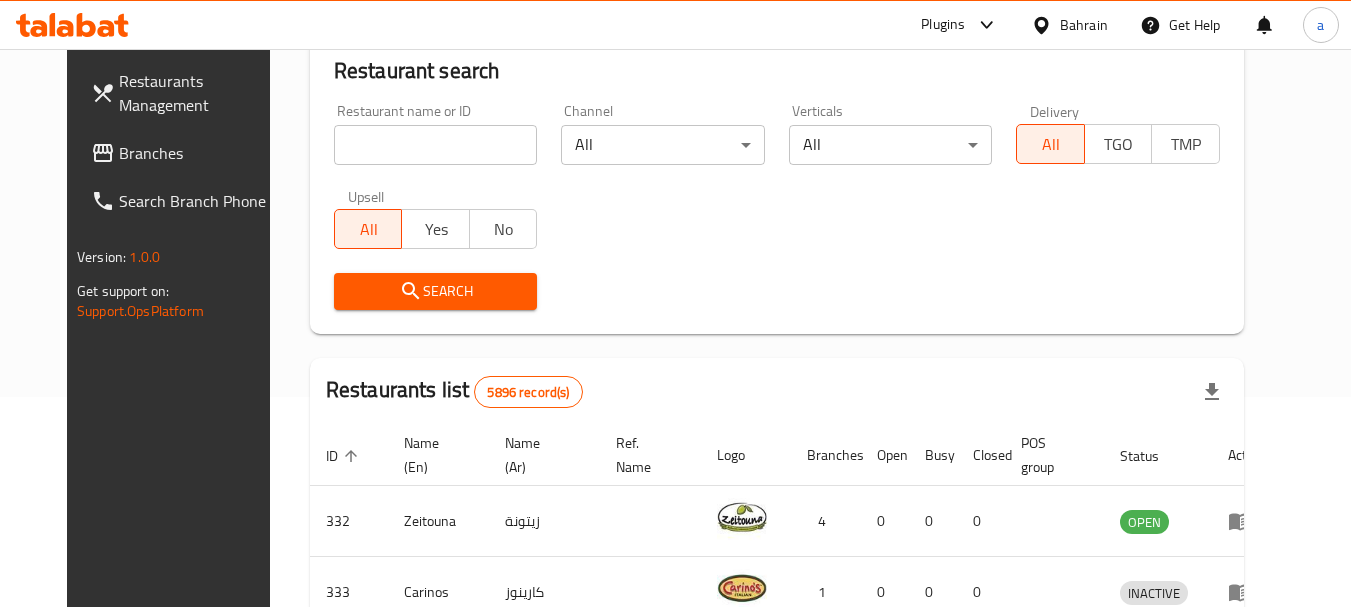 scroll, scrollTop: 268, scrollLeft: 0, axis: vertical 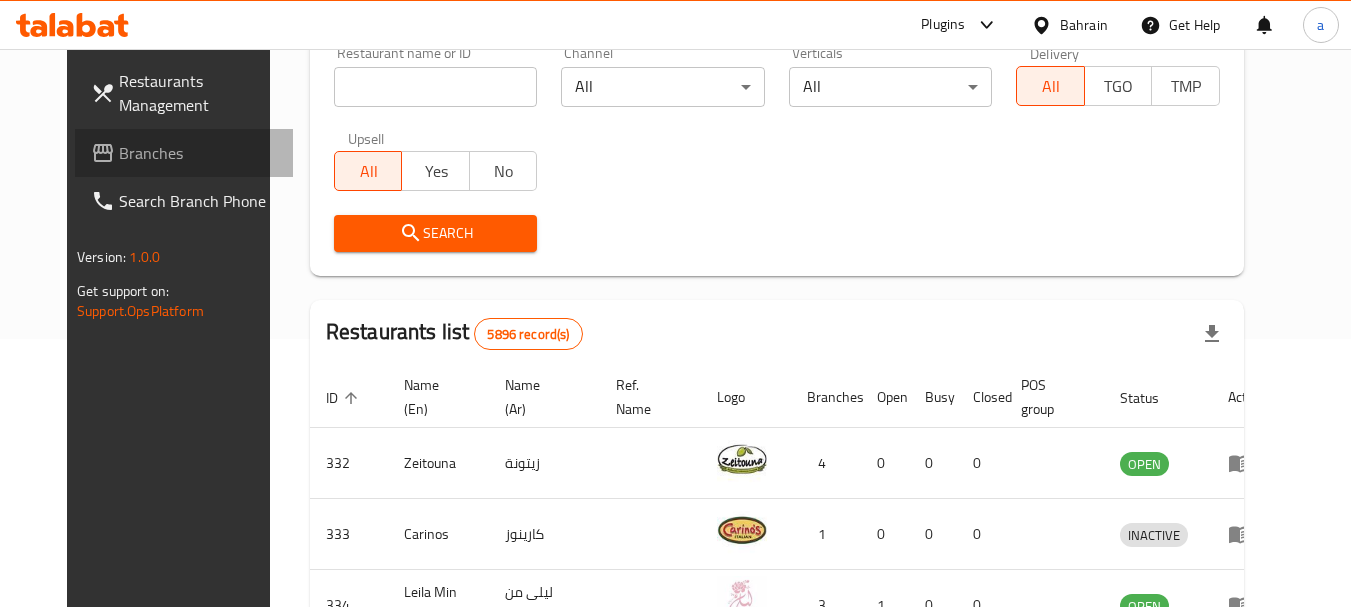 click on "Branches" at bounding box center [198, 153] 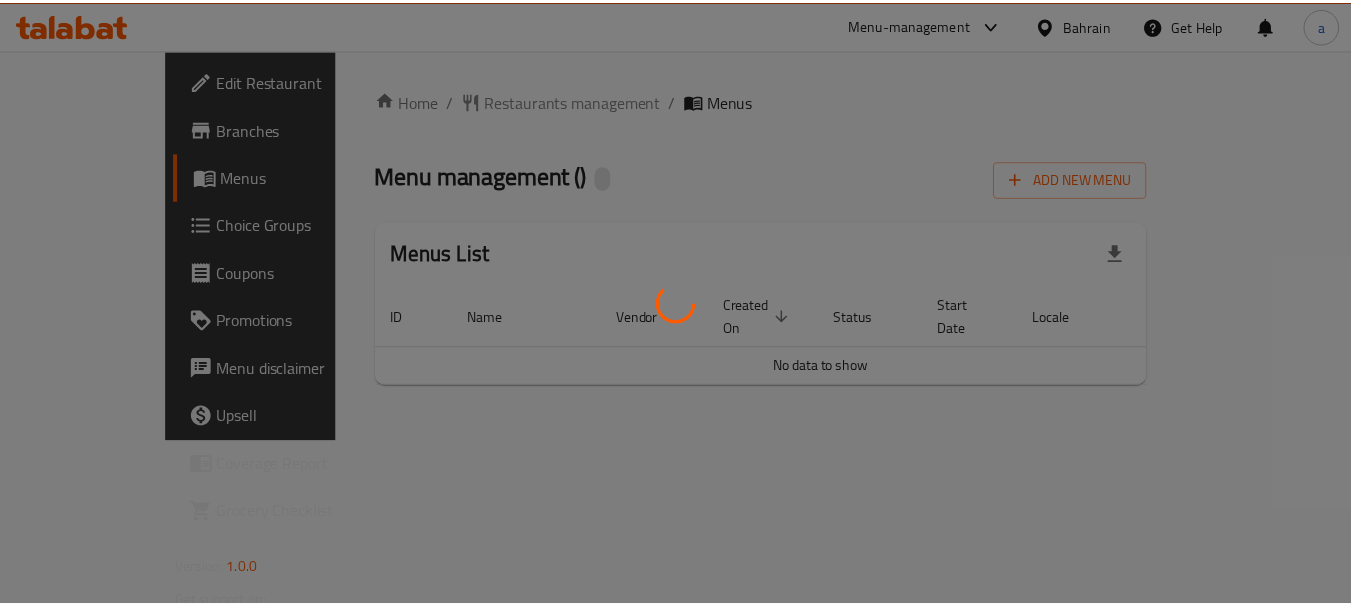 scroll, scrollTop: 0, scrollLeft: 0, axis: both 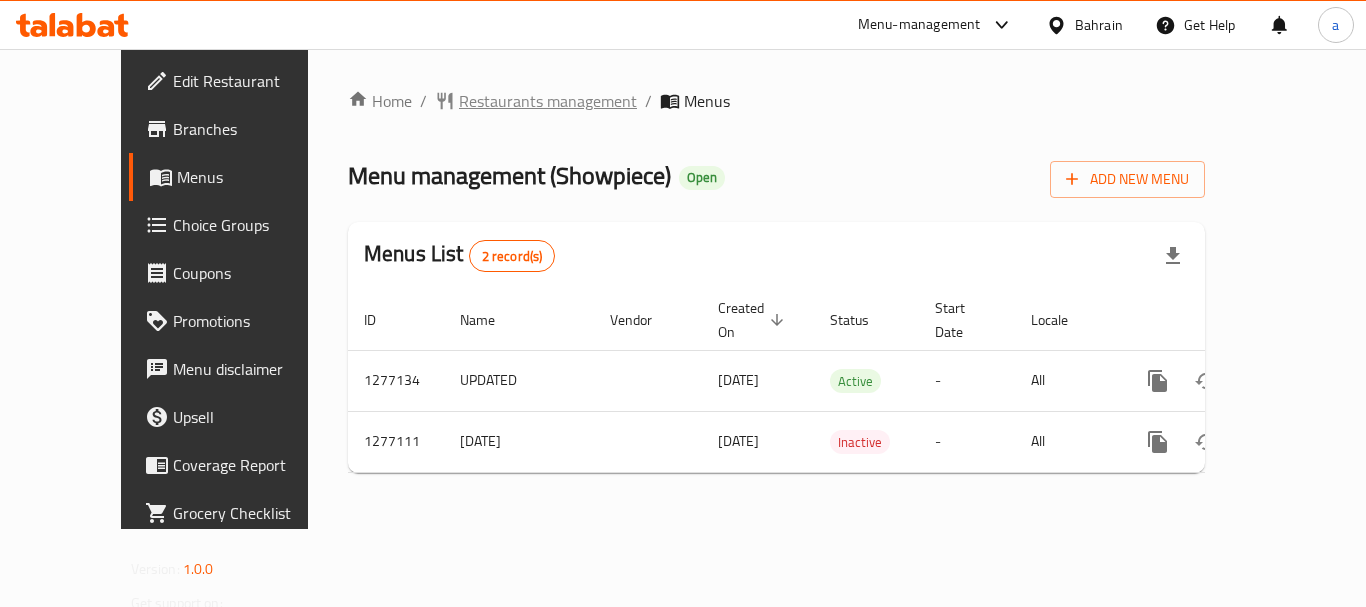 click on "Restaurants management" at bounding box center (548, 101) 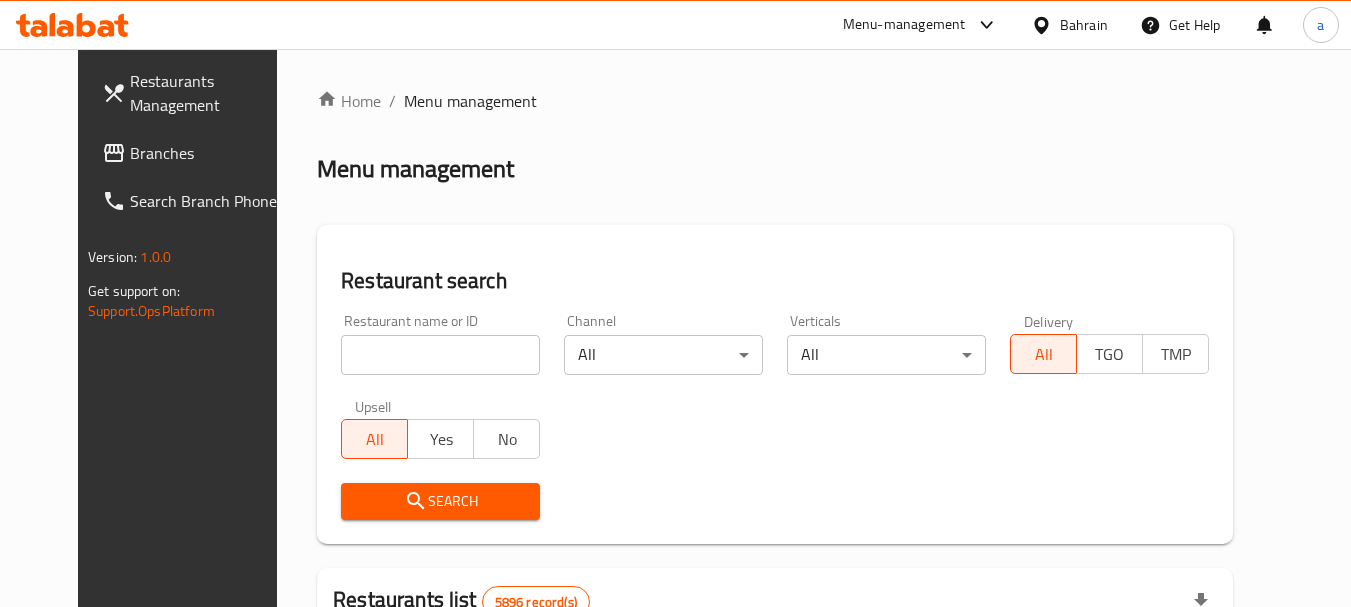 drag, startPoint x: 442, startPoint y: 353, endPoint x: 440, endPoint y: 365, distance: 12.165525 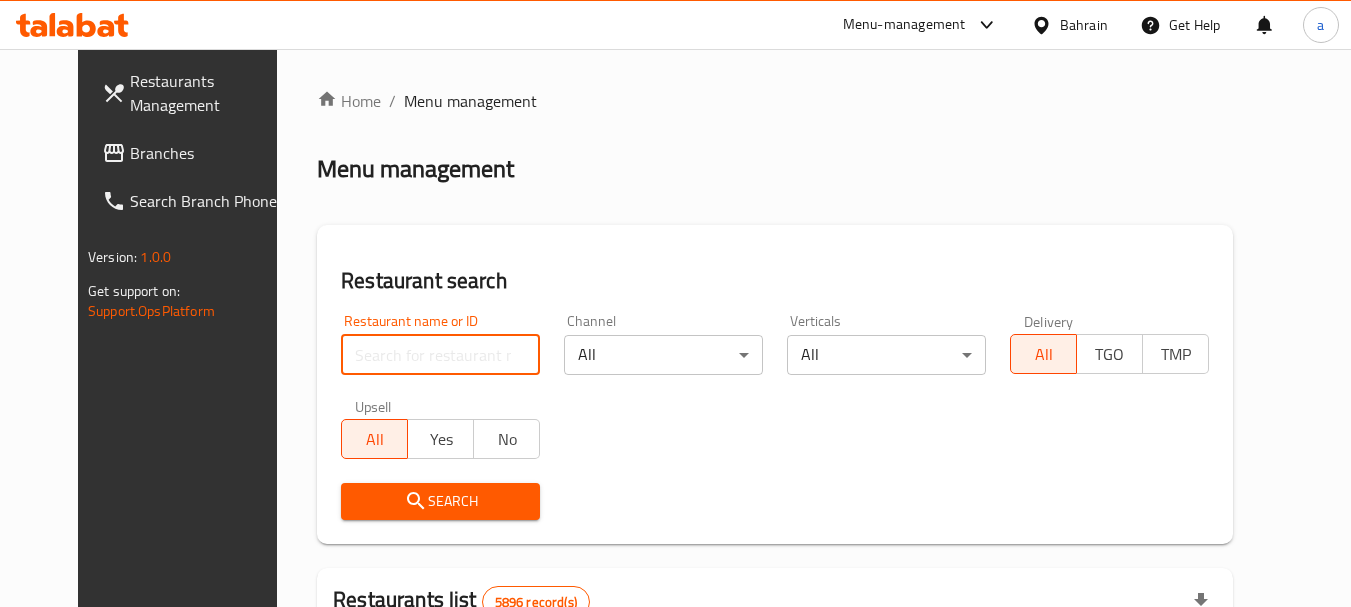 paste on "692239" 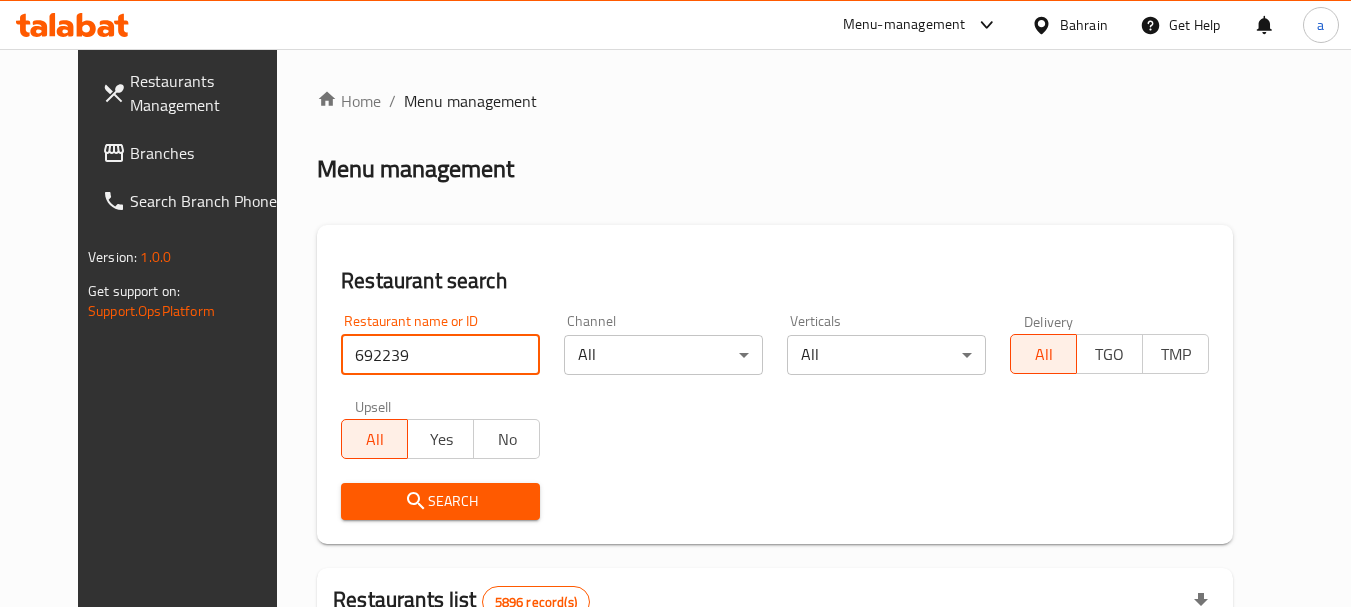 type on "692239" 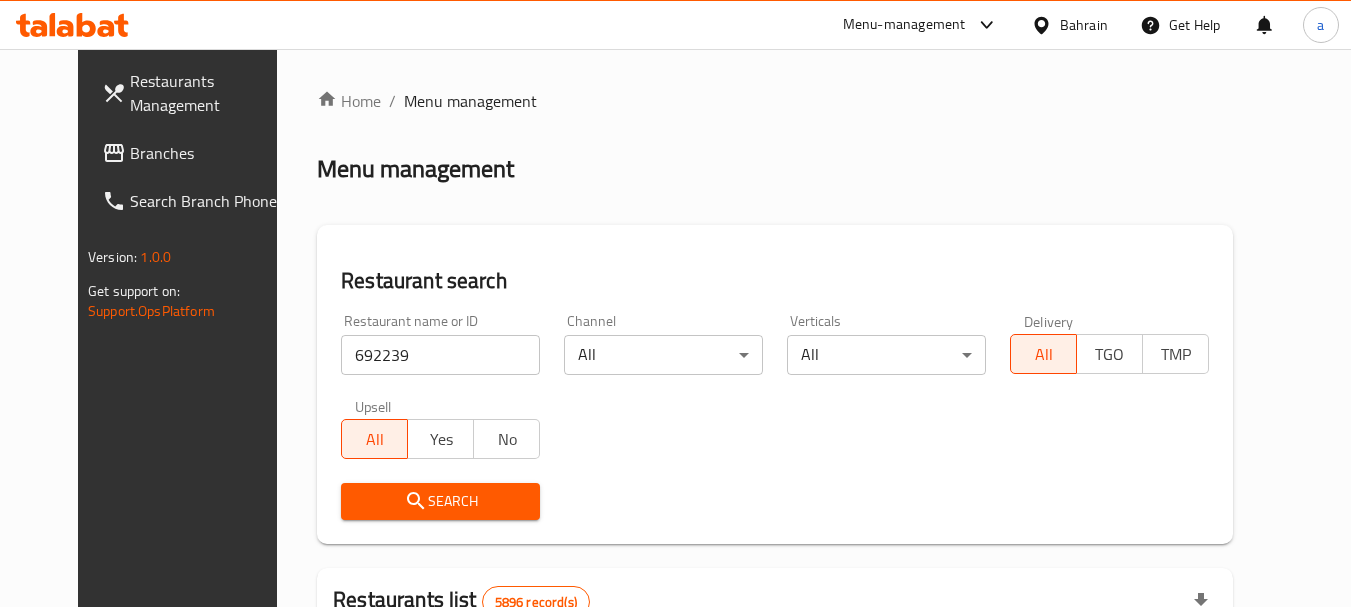 click on "Search" at bounding box center [440, 501] 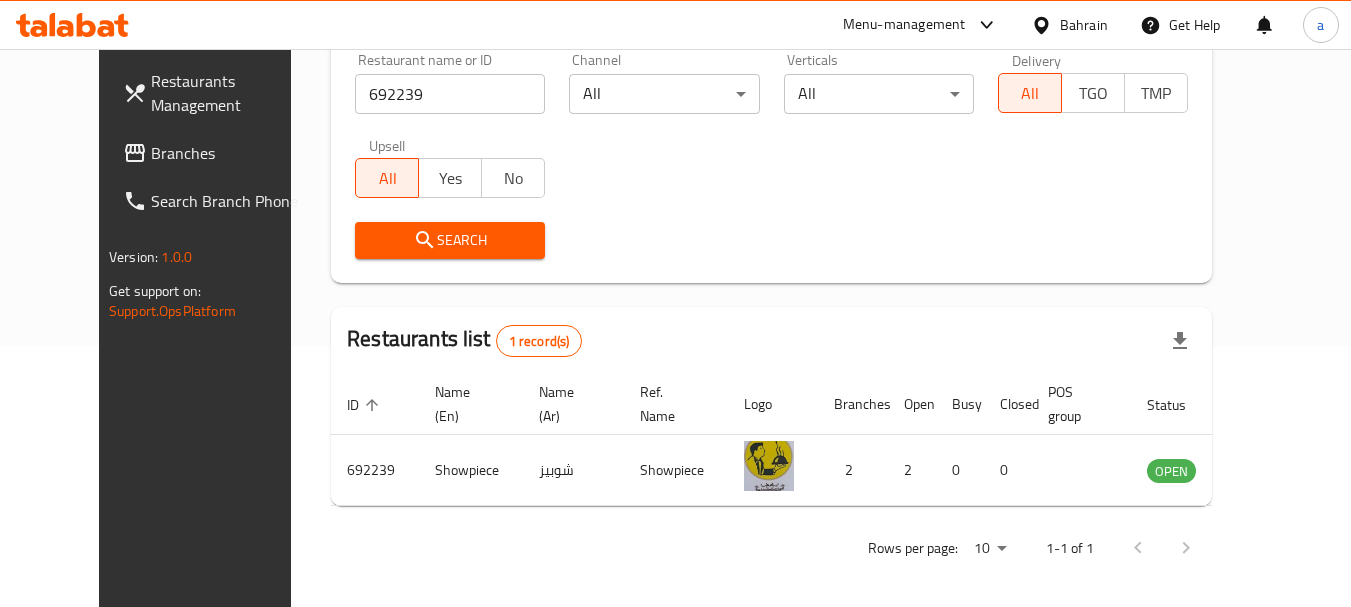 scroll, scrollTop: 268, scrollLeft: 0, axis: vertical 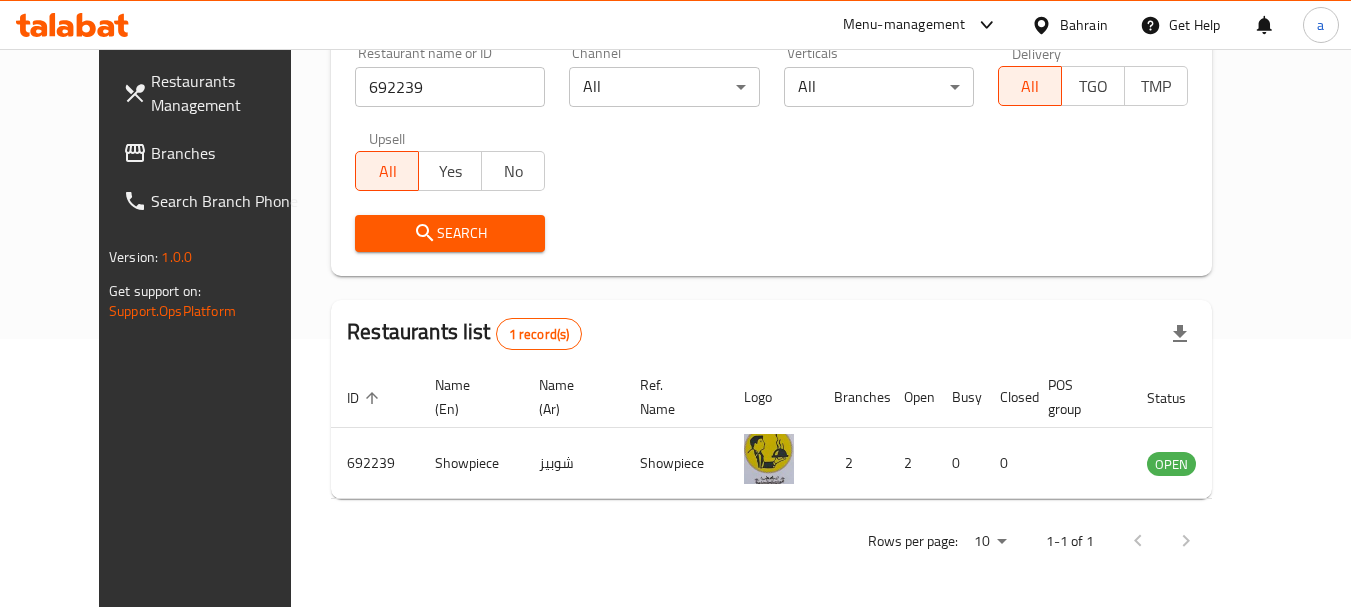 click on "Bahrain" at bounding box center (1084, 25) 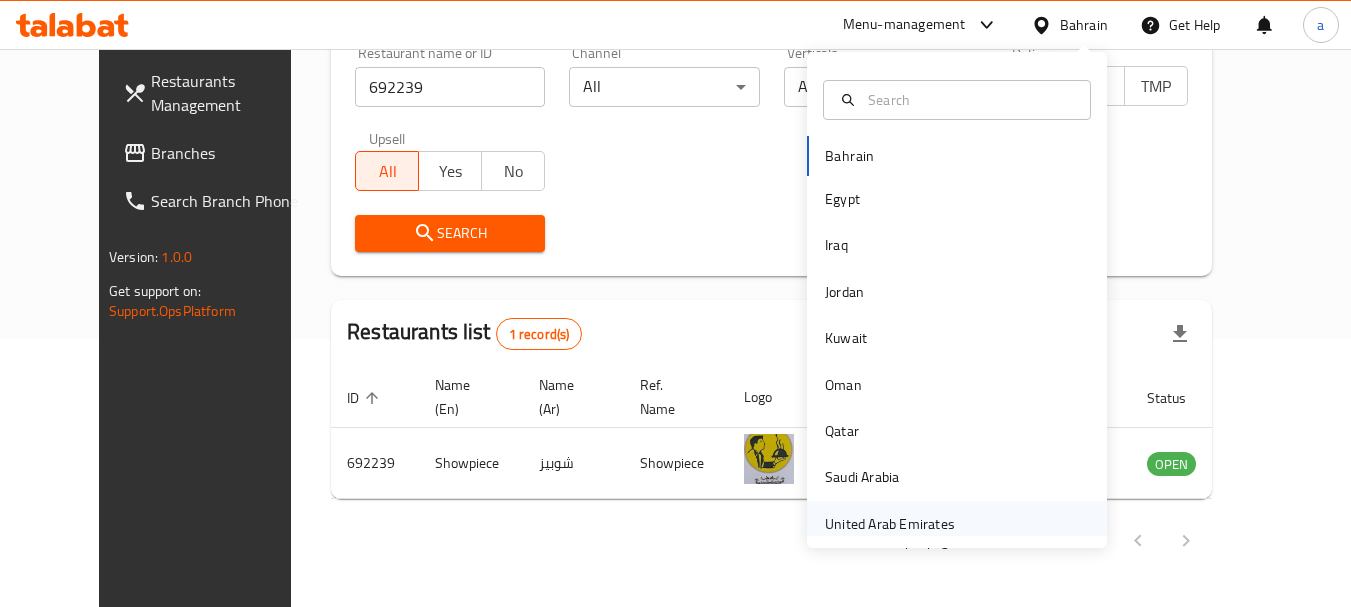 click on "United Arab Emirates" at bounding box center (890, 524) 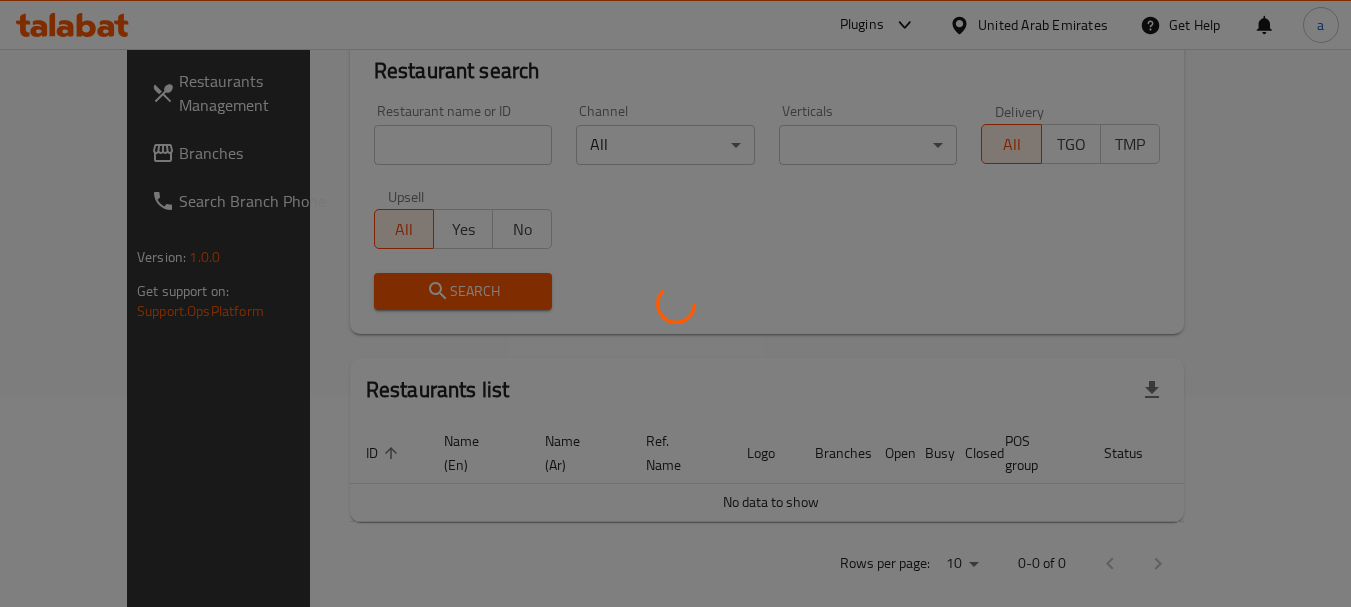 scroll, scrollTop: 268, scrollLeft: 0, axis: vertical 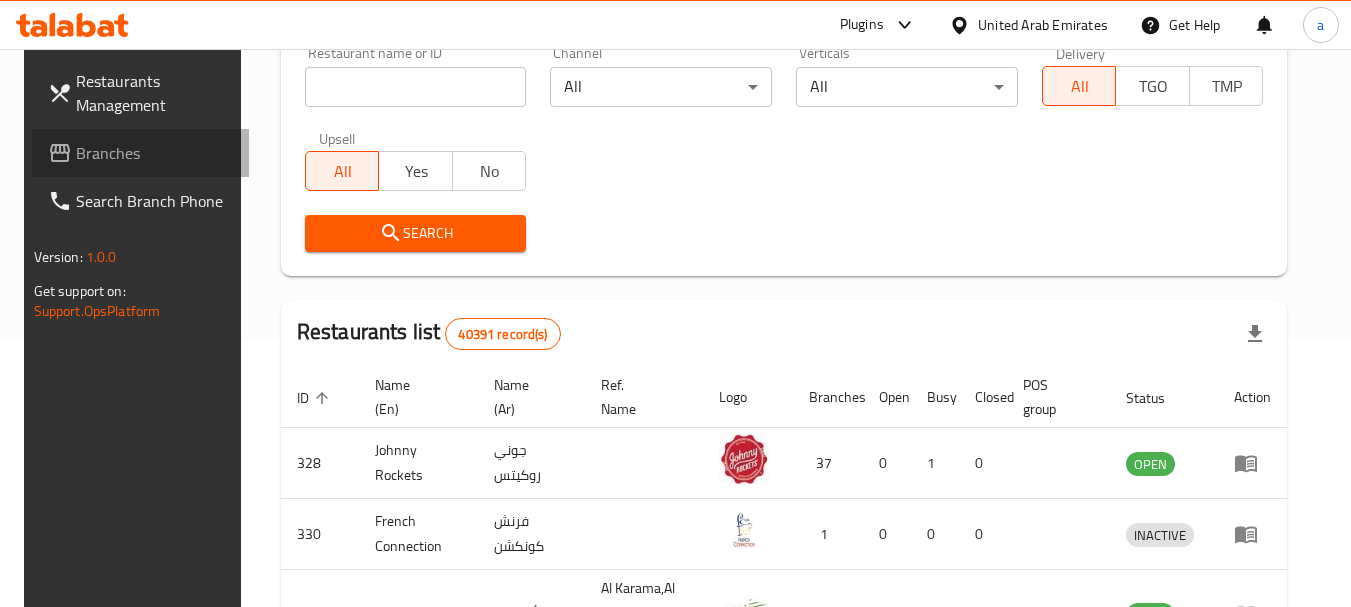 click on "Branches" at bounding box center [155, 153] 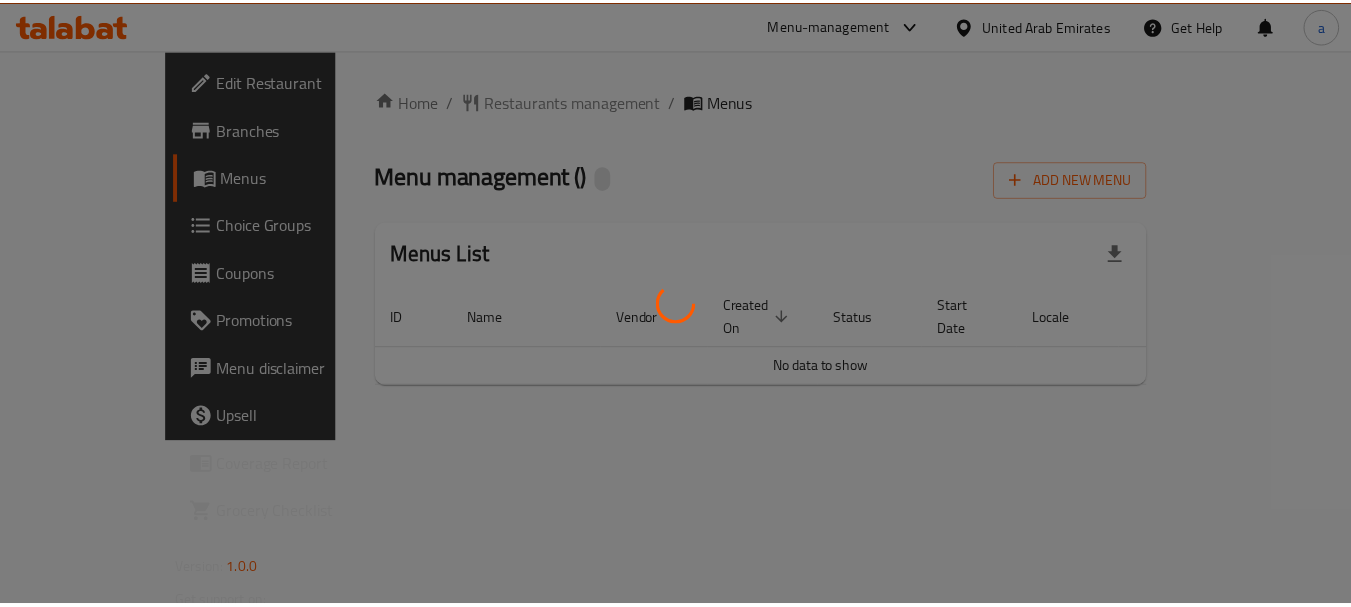 scroll, scrollTop: 0, scrollLeft: 0, axis: both 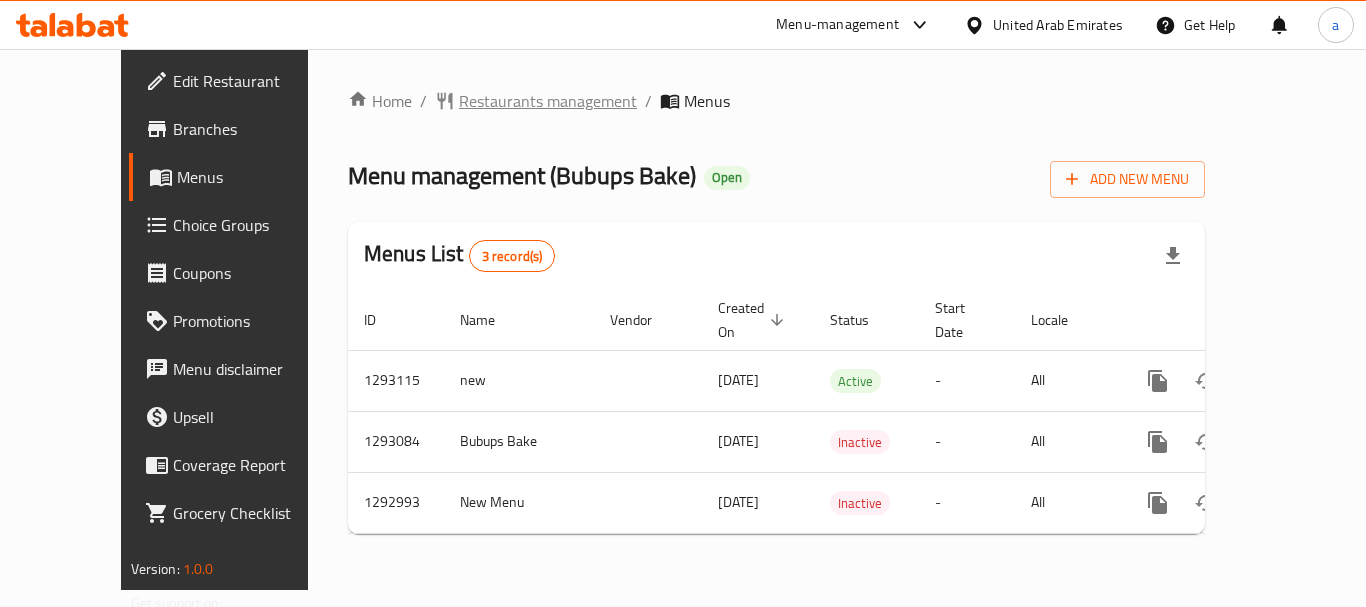 click on "Restaurants management" at bounding box center (548, 101) 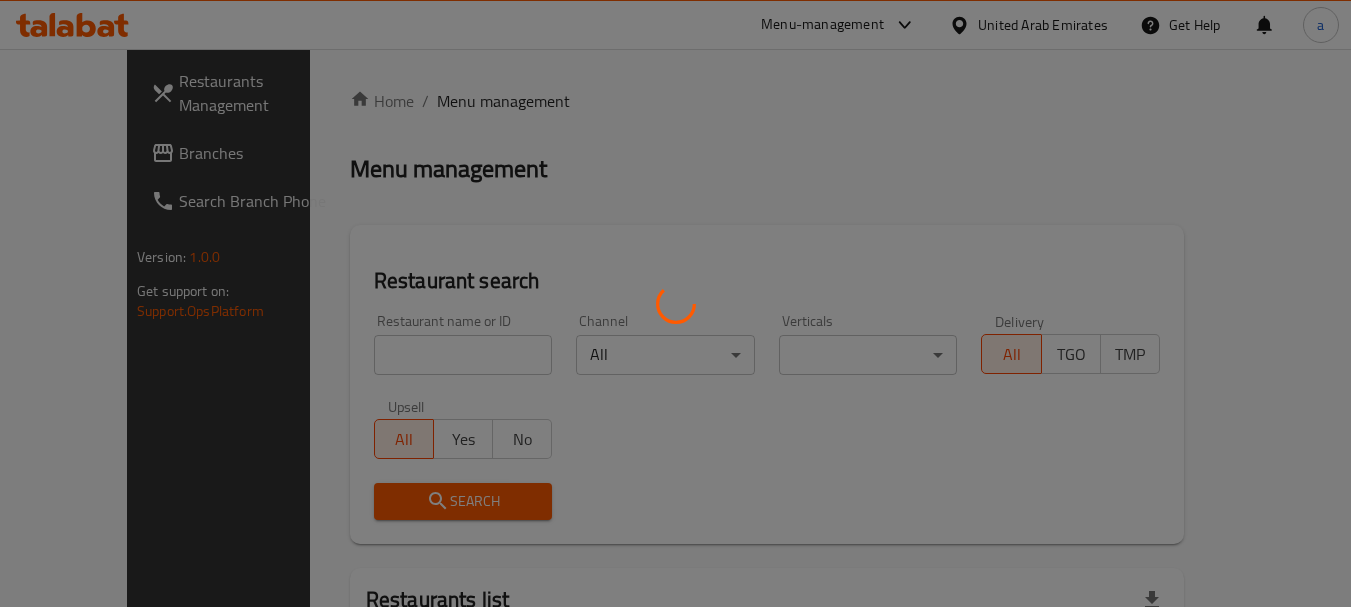 click at bounding box center (675, 303) 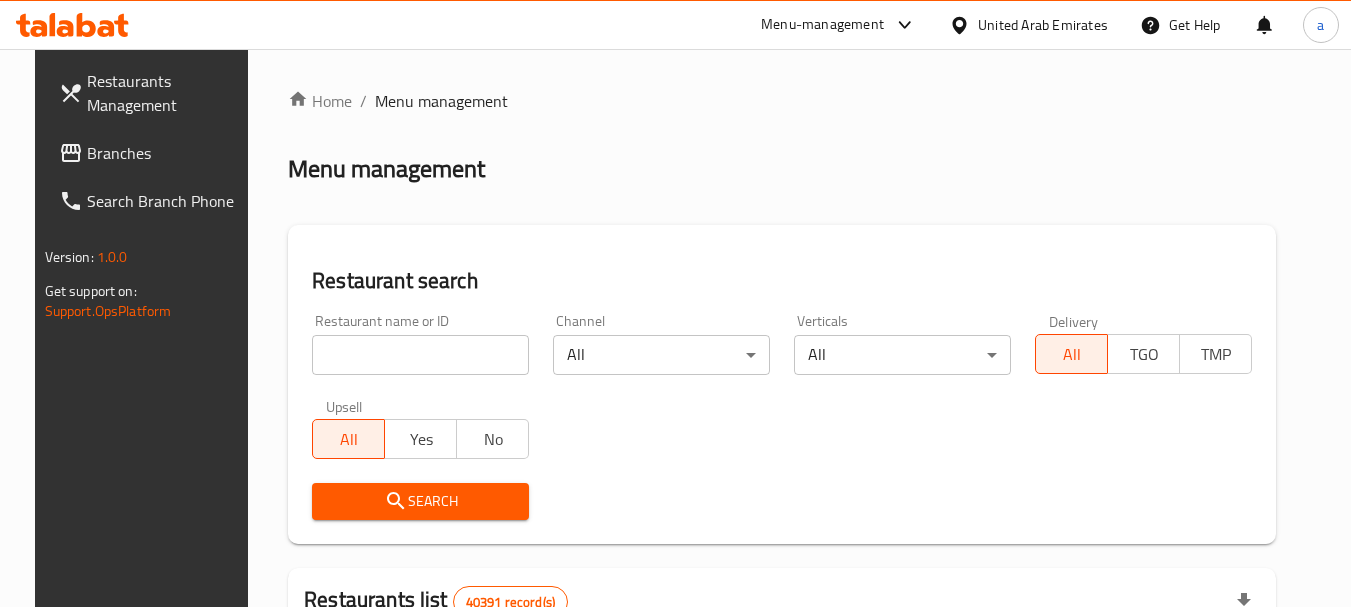 click at bounding box center [420, 355] 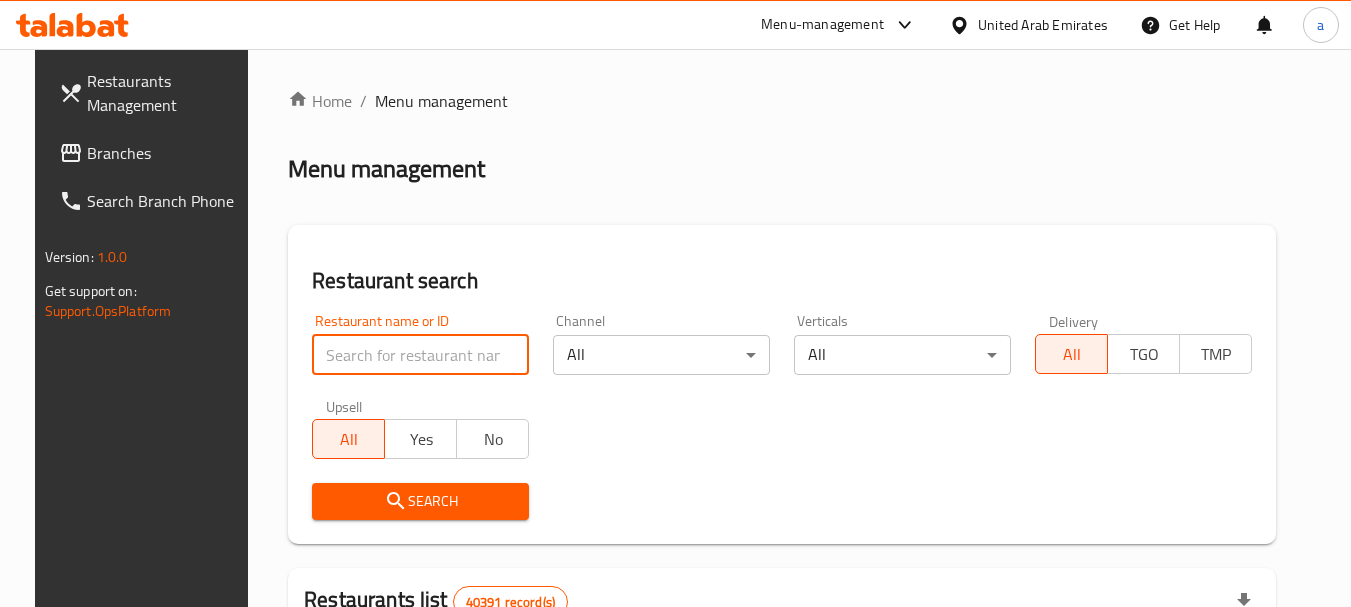 paste on "[NUMBER]" 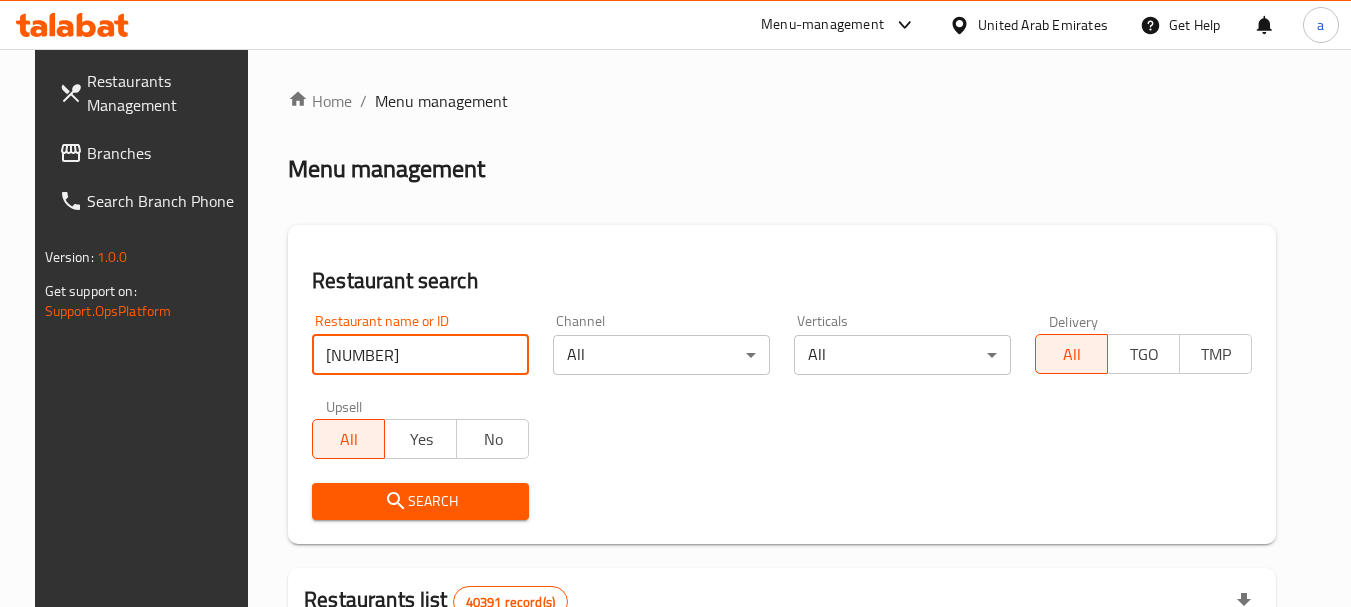 type on "699331" 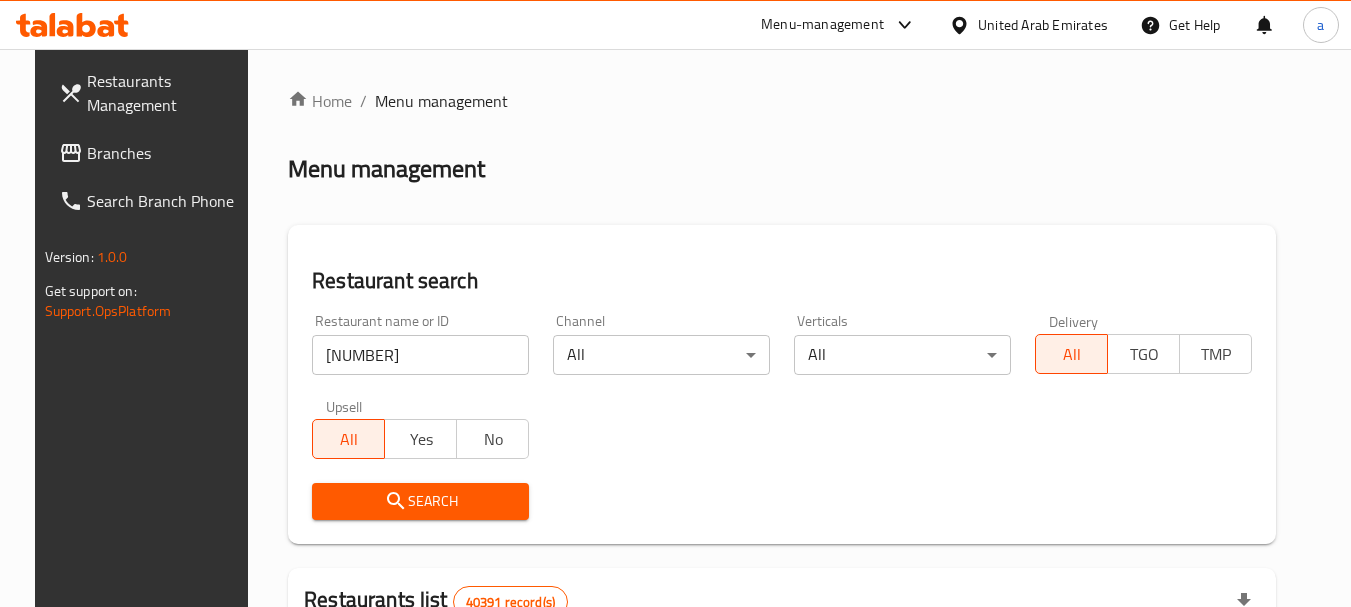 click on "Search" at bounding box center [420, 501] 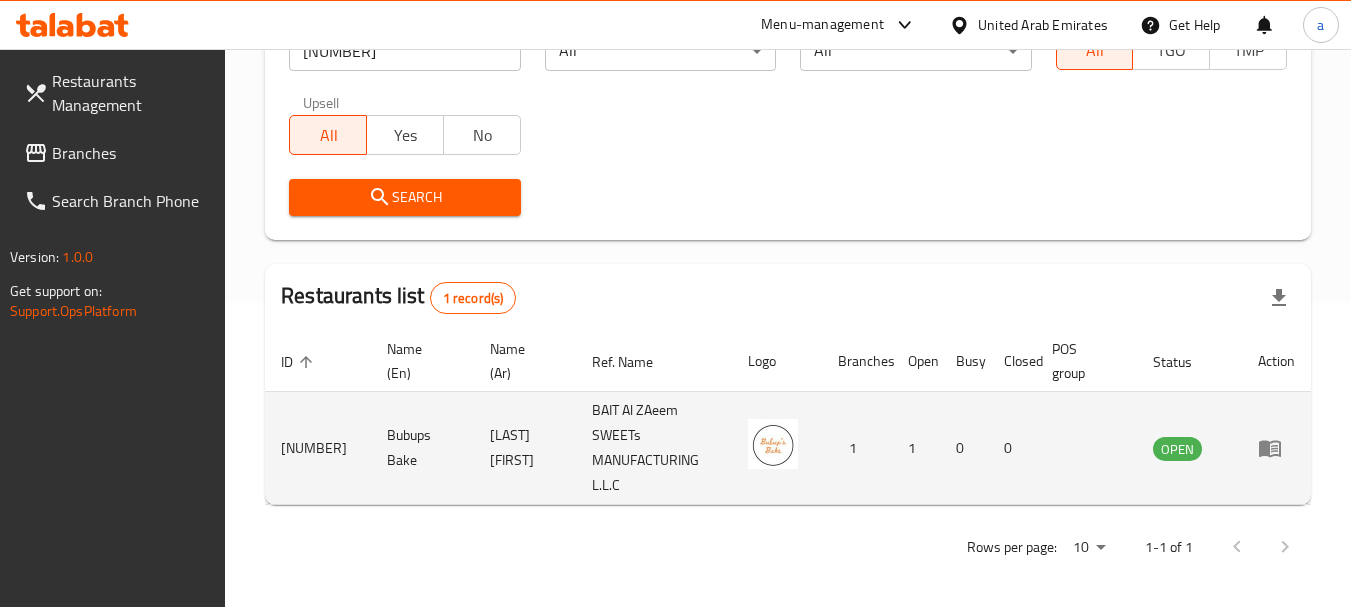 scroll, scrollTop: 310, scrollLeft: 0, axis: vertical 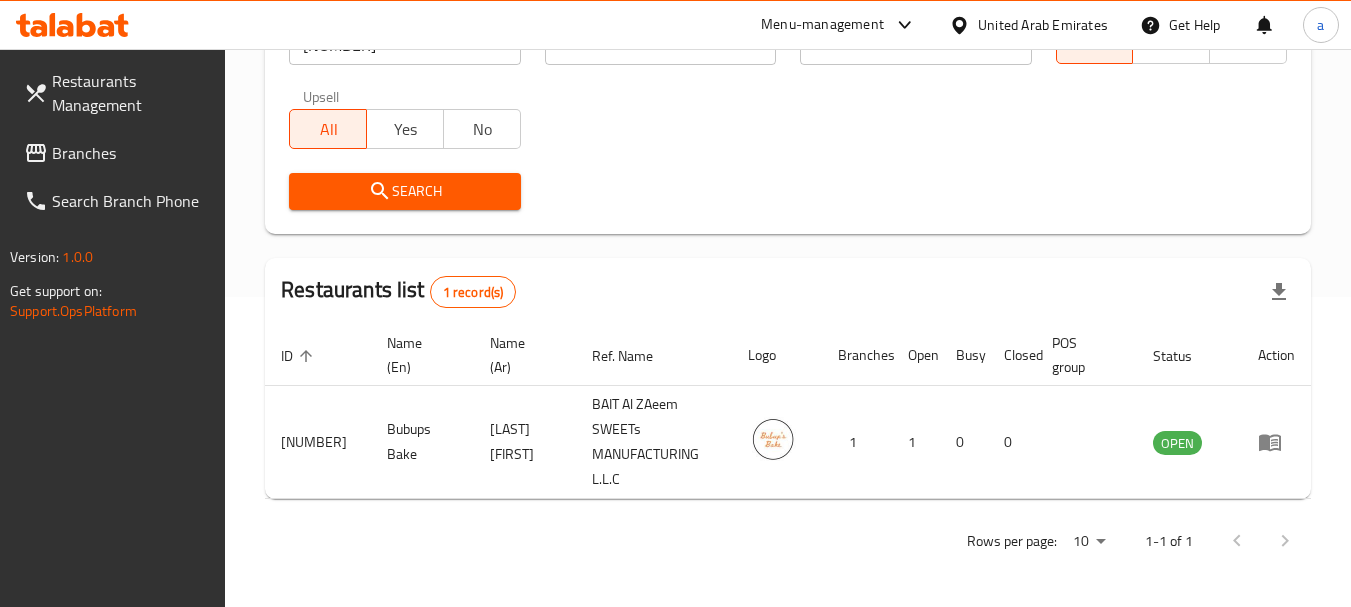 click on "United Arab Emirates" at bounding box center [1043, 25] 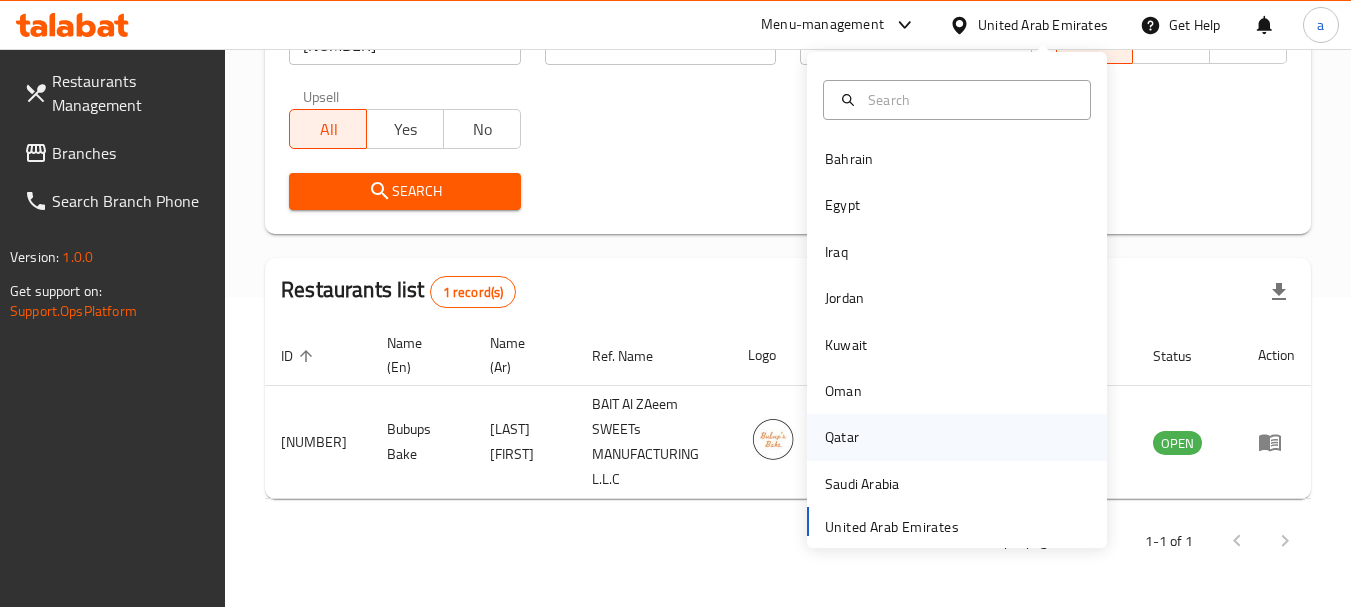 click on "Qatar" at bounding box center [842, 437] 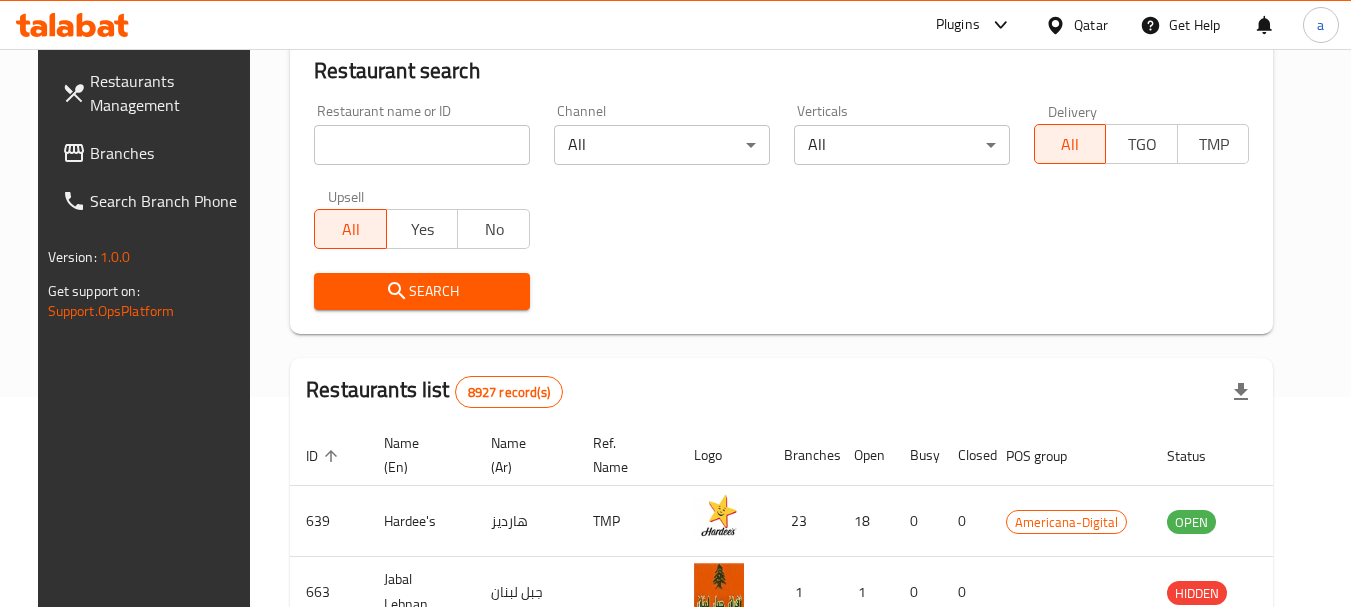 scroll, scrollTop: 310, scrollLeft: 0, axis: vertical 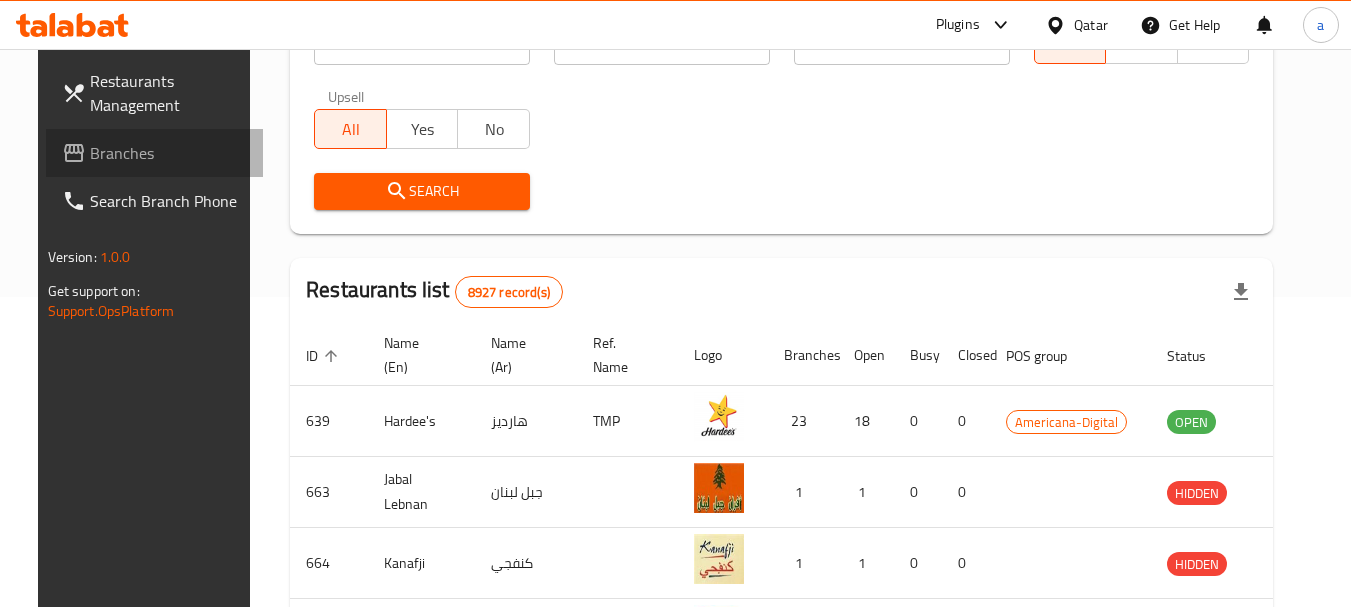 click on "Branches" at bounding box center [169, 153] 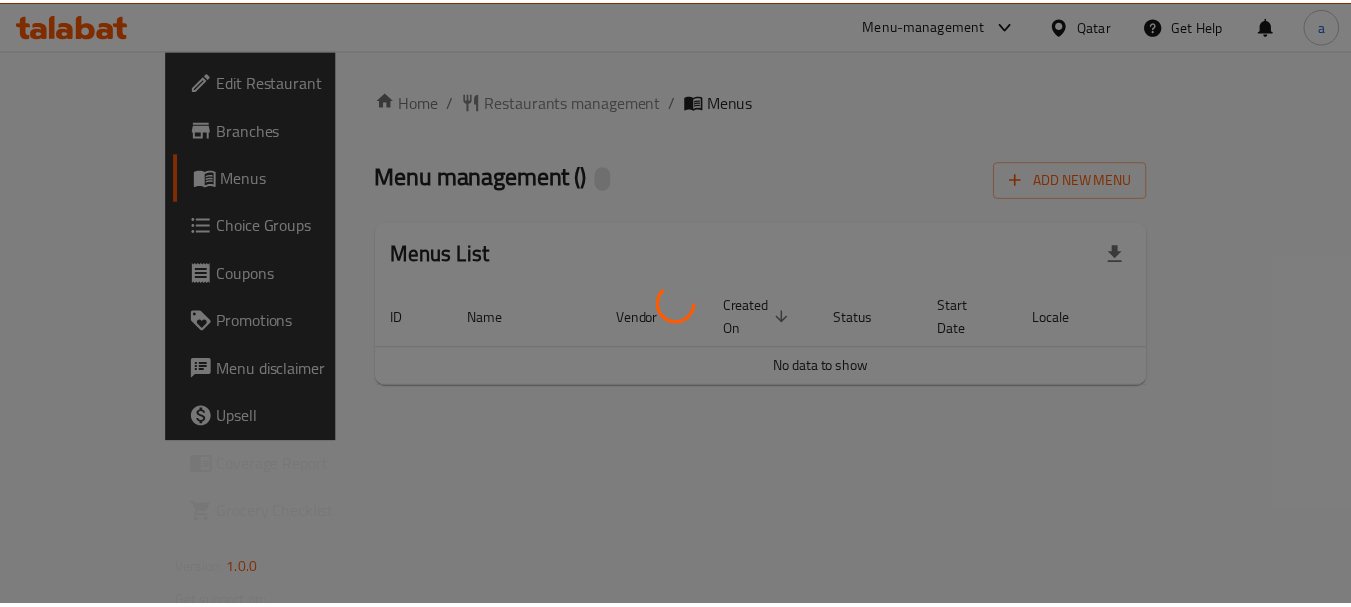 scroll, scrollTop: 0, scrollLeft: 0, axis: both 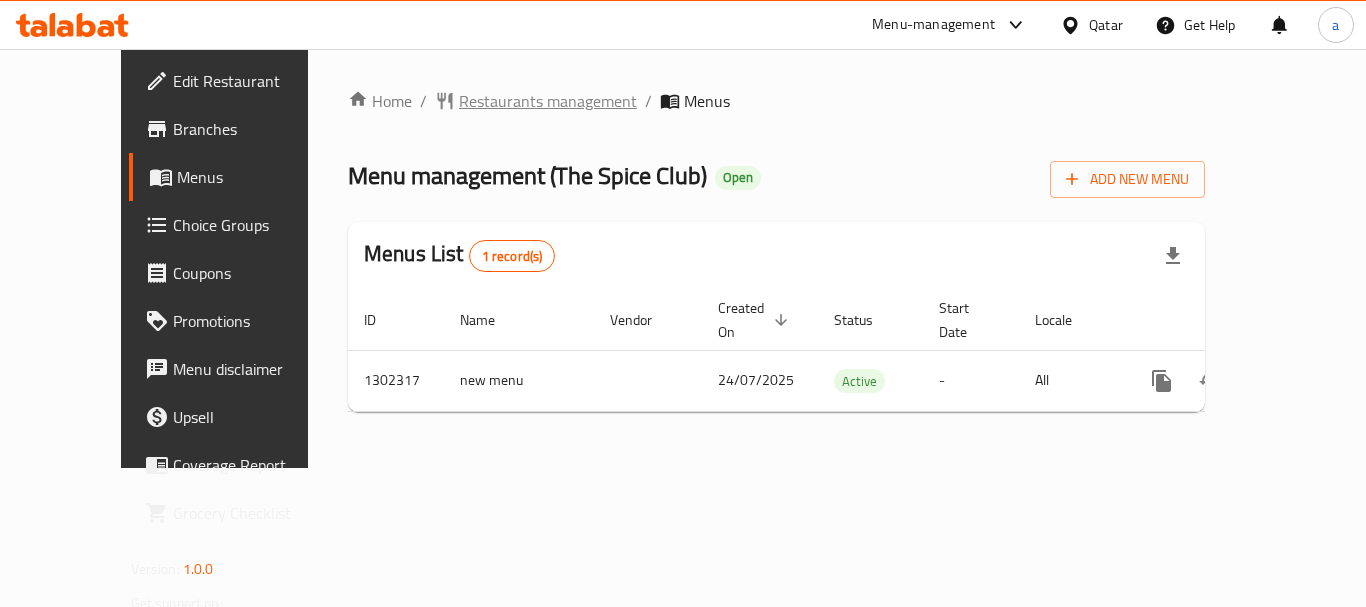 click on "Restaurants management" at bounding box center [548, 101] 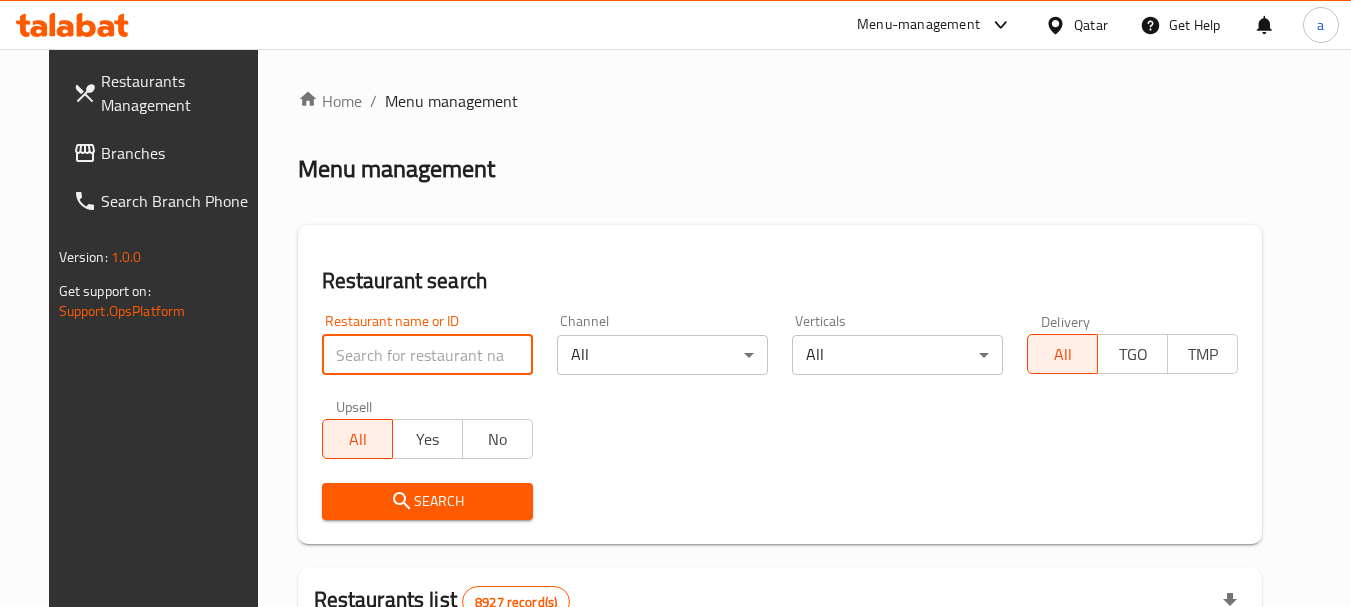 click at bounding box center (427, 355) 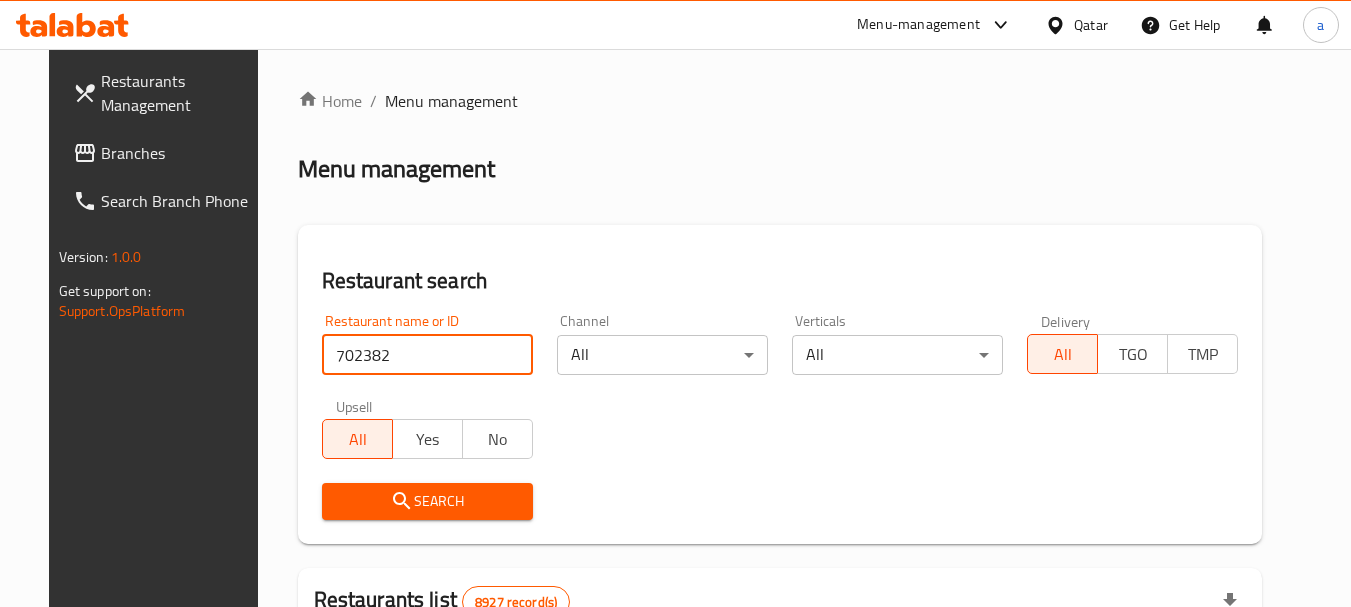 type on "702382" 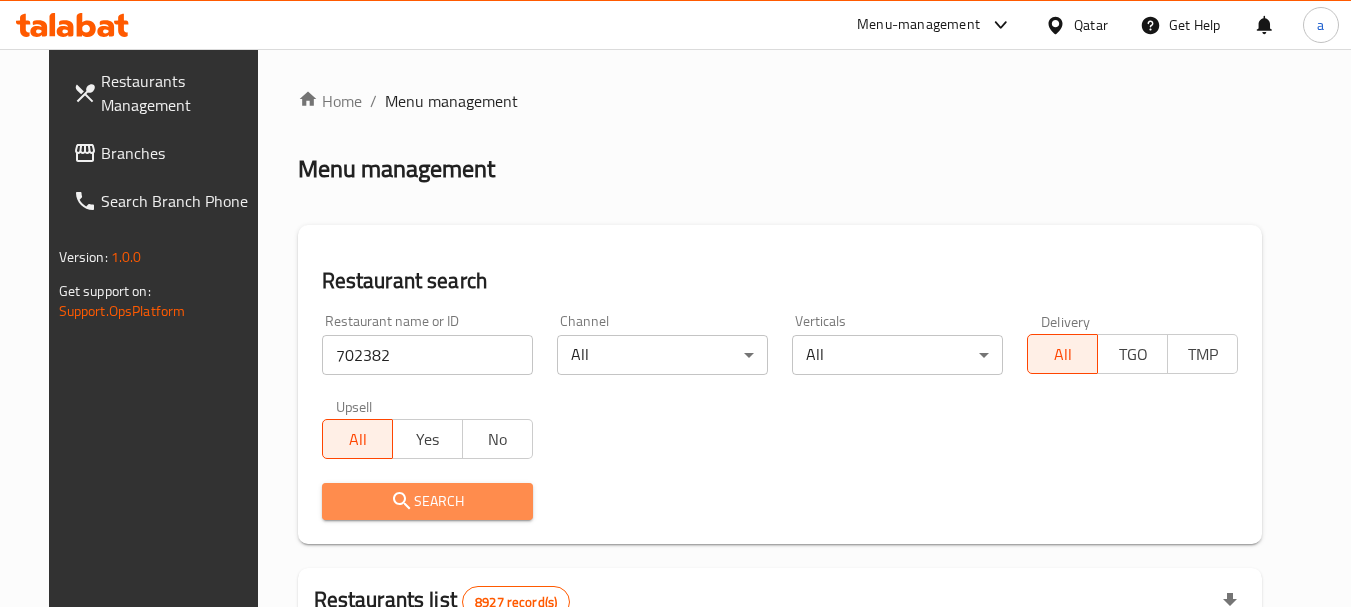 click on "Search" at bounding box center [427, 501] 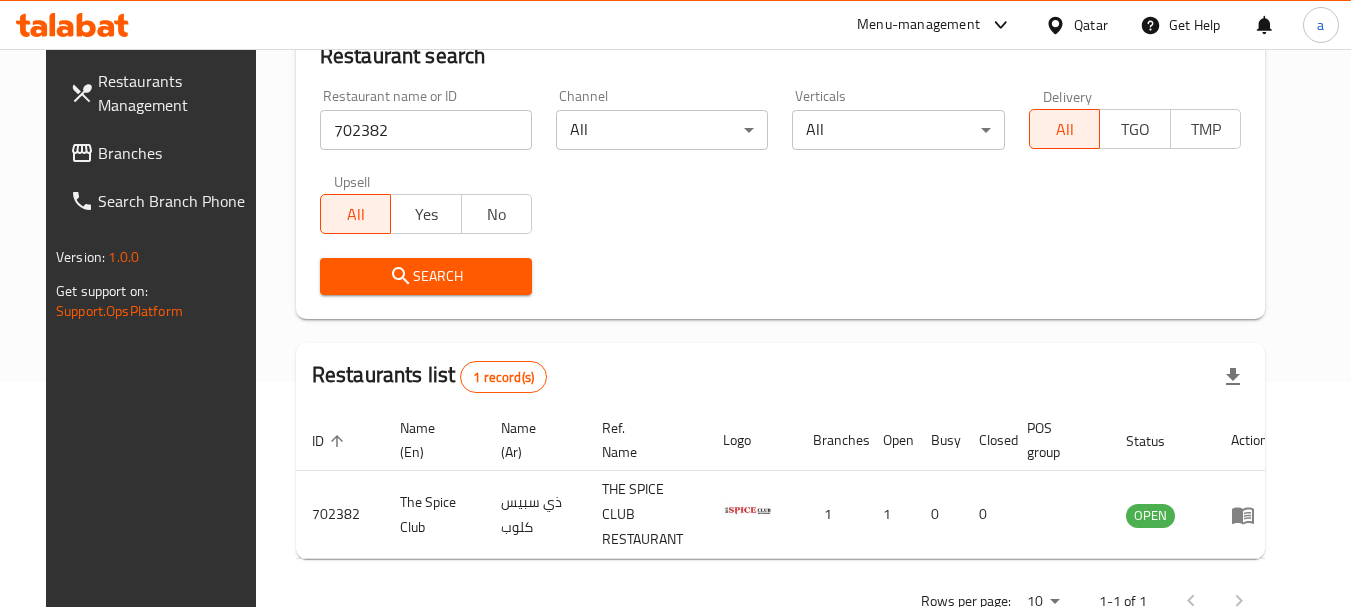 scroll, scrollTop: 268, scrollLeft: 0, axis: vertical 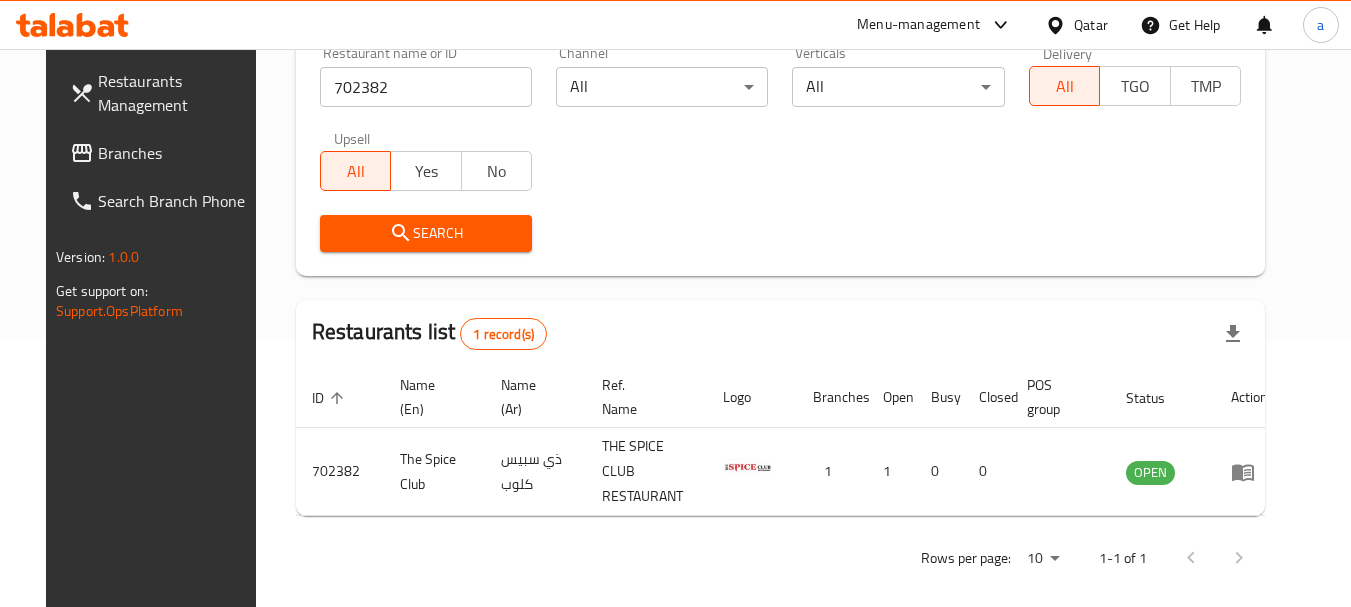 click on "Qatar" at bounding box center [1091, 25] 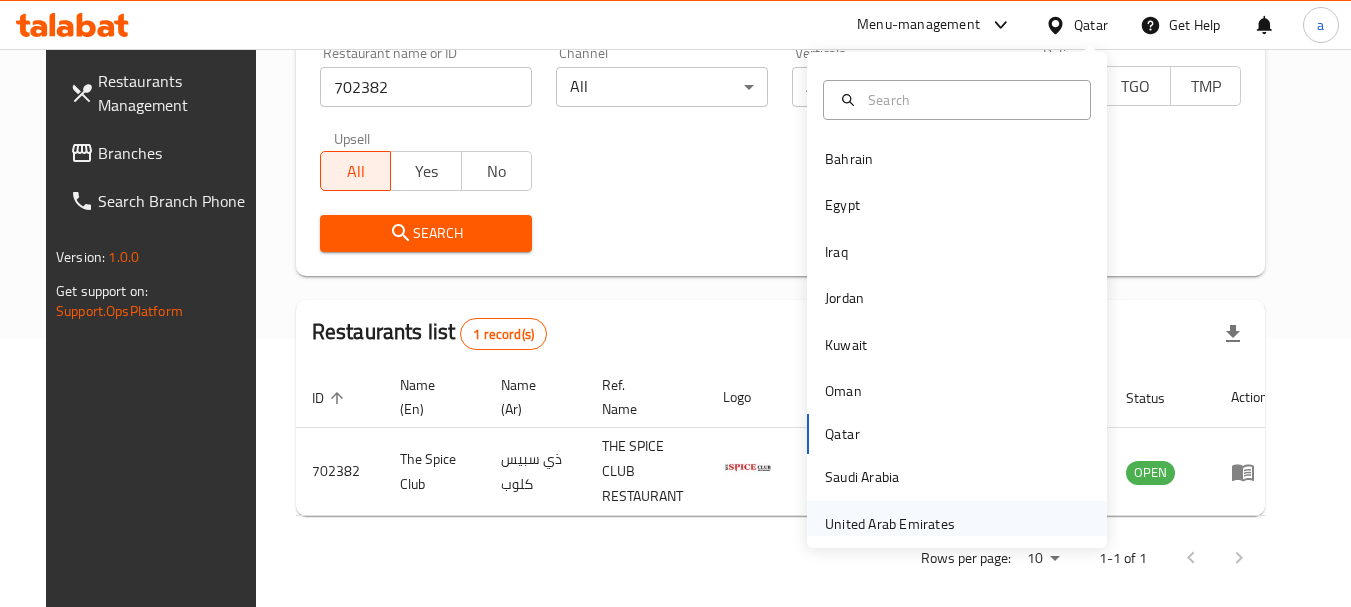click on "United Arab Emirates" at bounding box center (890, 524) 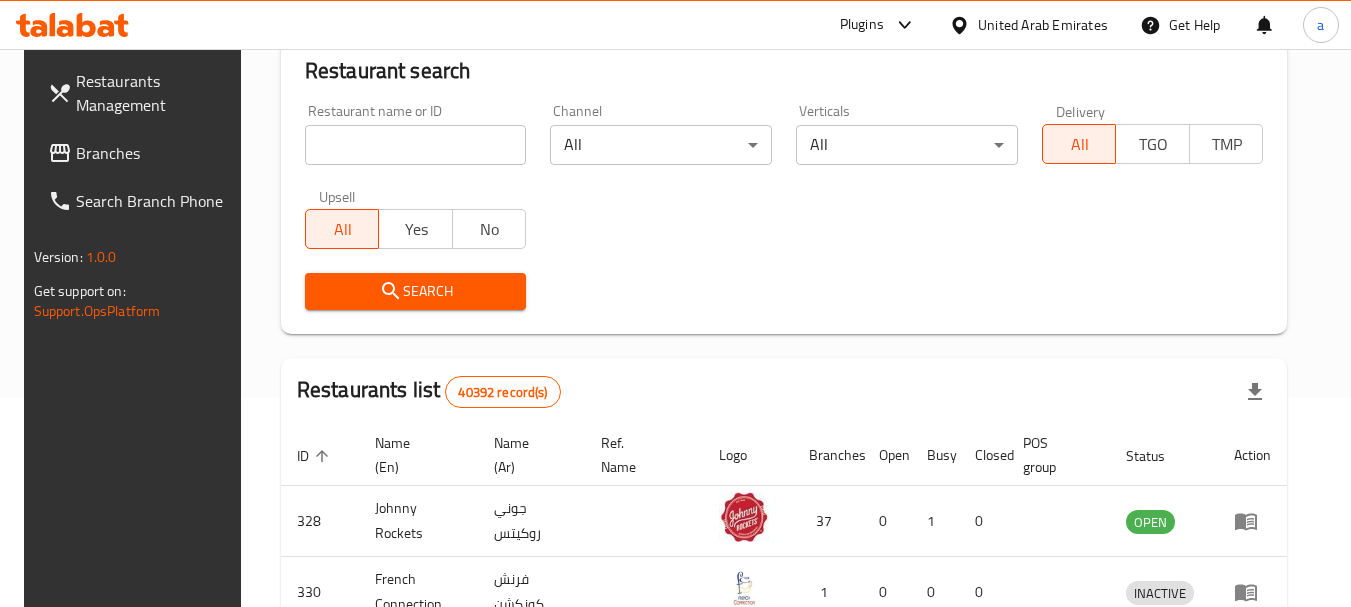 scroll, scrollTop: 268, scrollLeft: 0, axis: vertical 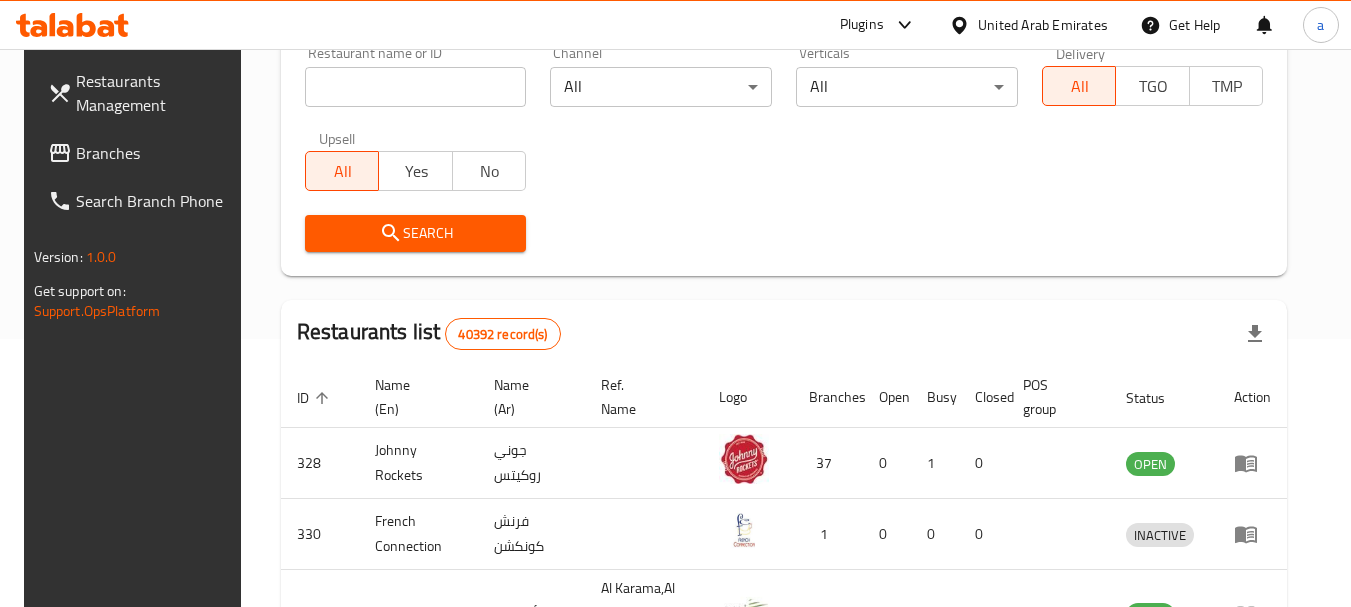 click on "Branches" at bounding box center (155, 153) 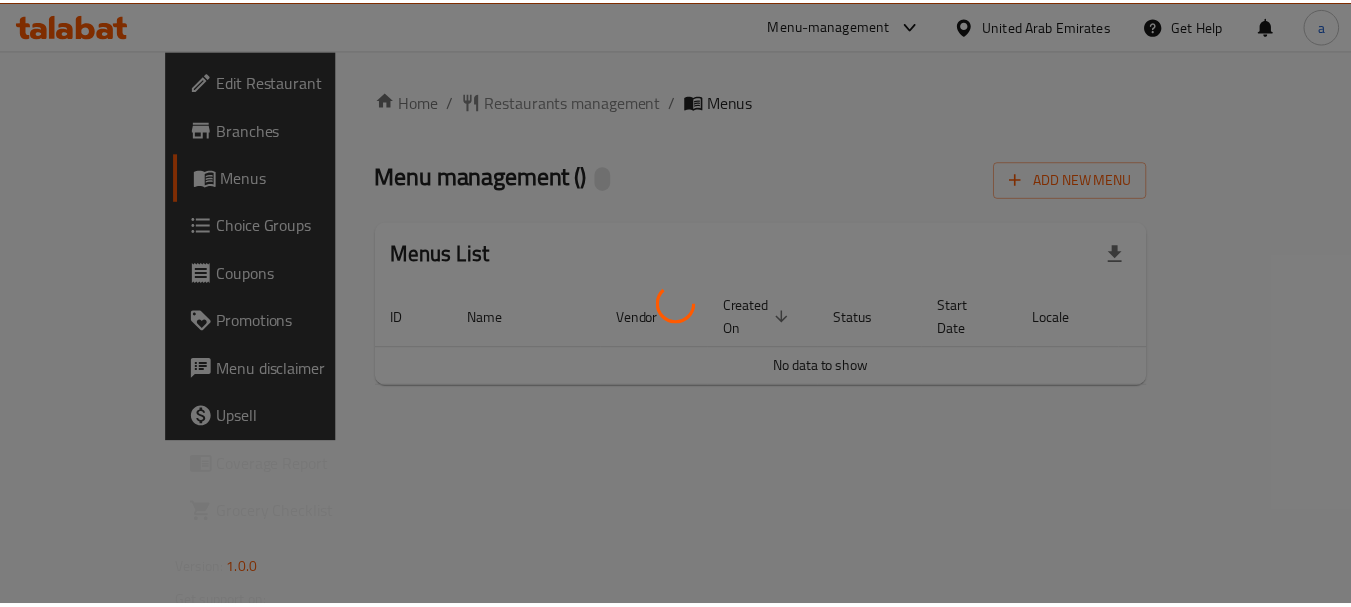 scroll, scrollTop: 0, scrollLeft: 0, axis: both 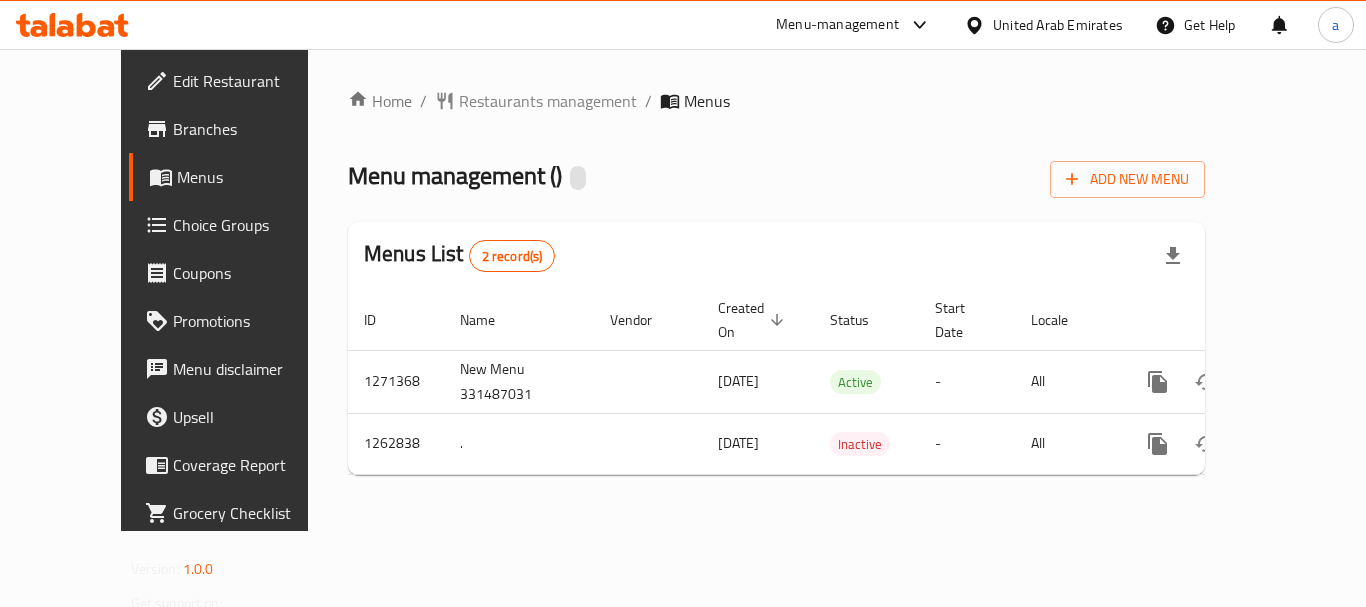click on "Restaurants management" at bounding box center [548, 101] 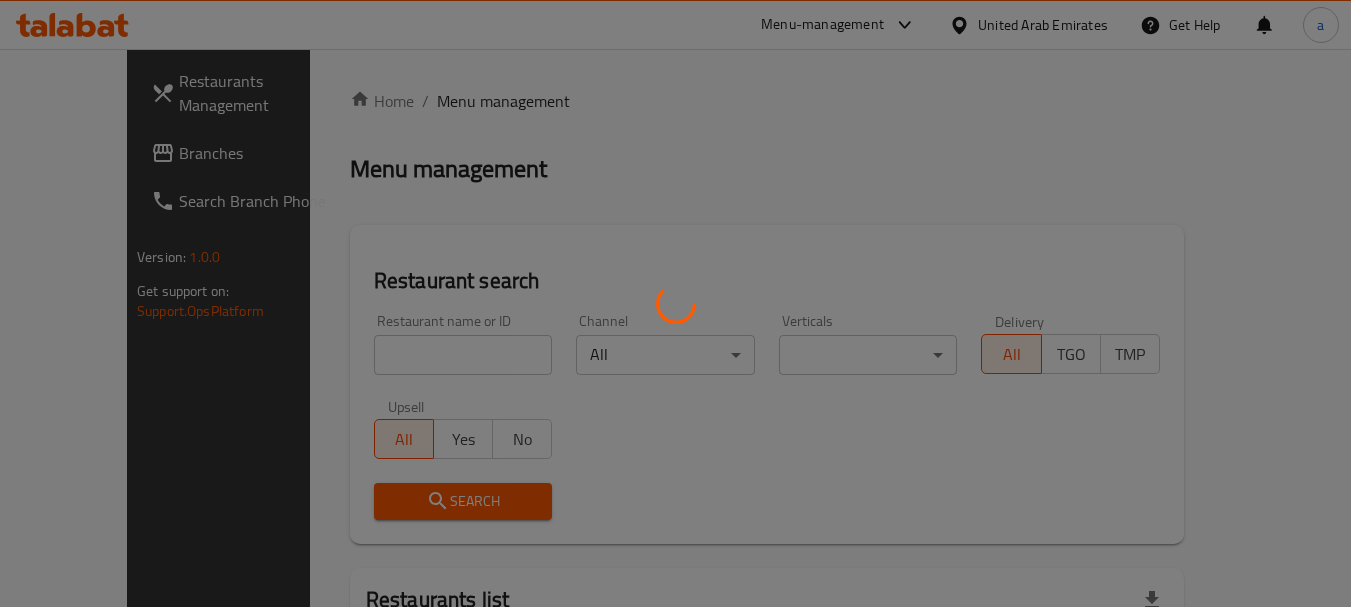 click at bounding box center [675, 303] 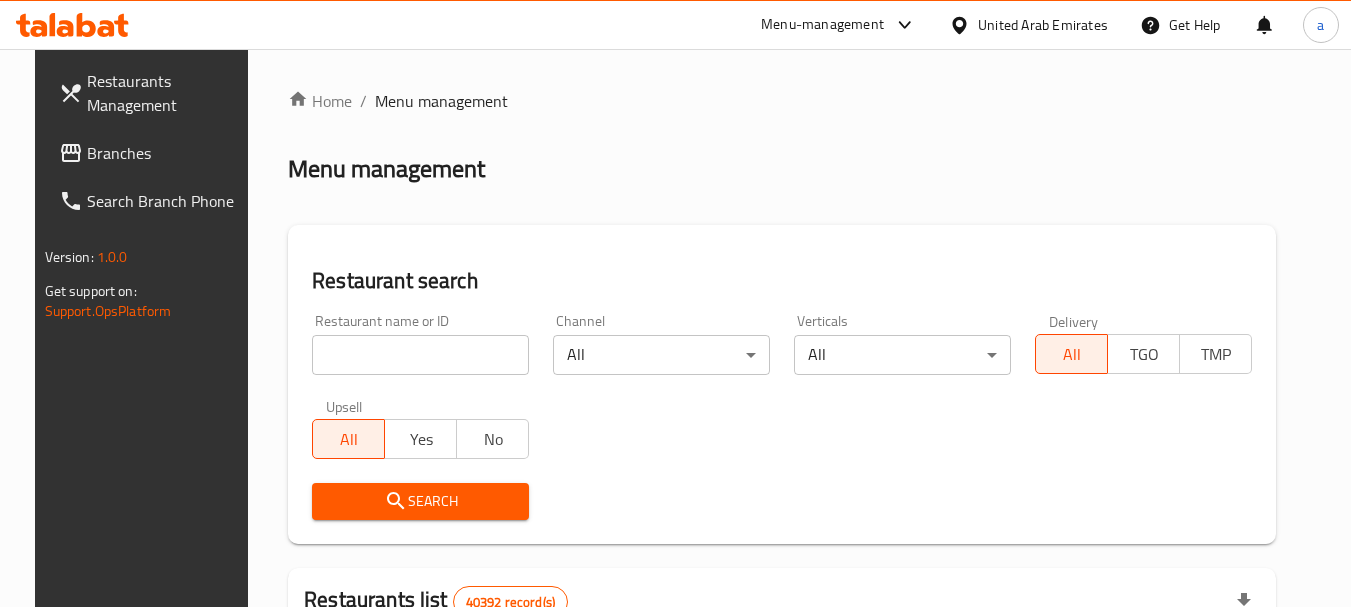 click at bounding box center (420, 355) 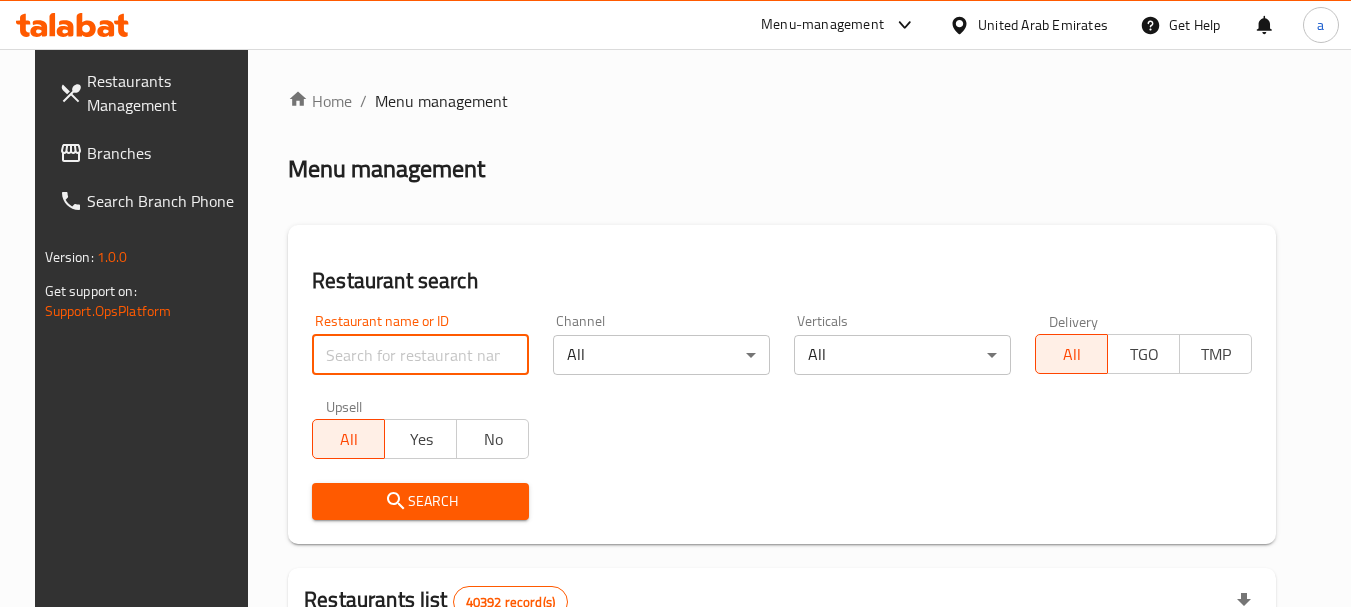 paste on "685721" 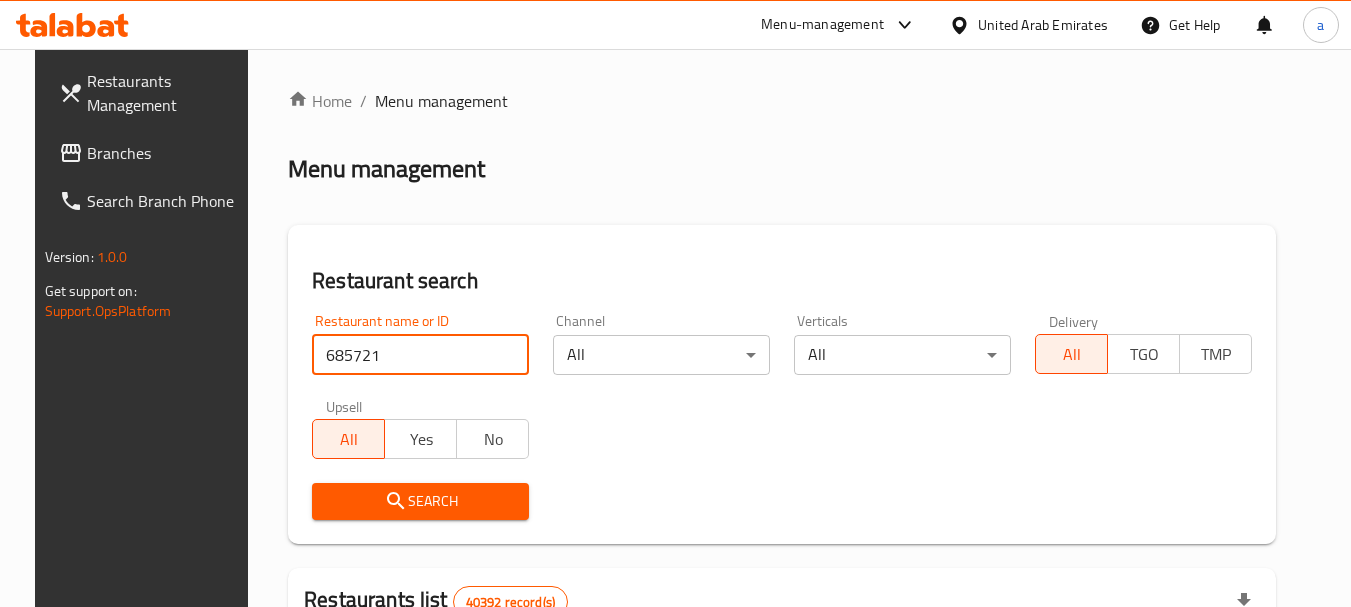 type on "685721" 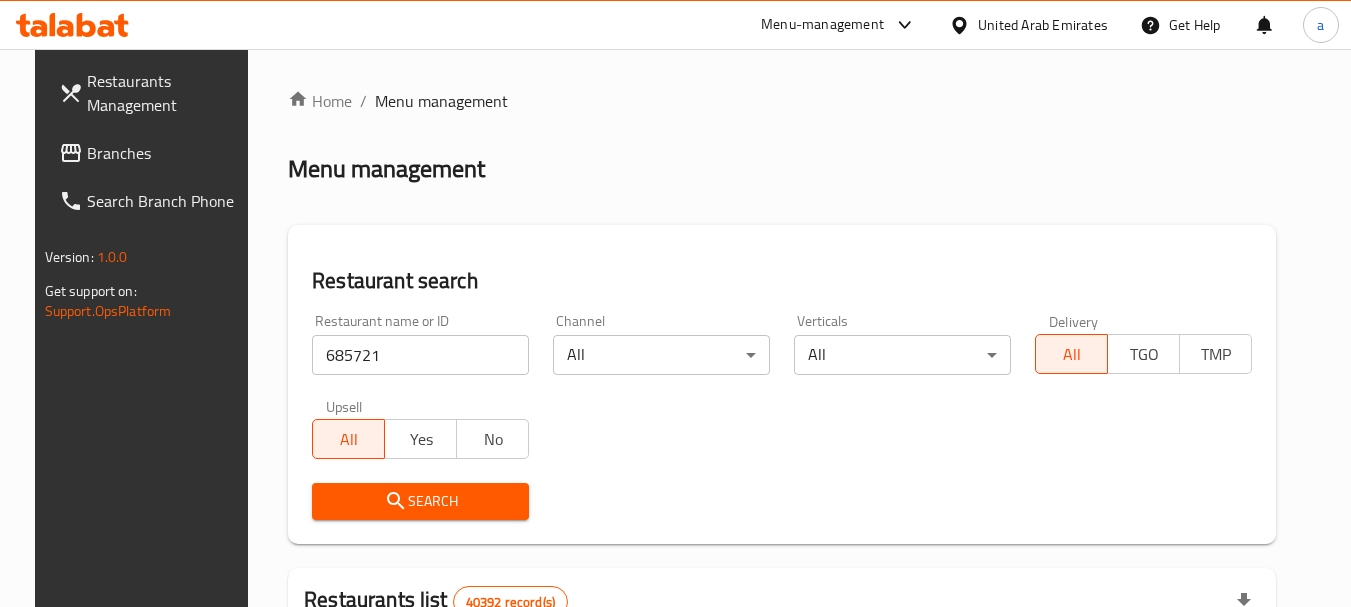 click on "Search" at bounding box center [420, 501] 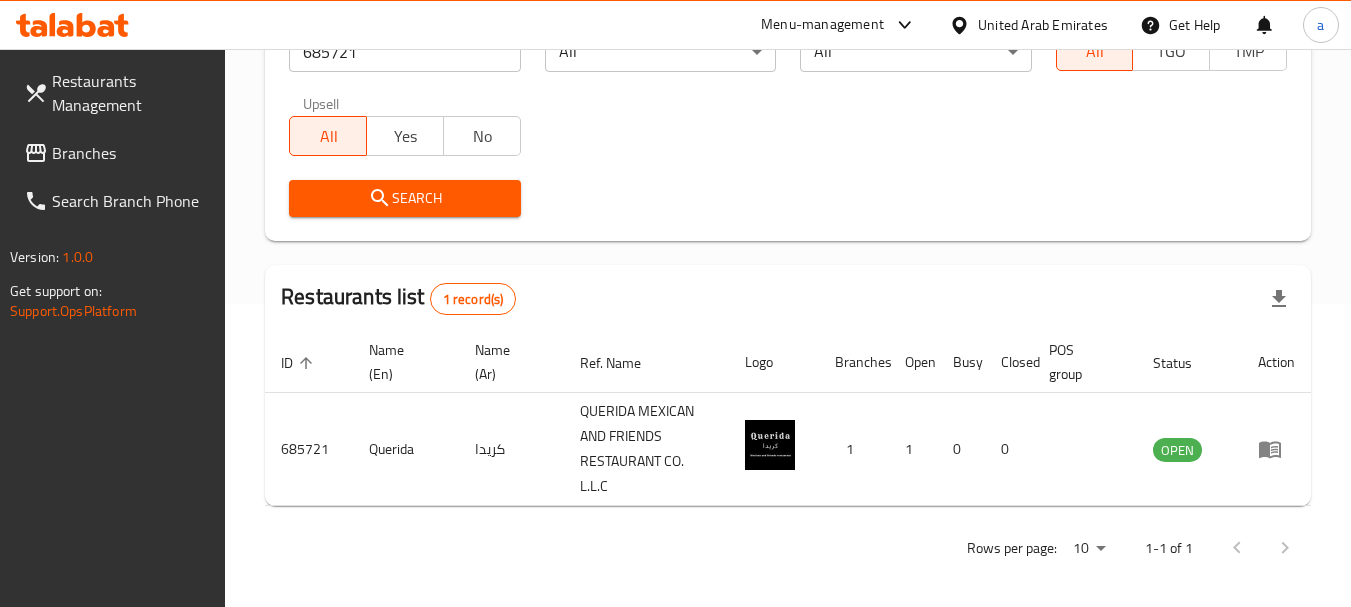 scroll, scrollTop: 310, scrollLeft: 0, axis: vertical 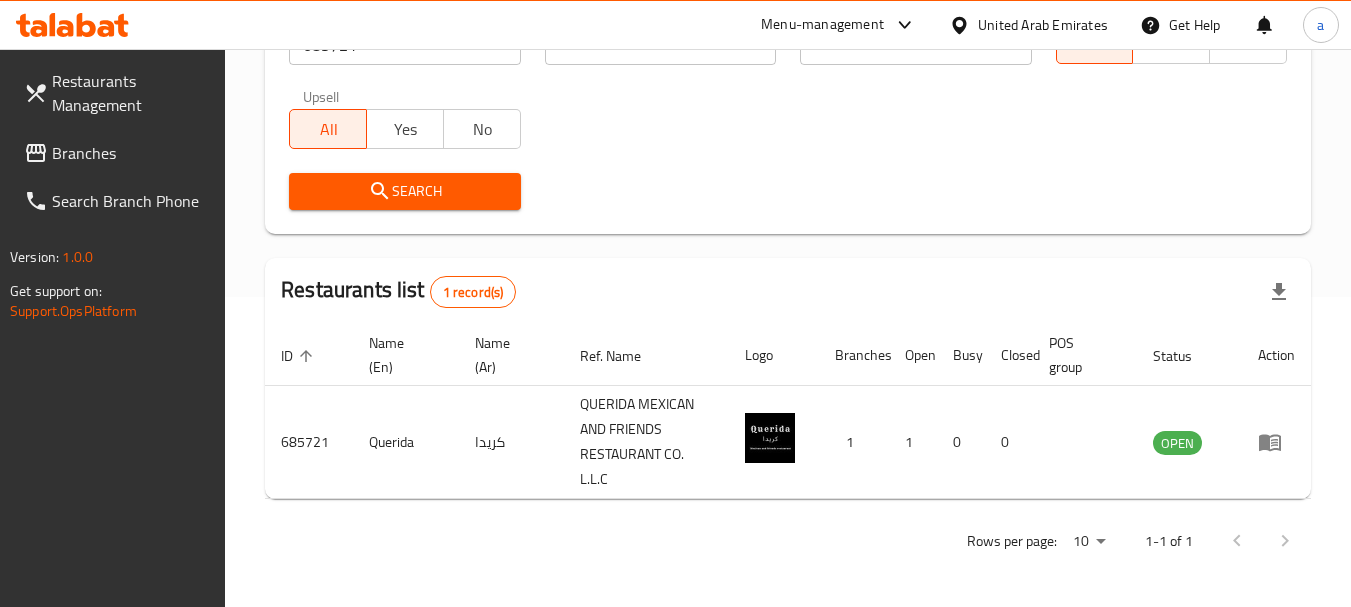 click on "United Arab Emirates" at bounding box center (1043, 25) 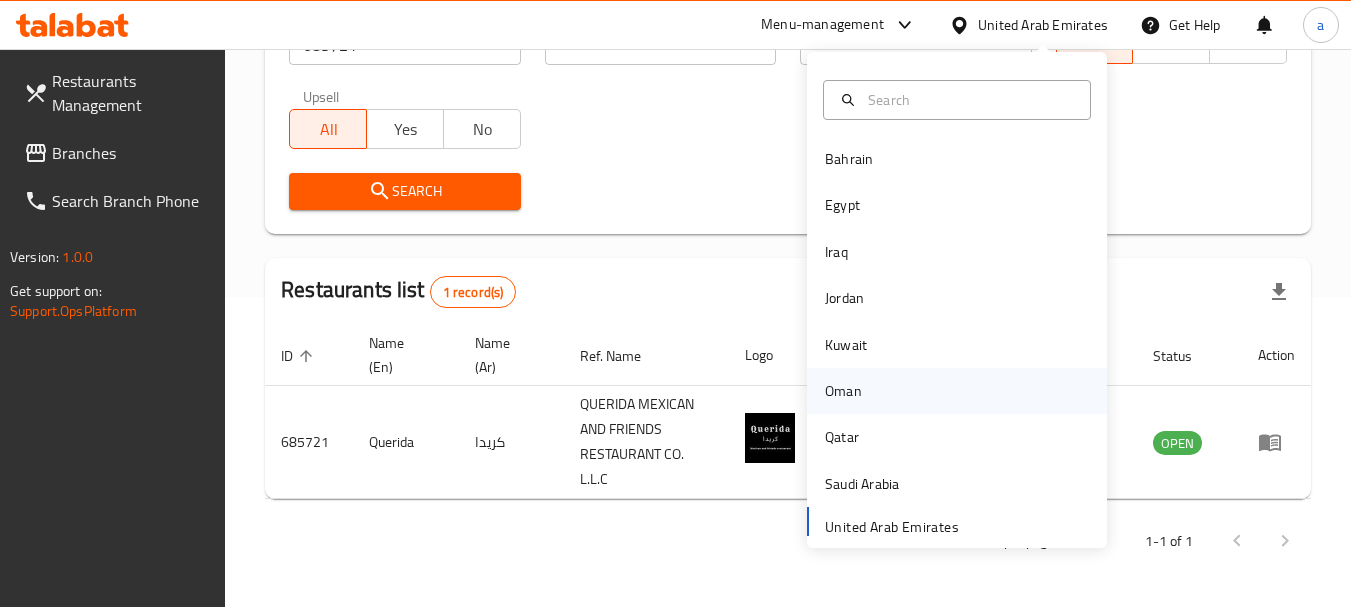 click on "Oman" at bounding box center (843, 391) 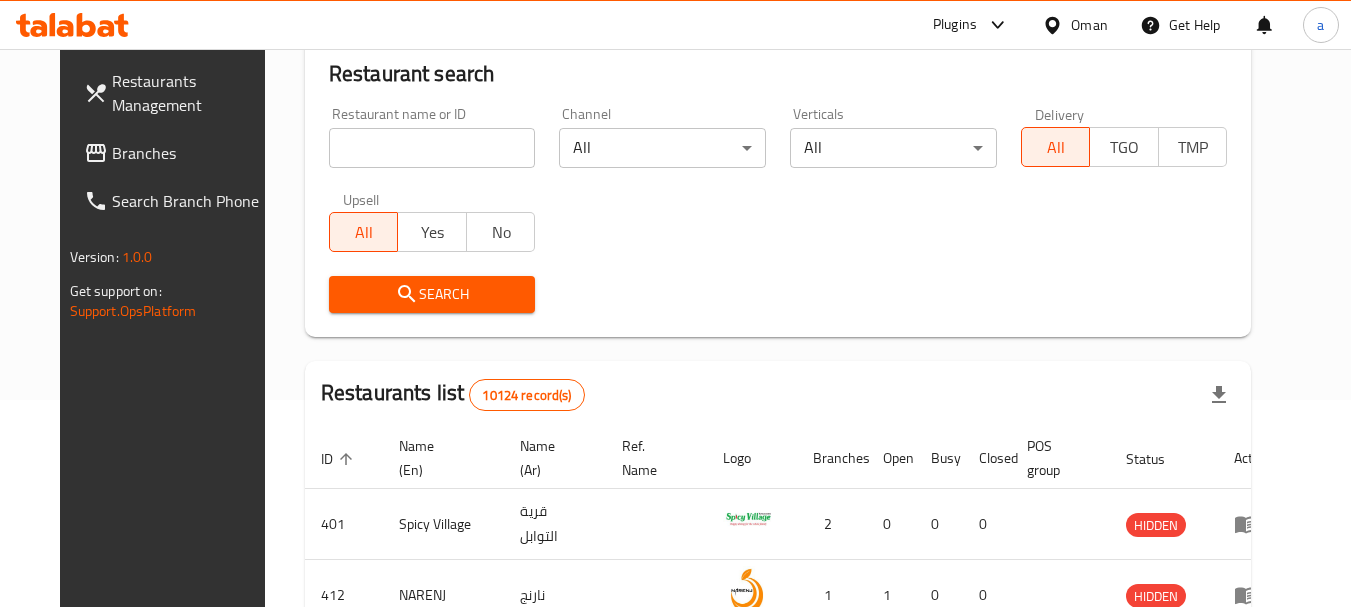 scroll, scrollTop: 10, scrollLeft: 0, axis: vertical 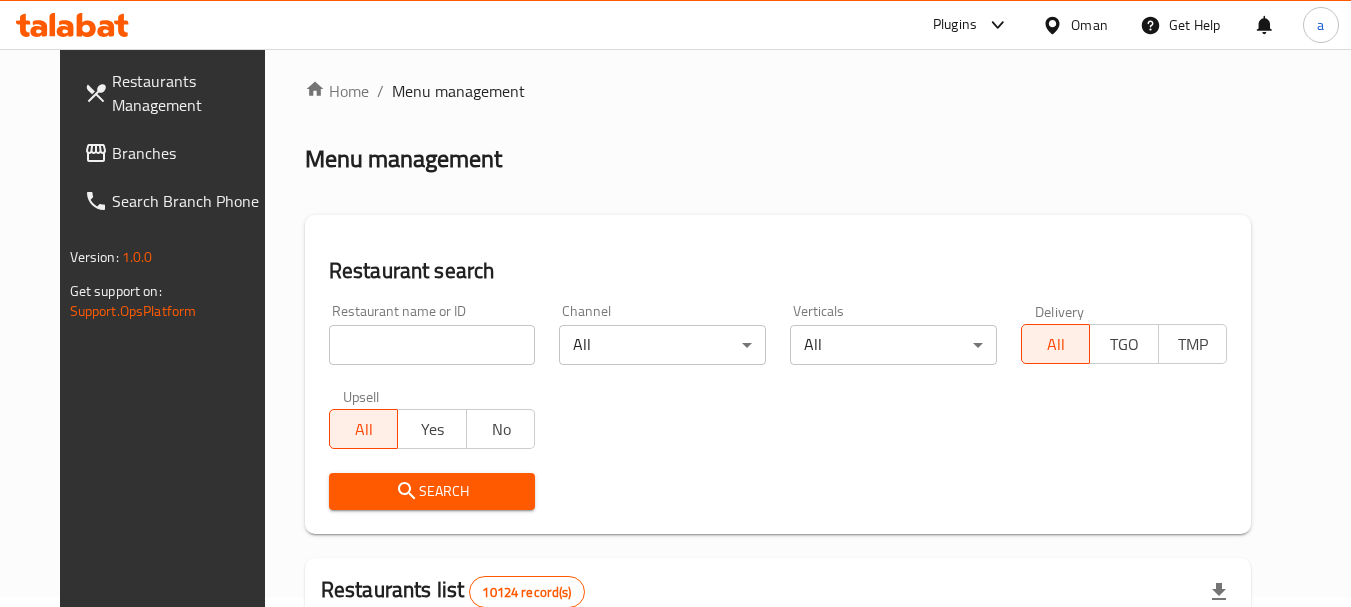click on "Branches" at bounding box center (191, 153) 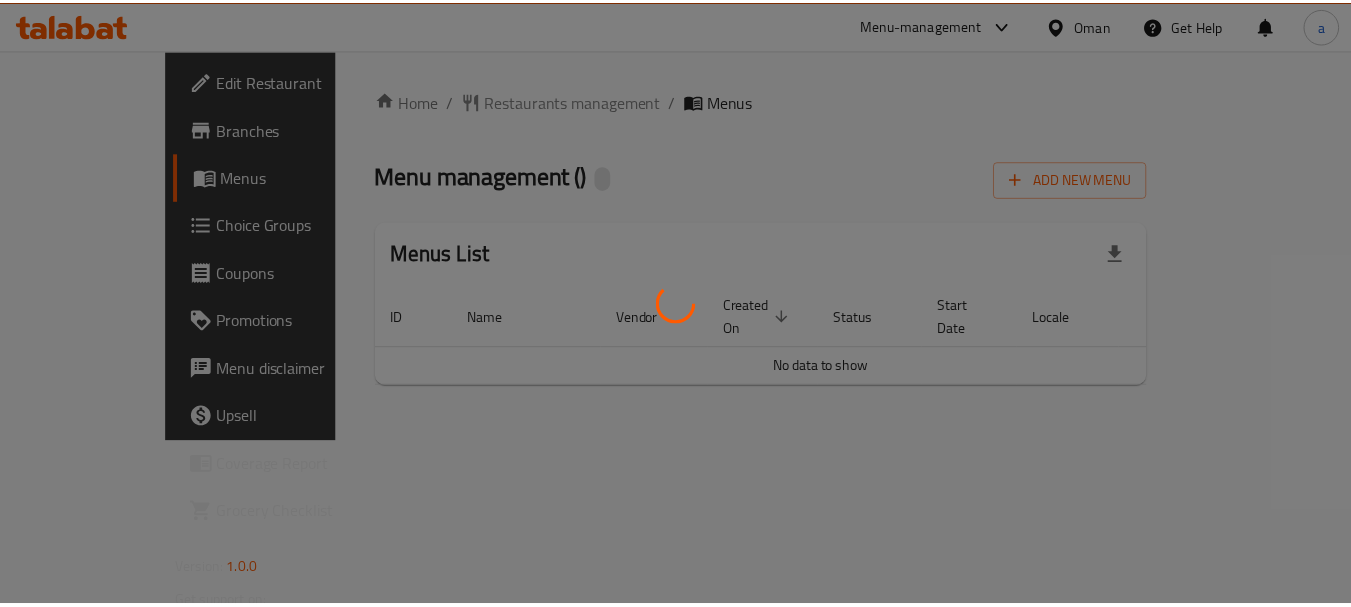 scroll, scrollTop: 0, scrollLeft: 0, axis: both 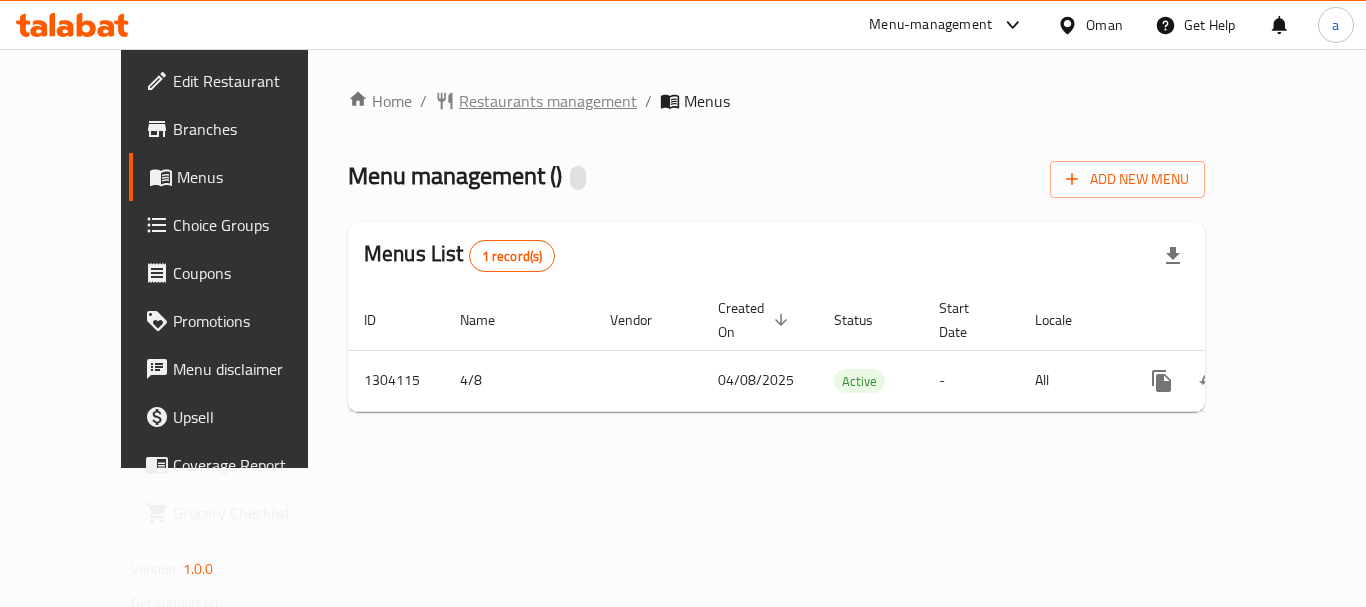 click on "Restaurants management" at bounding box center [548, 101] 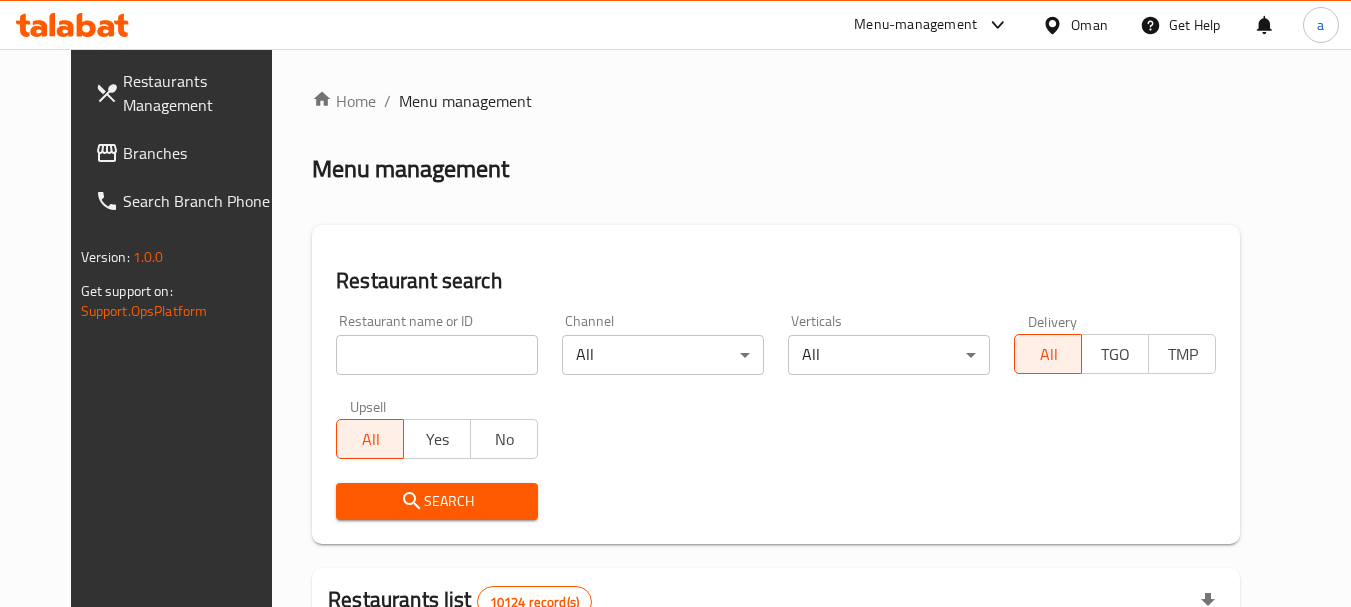 click at bounding box center (437, 355) 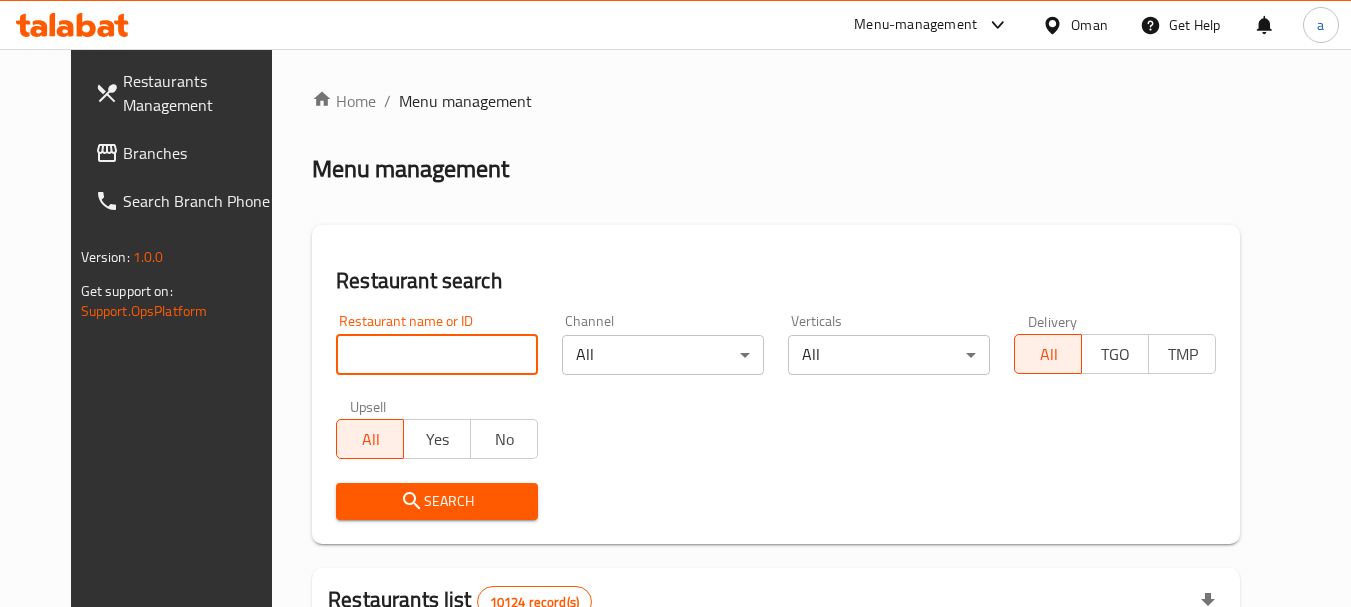 paste on "703095" 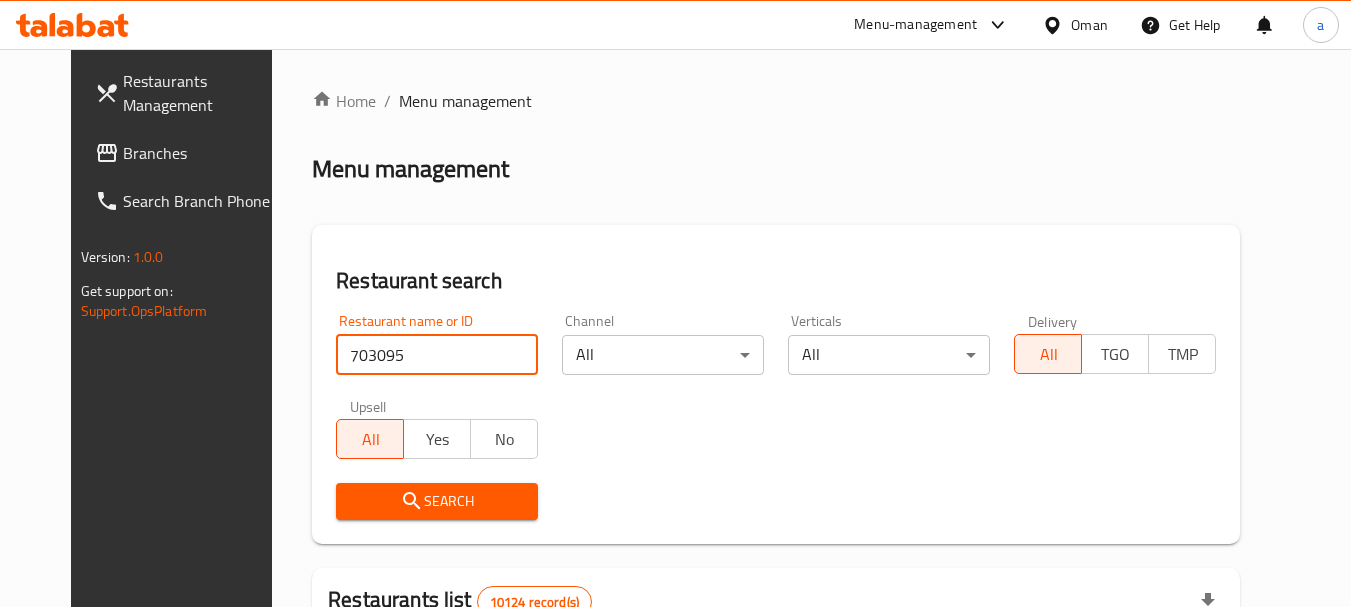 type on "703095" 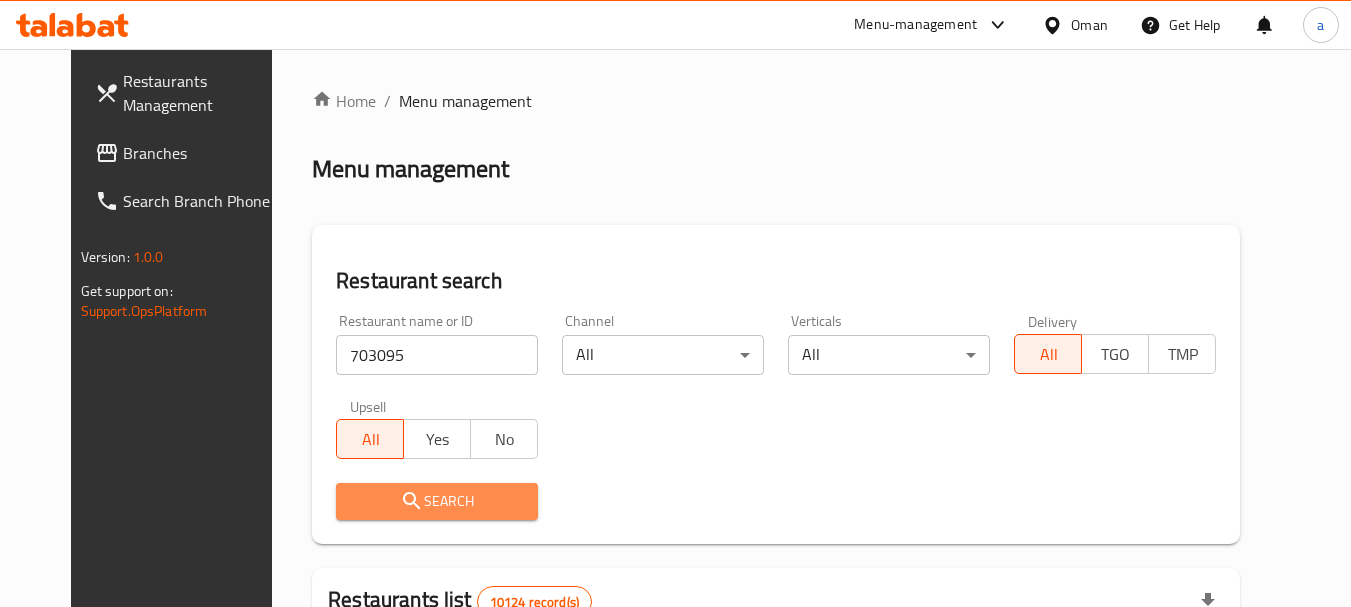 click on "Search" at bounding box center (437, 501) 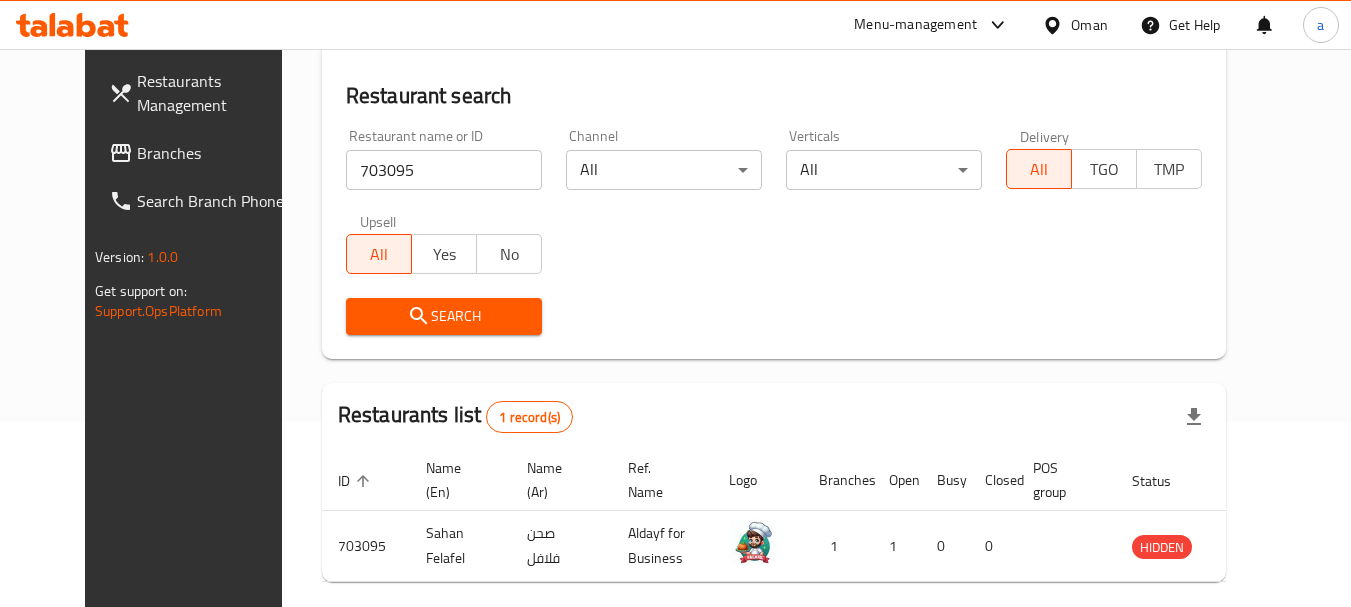 scroll, scrollTop: 260, scrollLeft: 0, axis: vertical 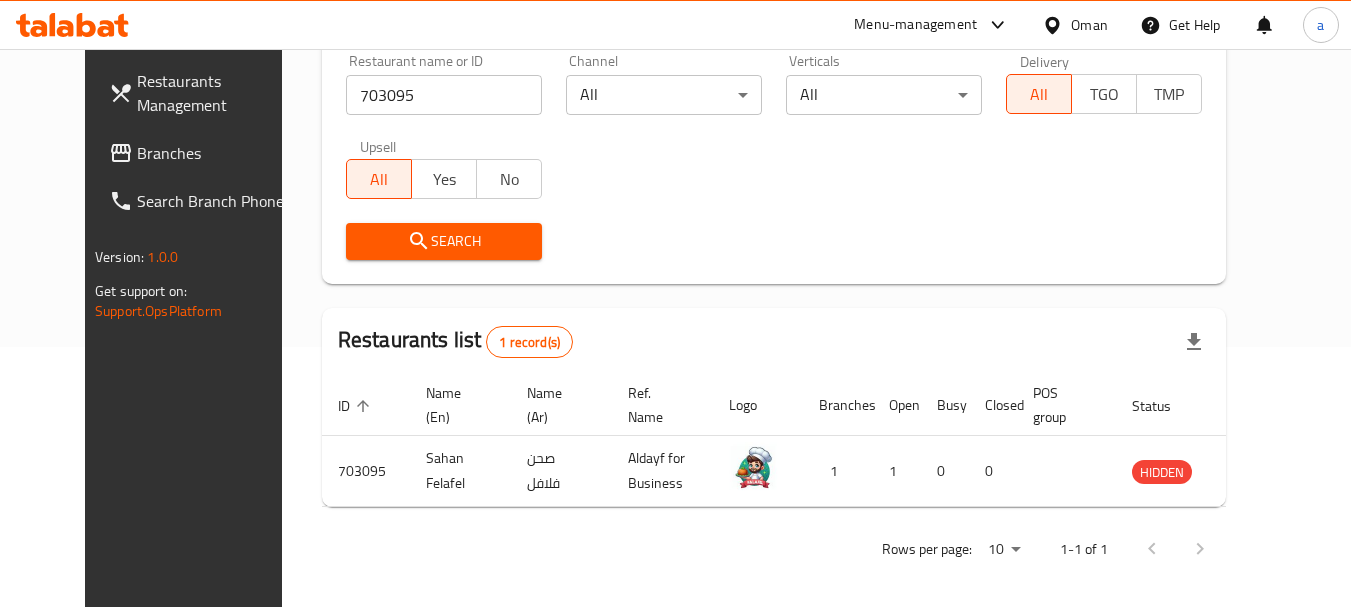 click 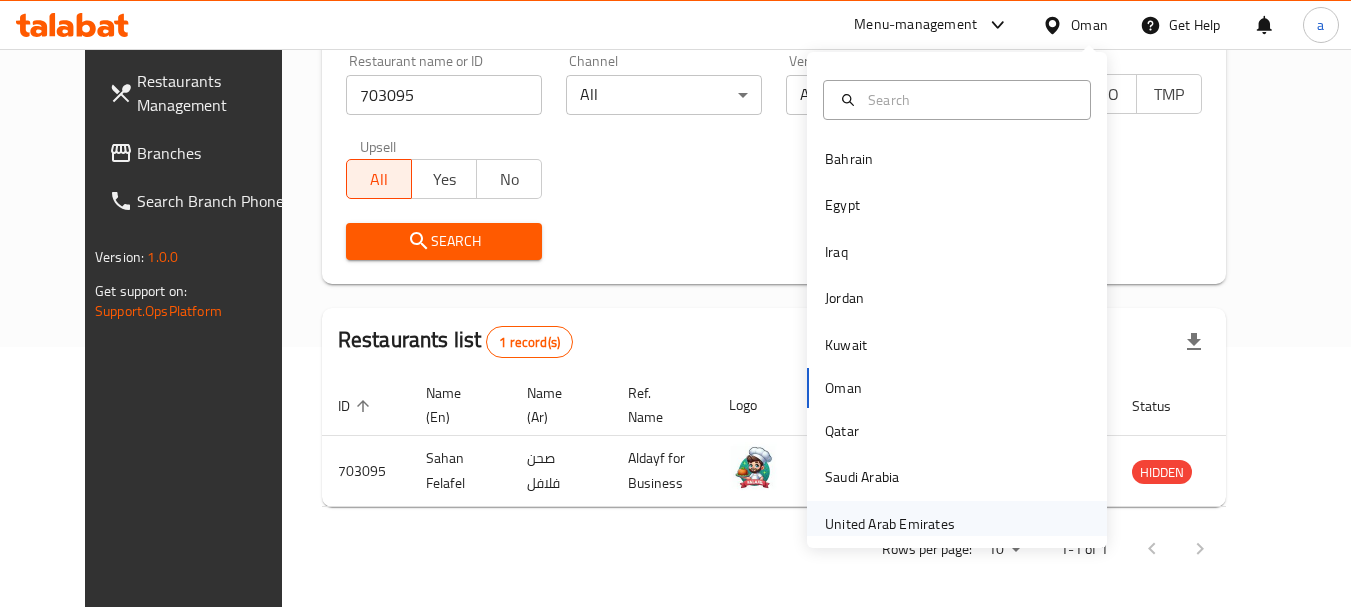 click on "United Arab Emirates" at bounding box center (890, 524) 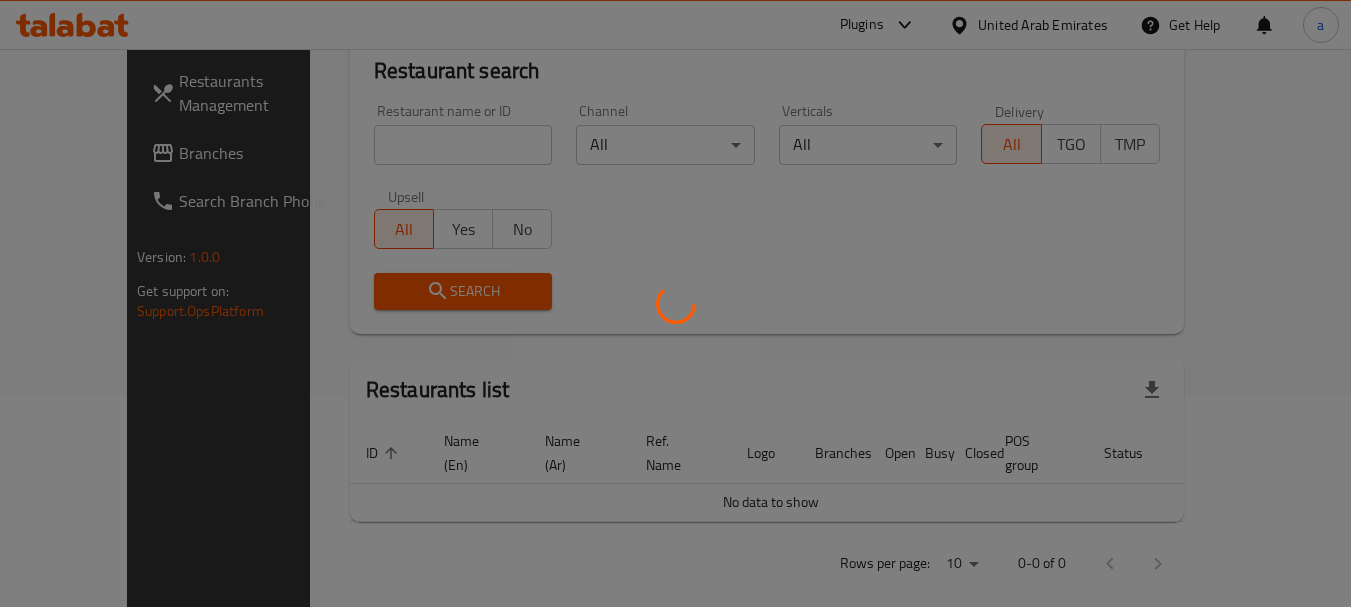 scroll, scrollTop: 260, scrollLeft: 0, axis: vertical 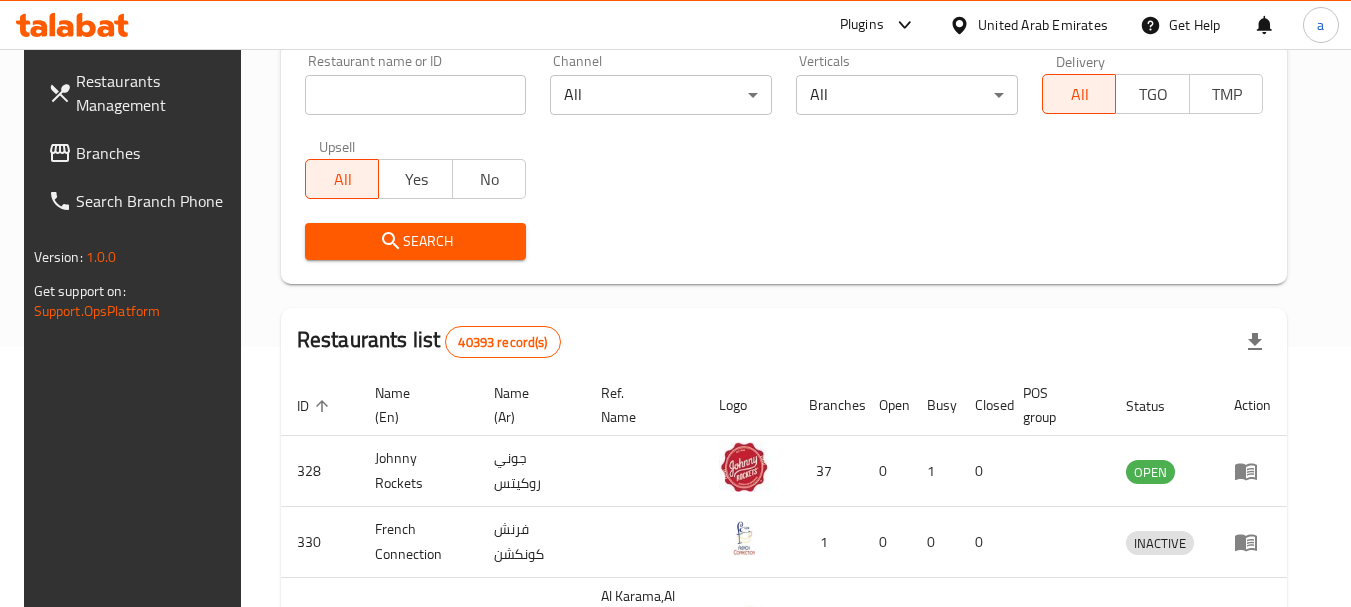 click on "Branches" at bounding box center (155, 153) 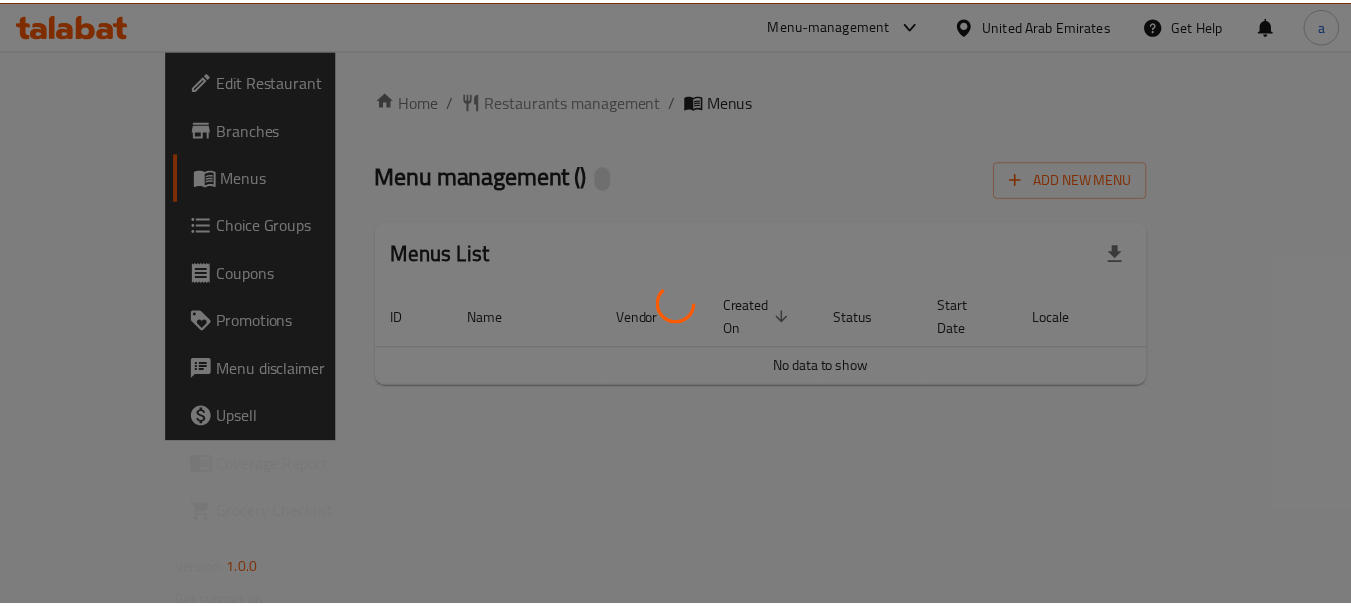 scroll, scrollTop: 0, scrollLeft: 0, axis: both 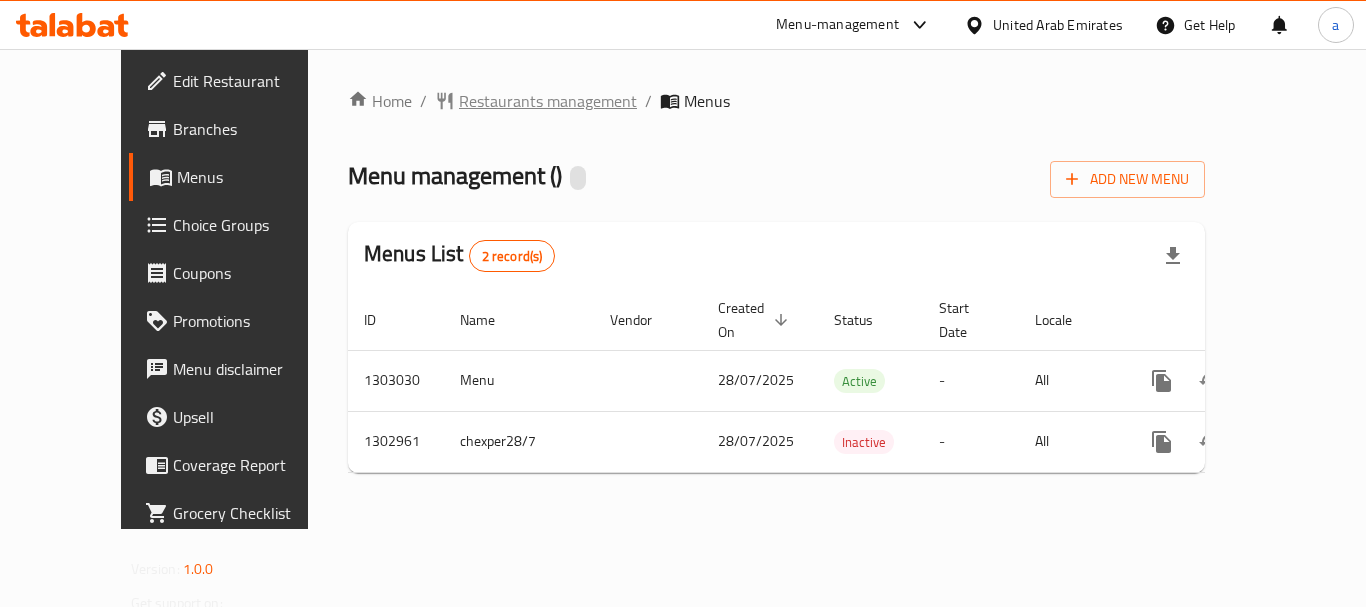 click on "Restaurants management" at bounding box center (548, 101) 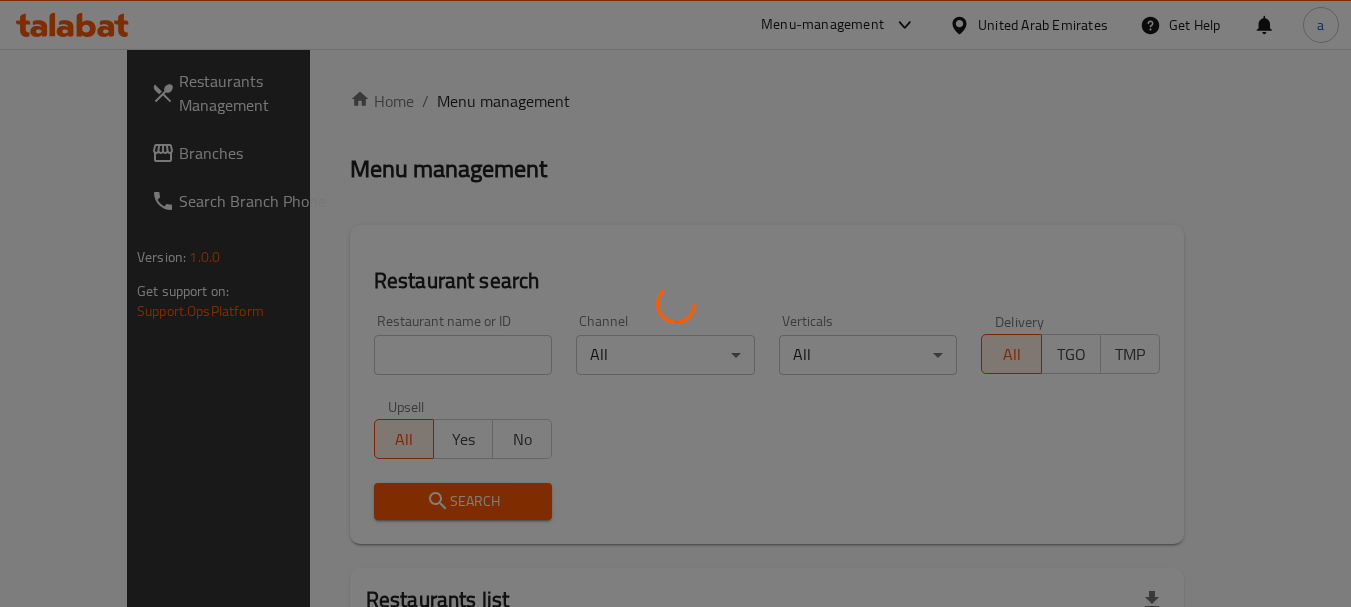 click at bounding box center (675, 303) 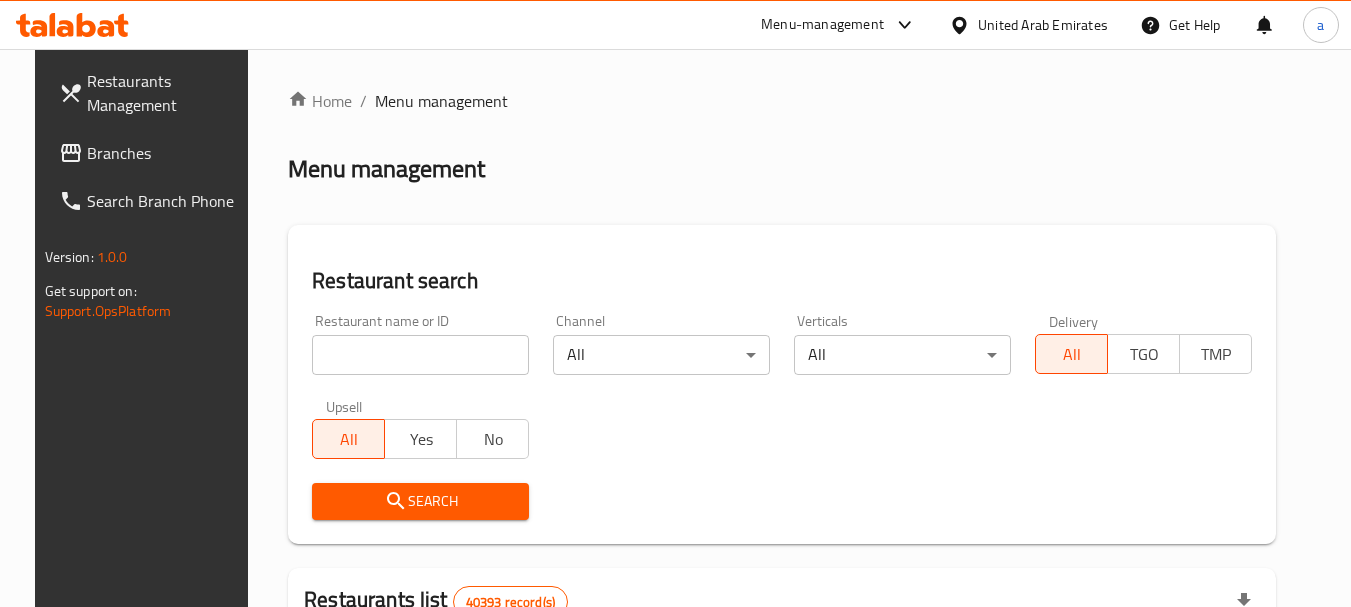 click at bounding box center [420, 355] 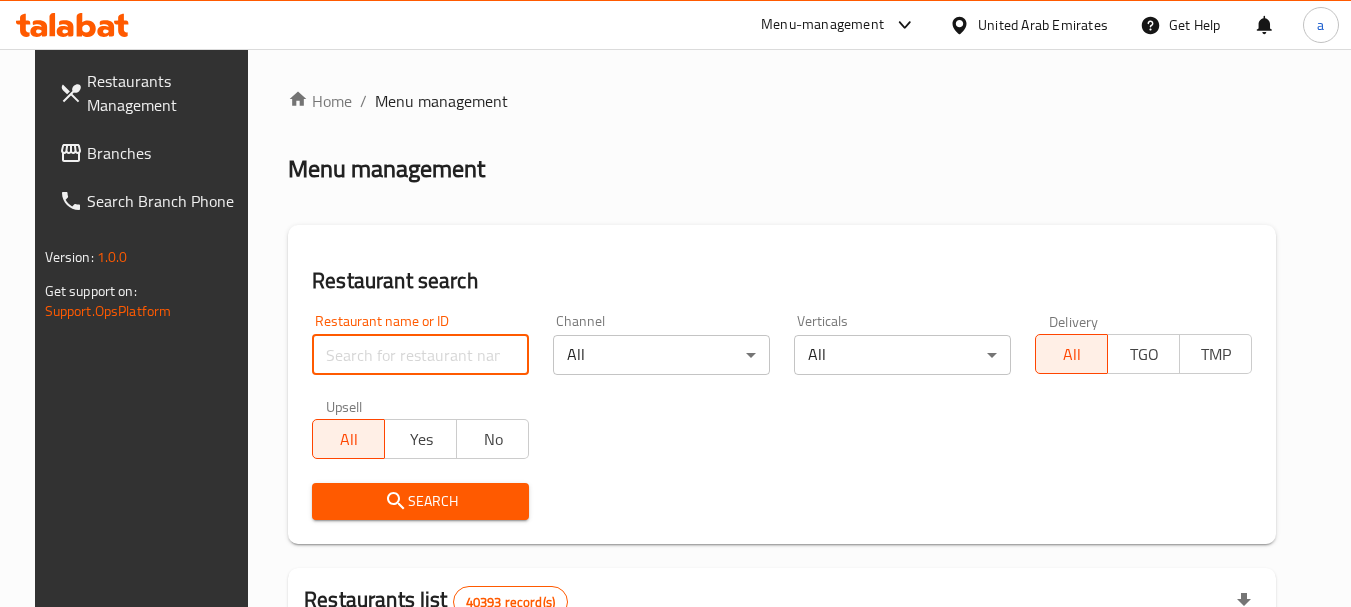 paste on "702486" 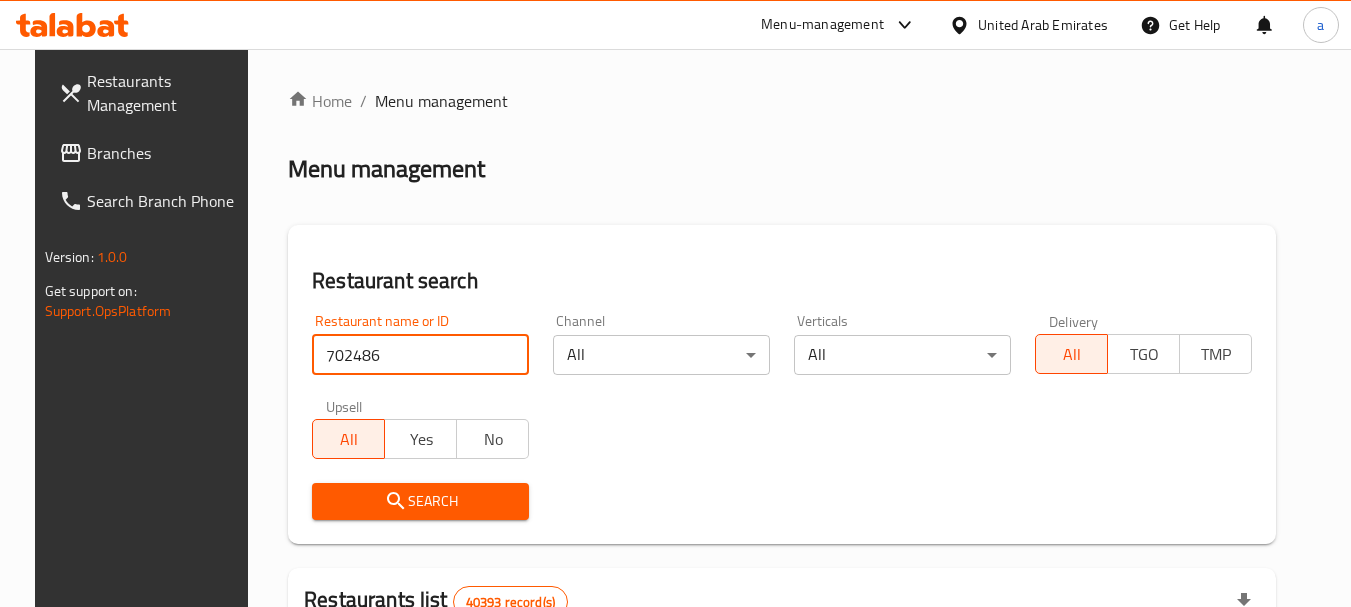 type on "702486" 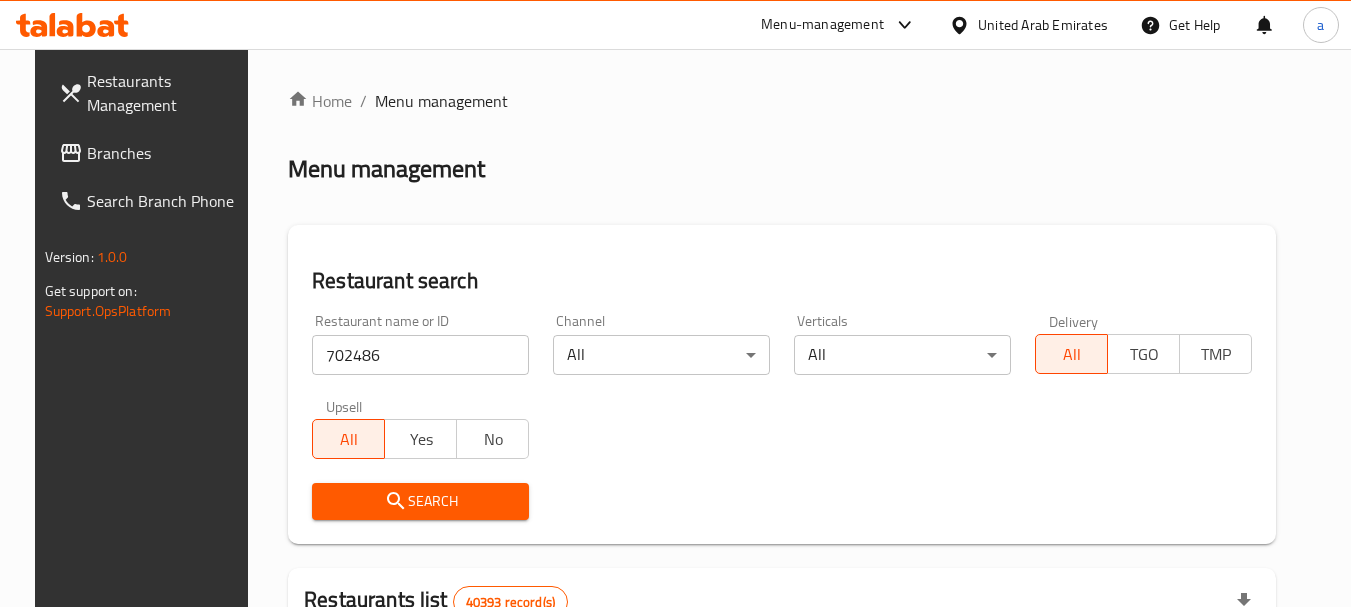 click on "Search" at bounding box center (420, 501) 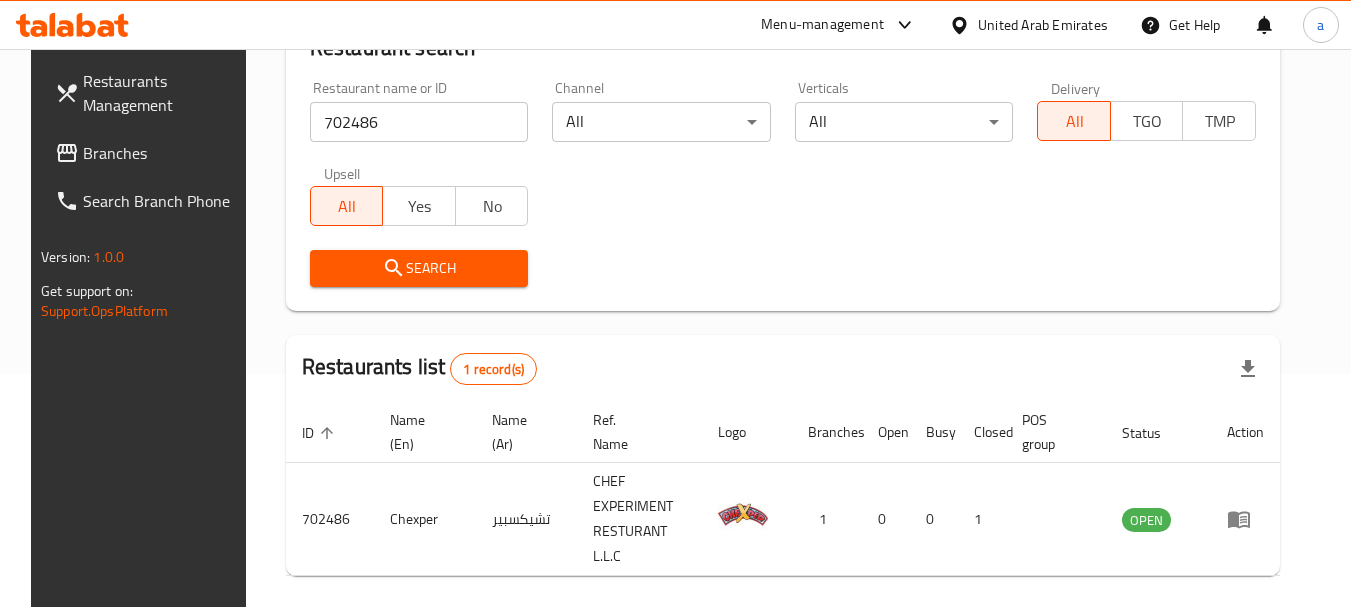 scroll, scrollTop: 268, scrollLeft: 0, axis: vertical 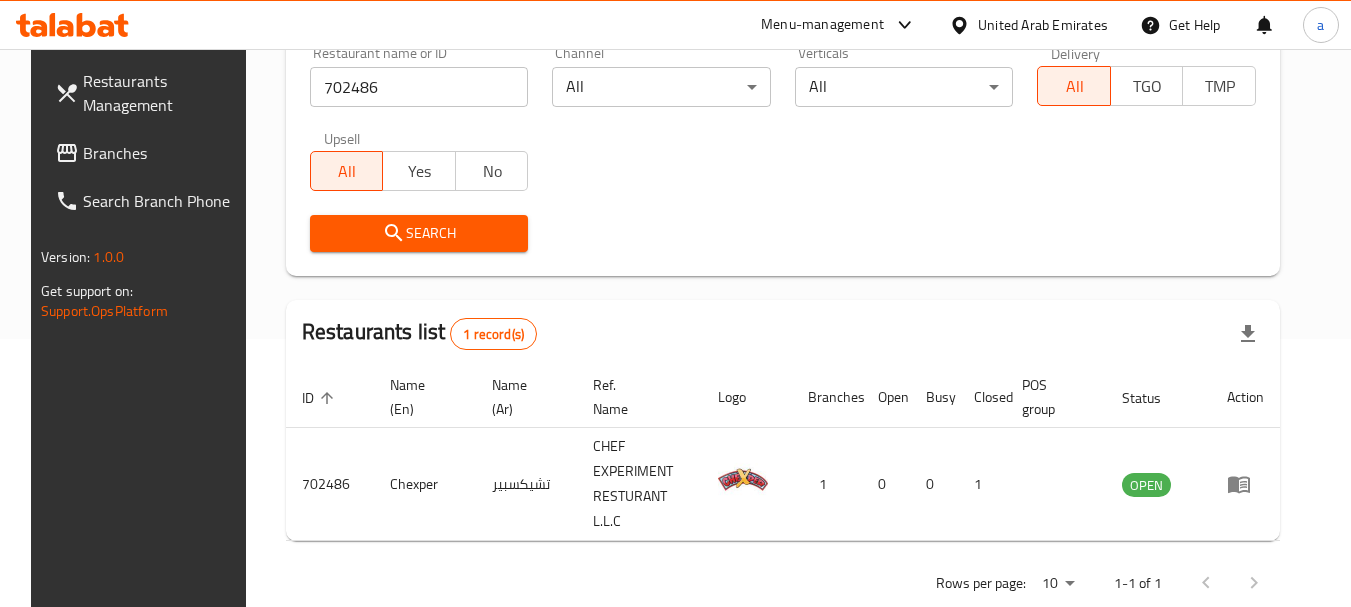 click on "Branches" at bounding box center [162, 153] 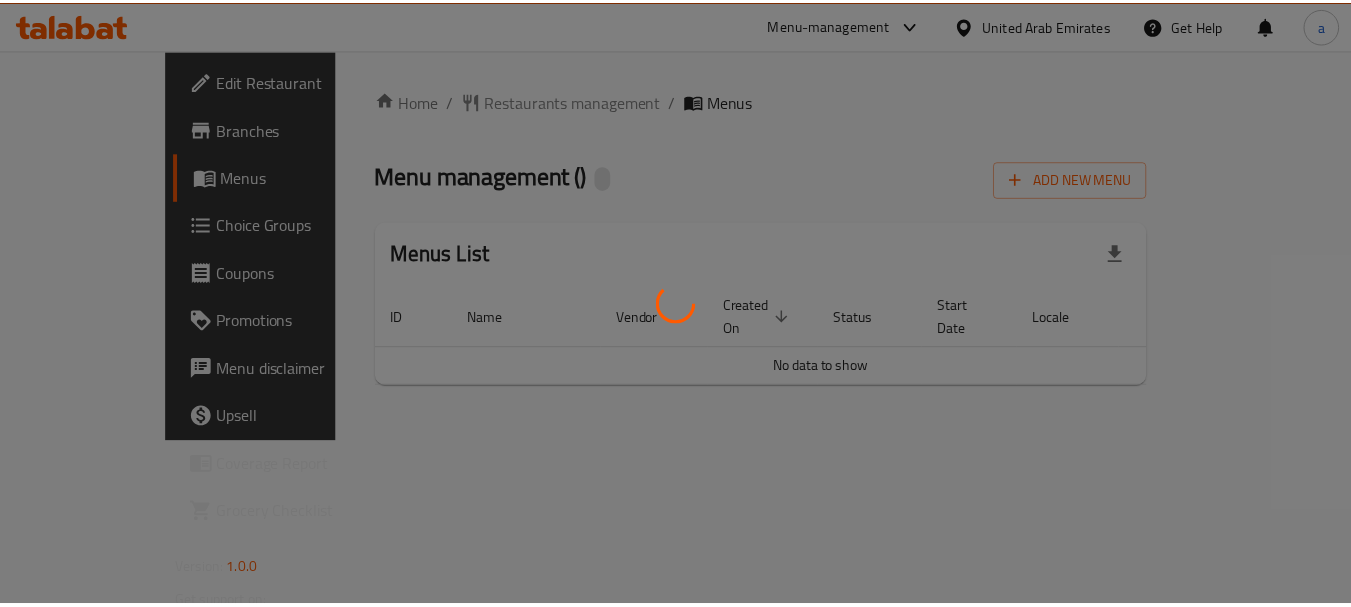 scroll, scrollTop: 0, scrollLeft: 0, axis: both 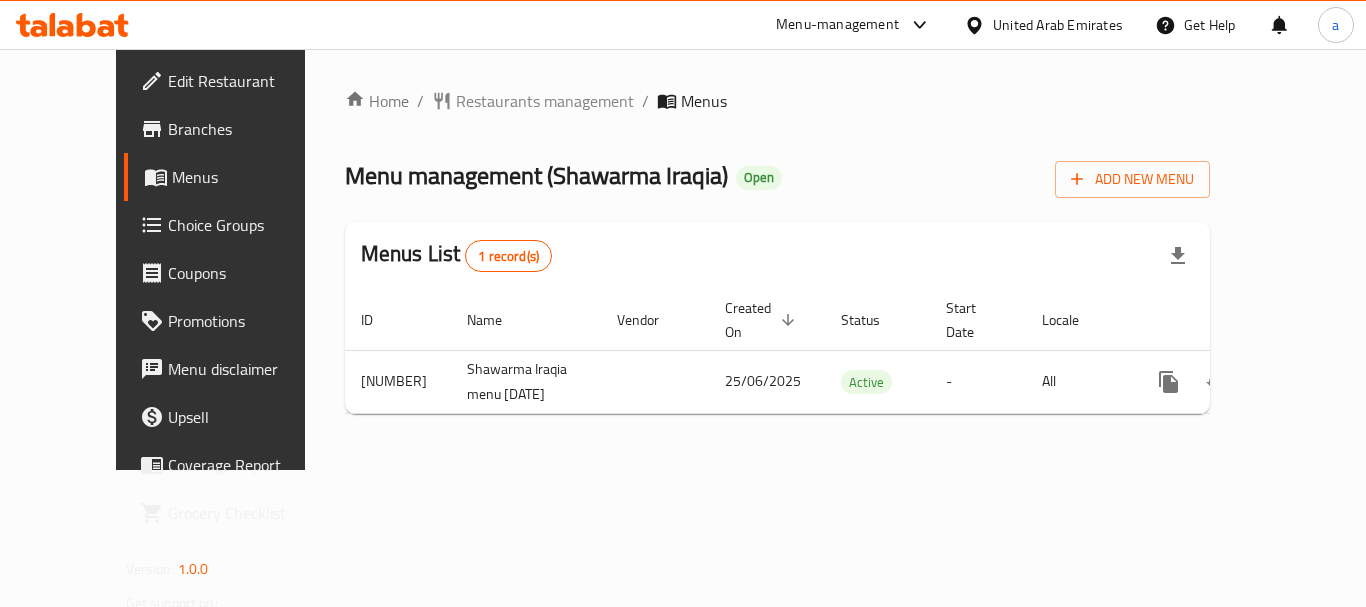 click on "Restaurants management" at bounding box center (545, 101) 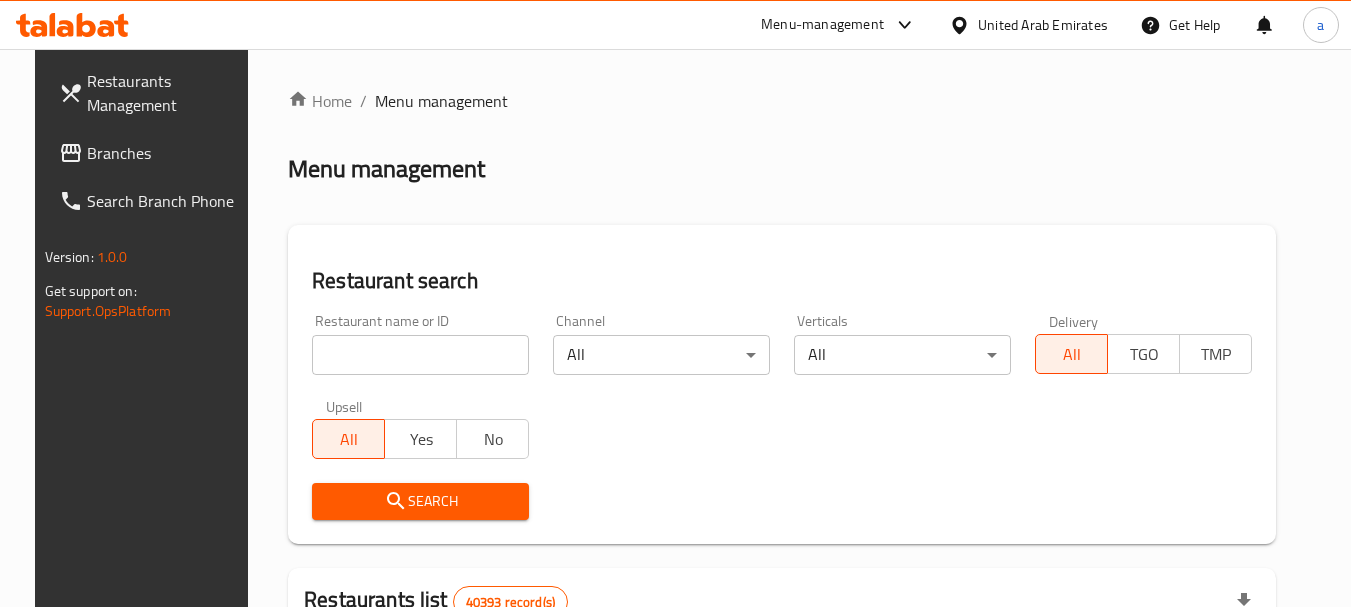 click at bounding box center [420, 355] 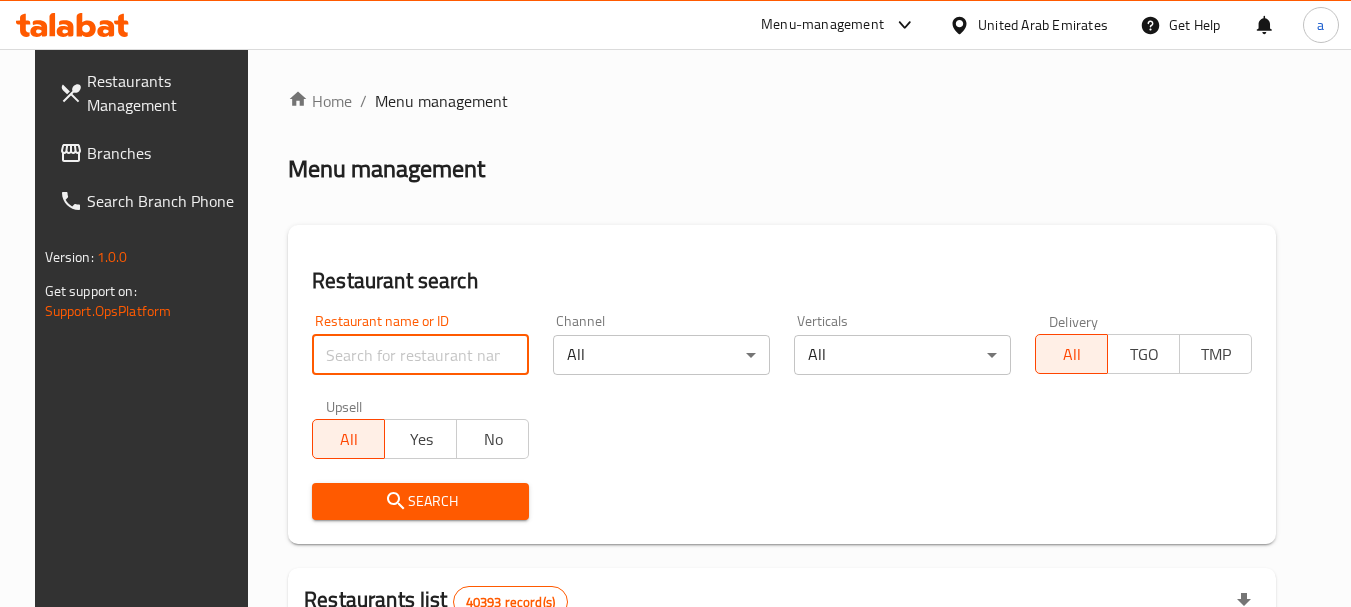 paste on "700493" 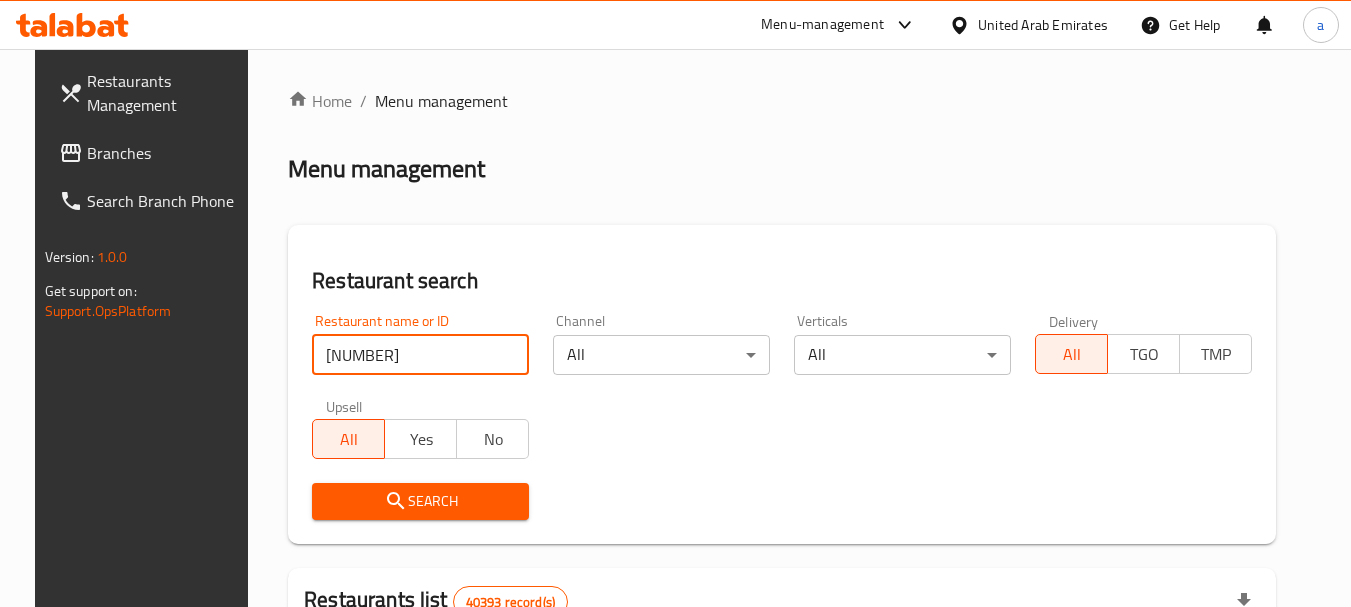 type on "700493" 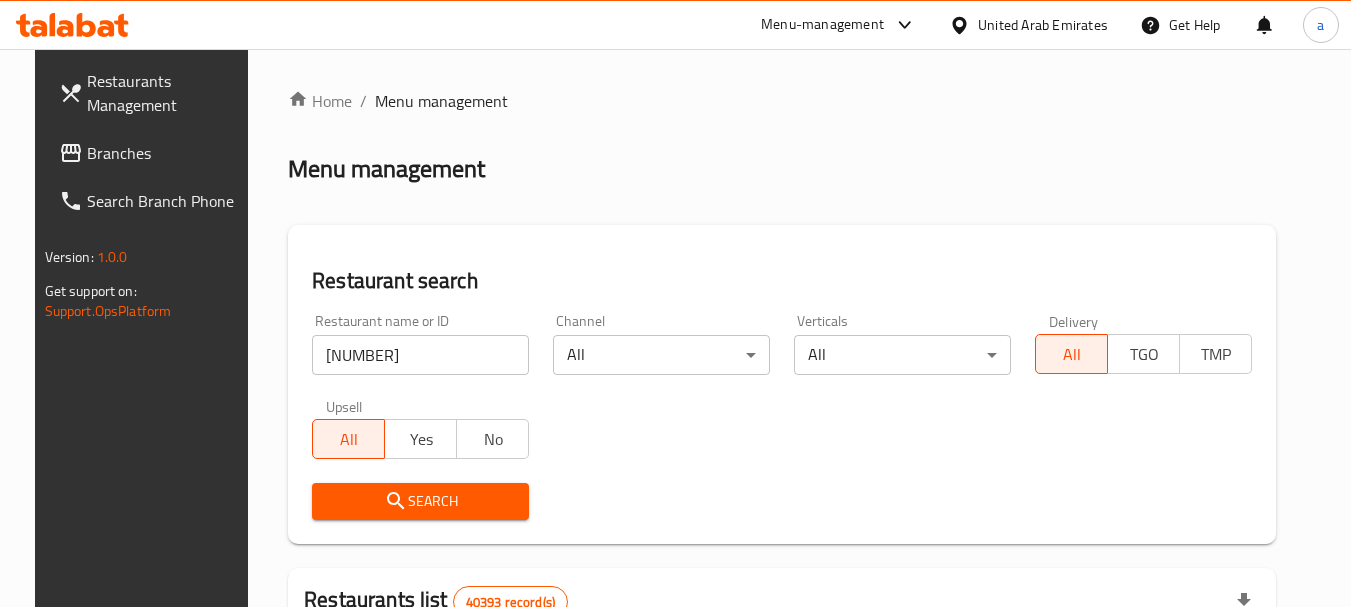 click on "Search" at bounding box center [420, 501] 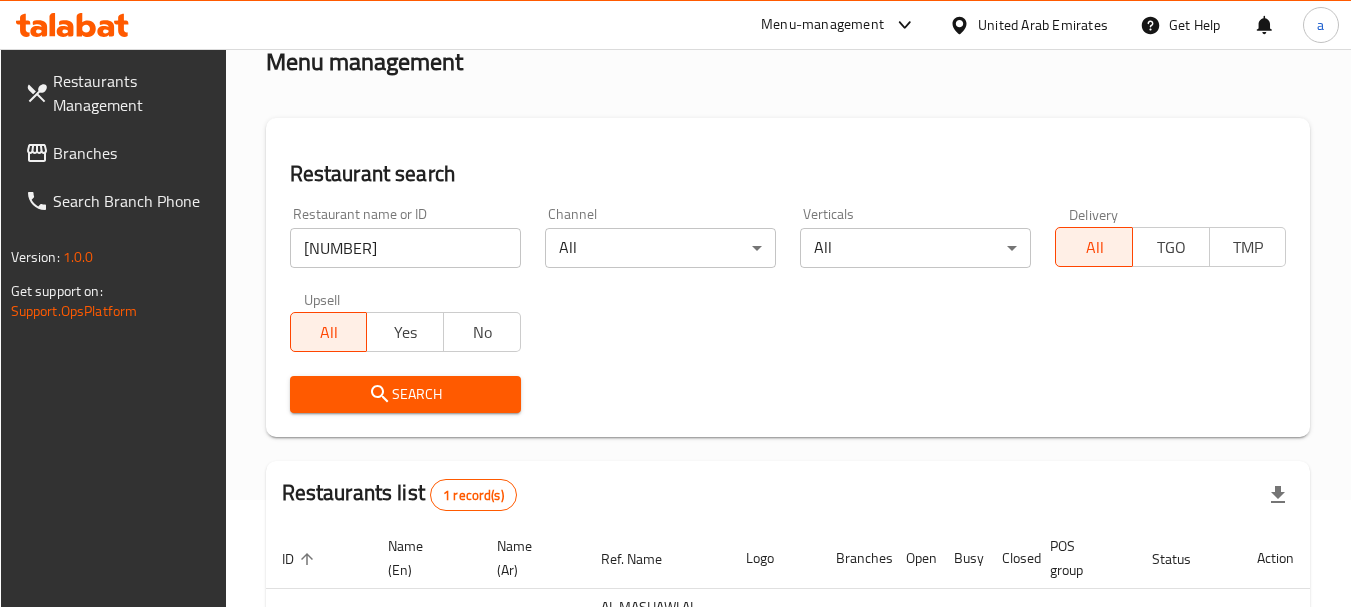 scroll, scrollTop: 285, scrollLeft: 0, axis: vertical 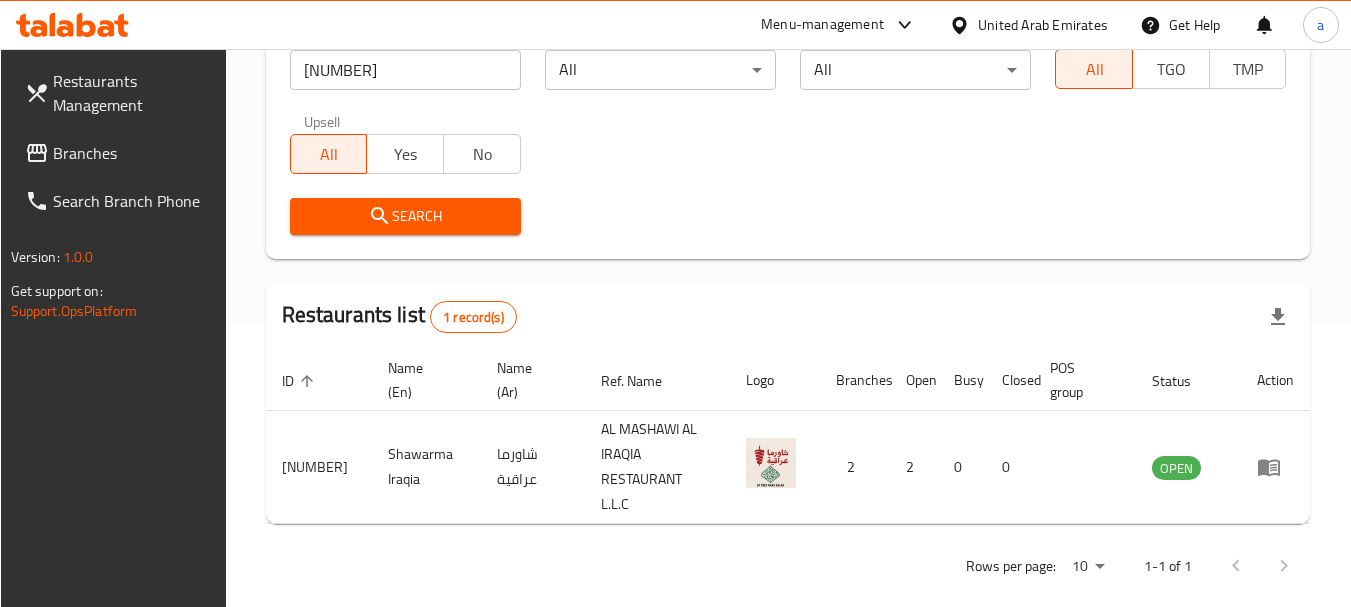 click on "United Arab Emirates" at bounding box center [1043, 25] 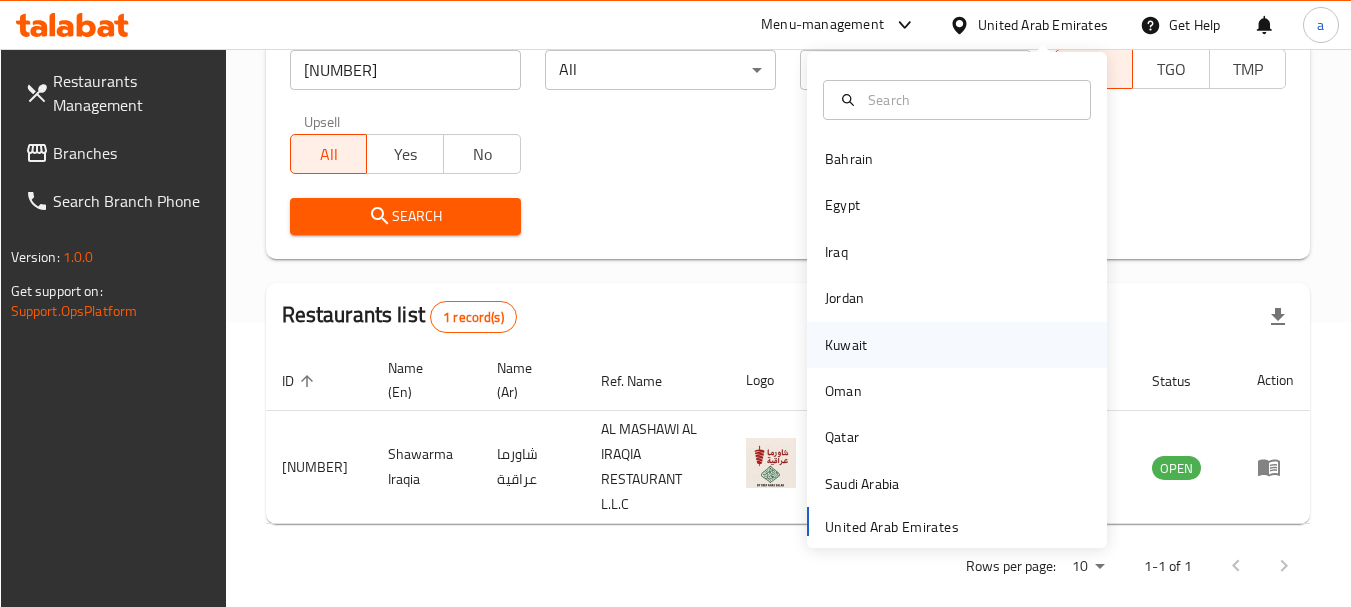 click on "Kuwait" at bounding box center (846, 345) 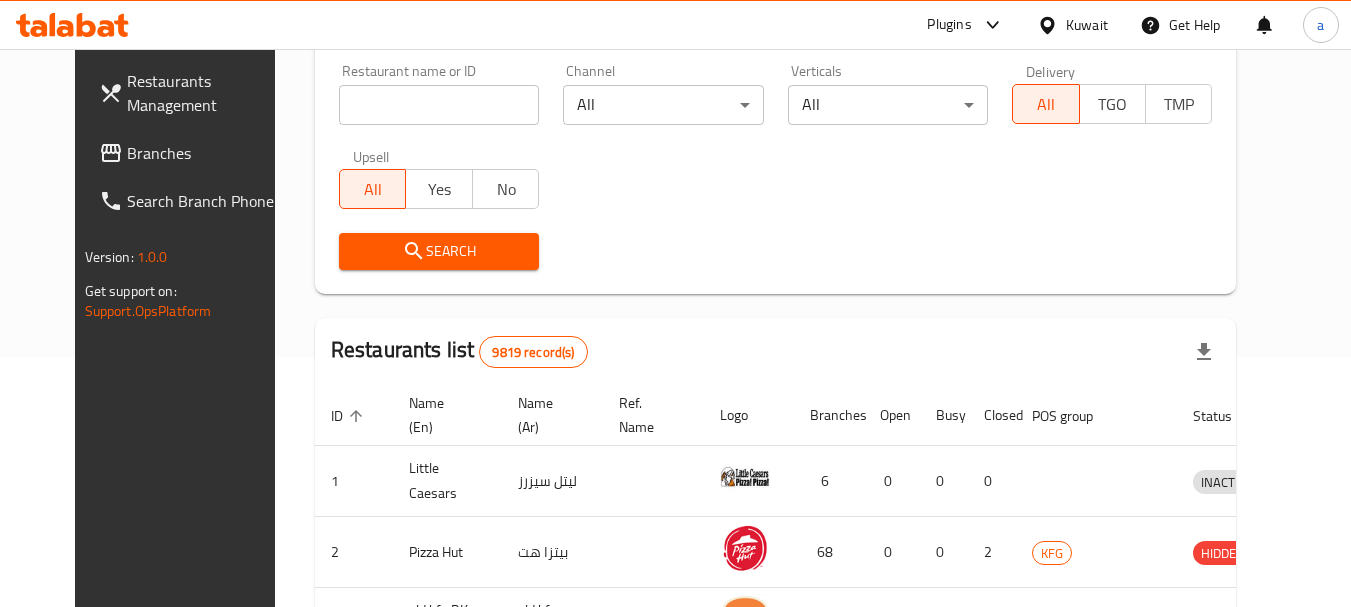 scroll, scrollTop: 0, scrollLeft: 0, axis: both 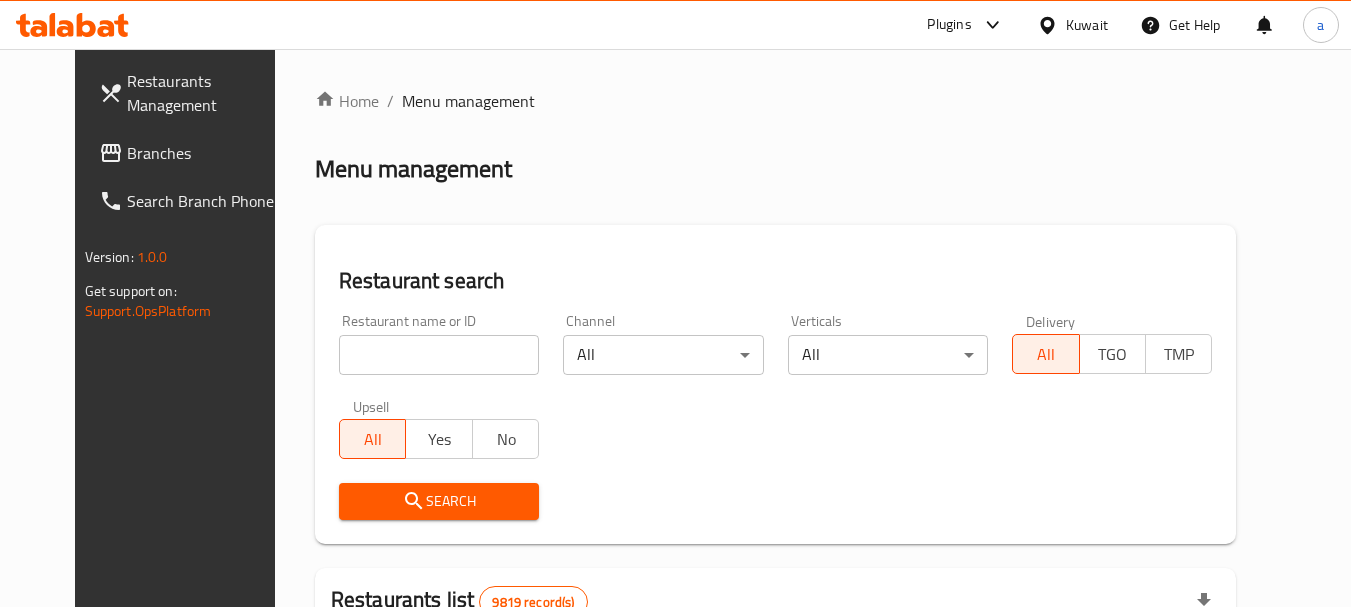 click on "Branches" at bounding box center [206, 153] 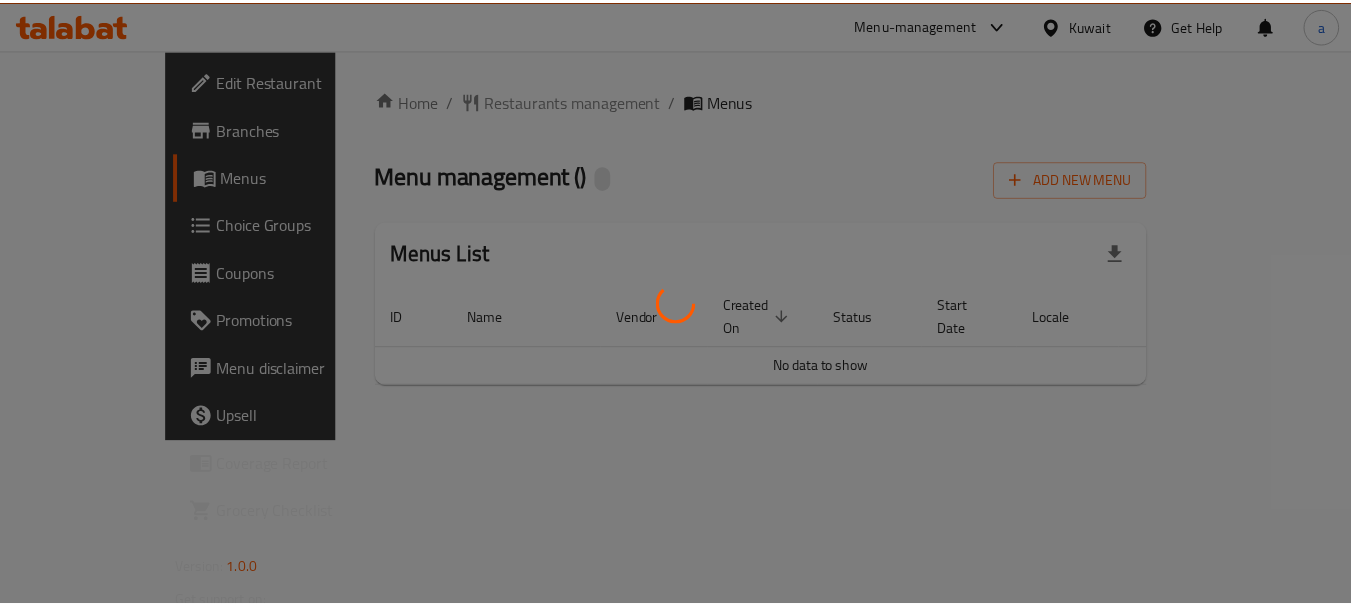 scroll, scrollTop: 0, scrollLeft: 0, axis: both 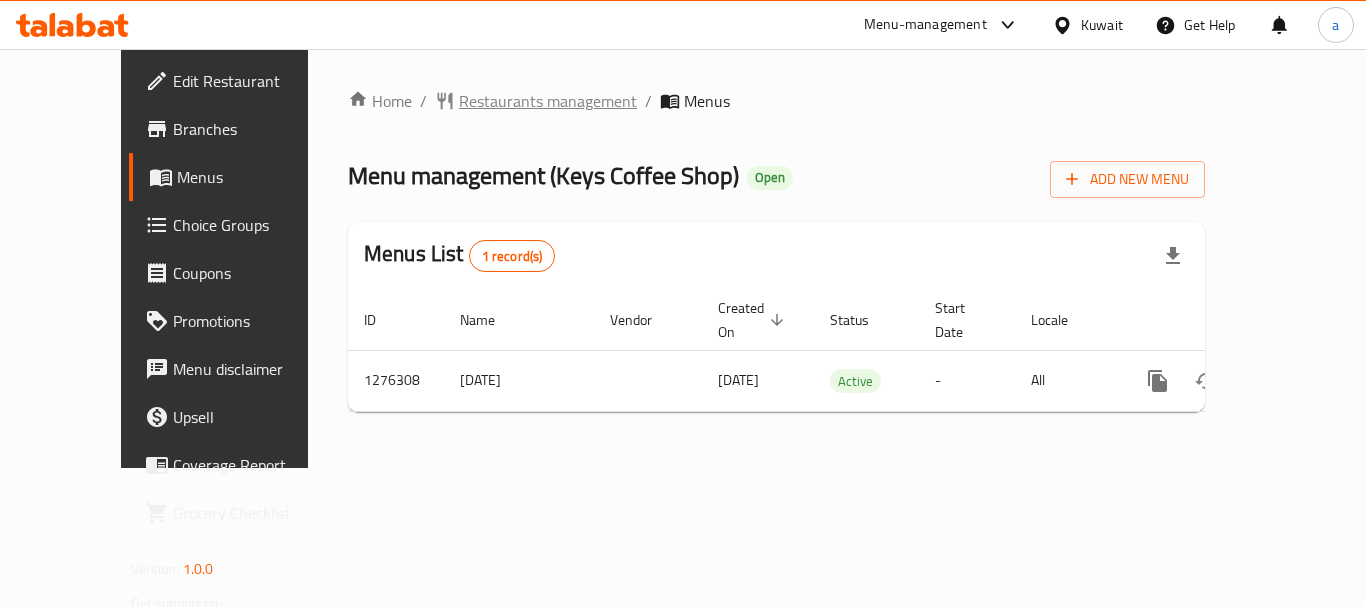 click on "Restaurants management" at bounding box center (548, 101) 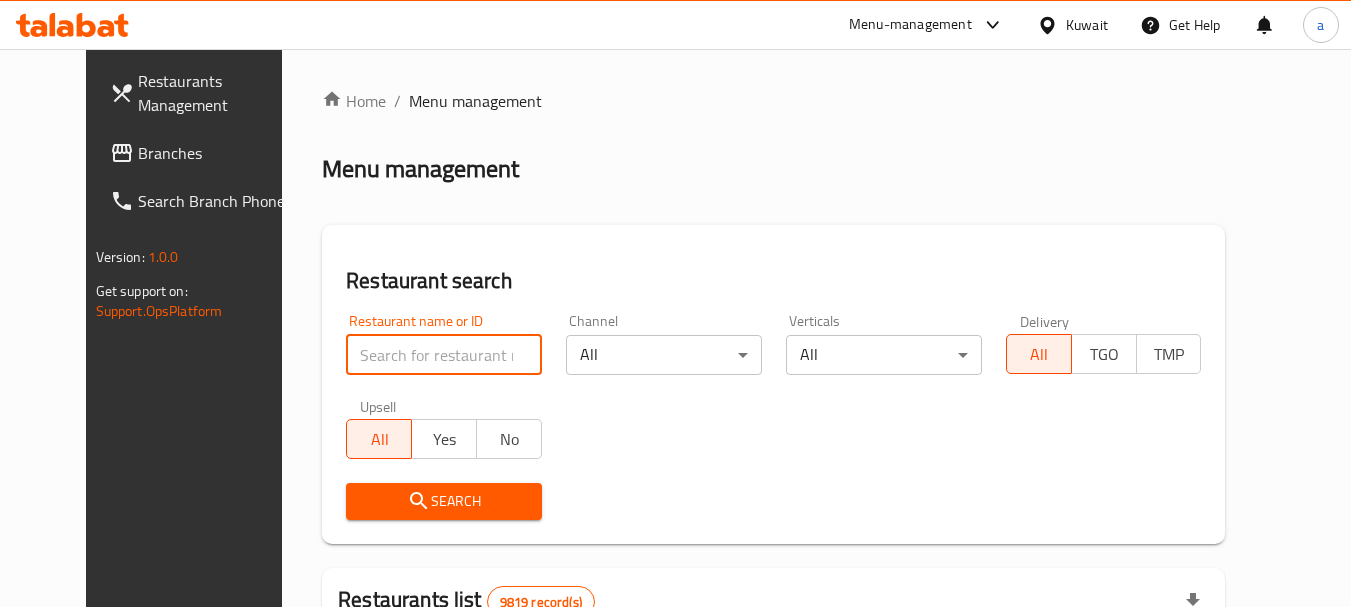 click at bounding box center [444, 355] 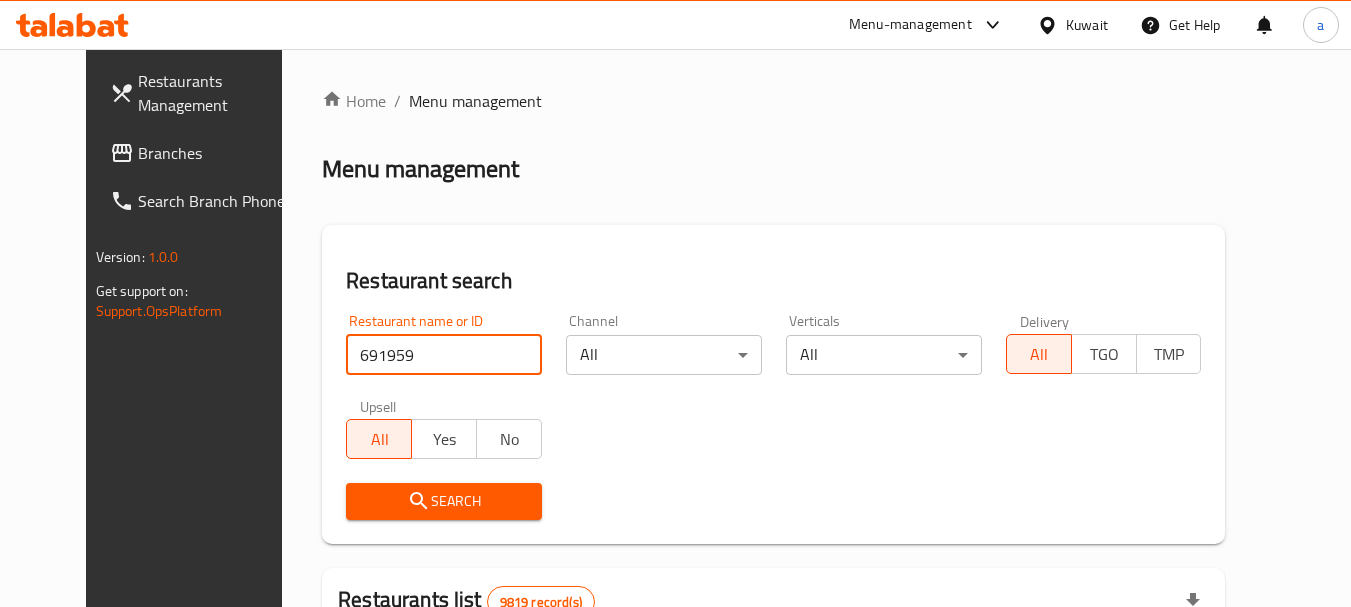 type on "691959" 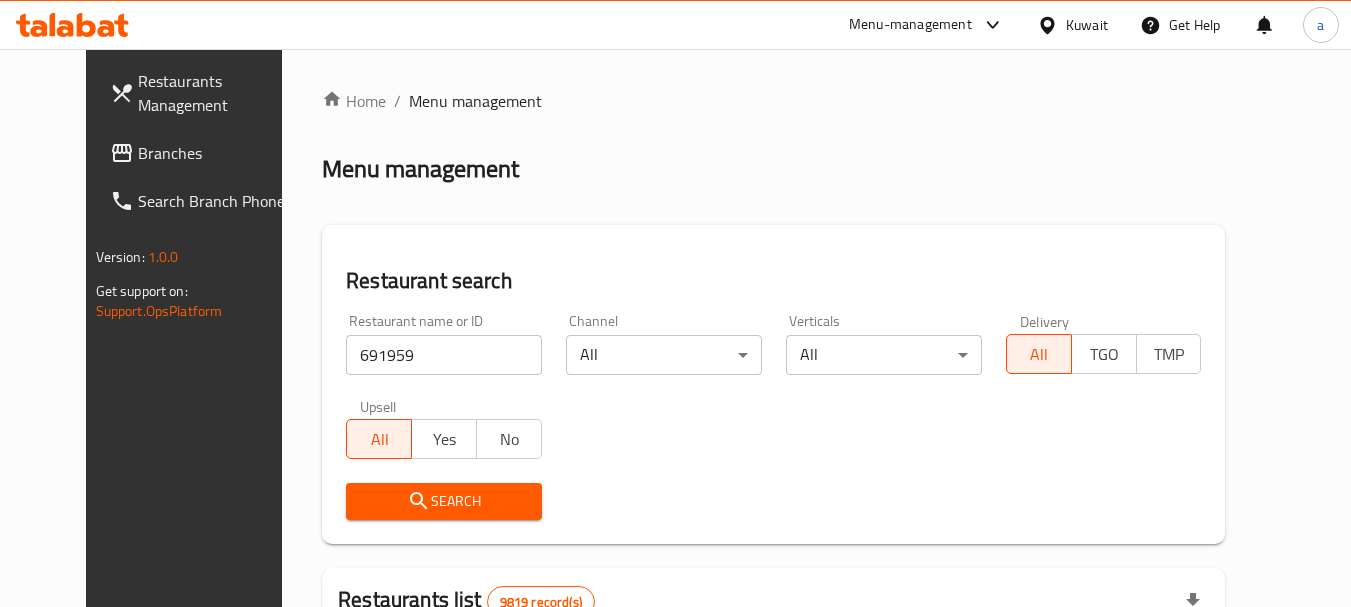 click on "Search" at bounding box center [444, 501] 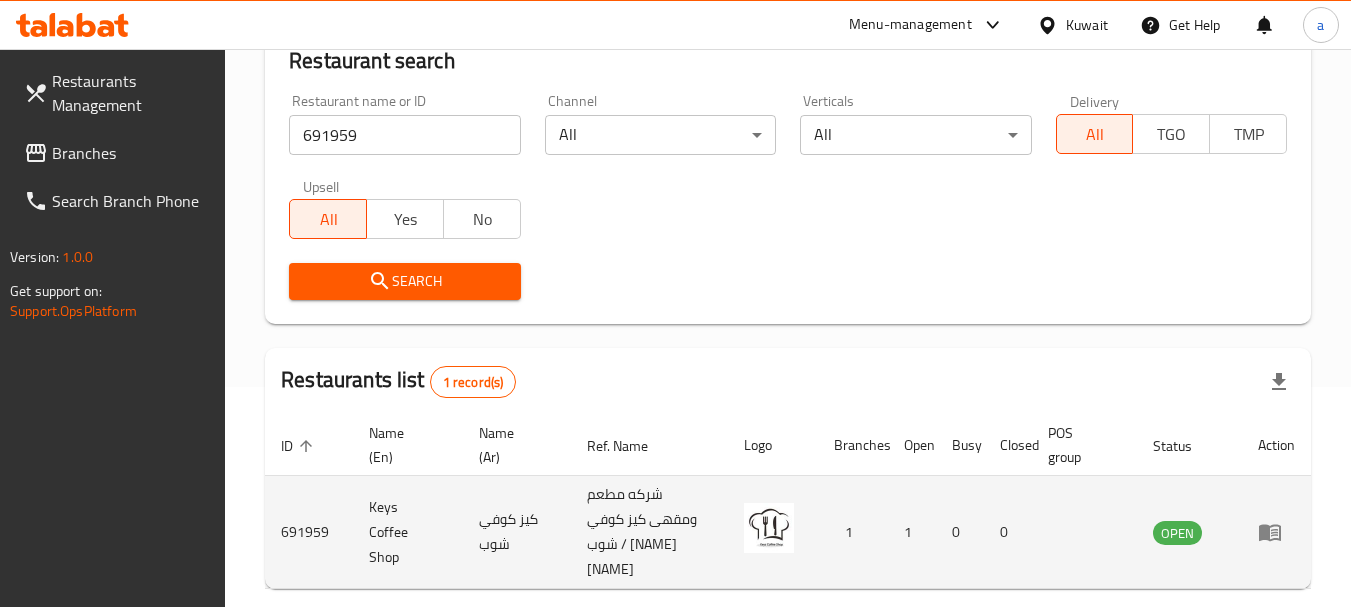 scroll, scrollTop: 285, scrollLeft: 0, axis: vertical 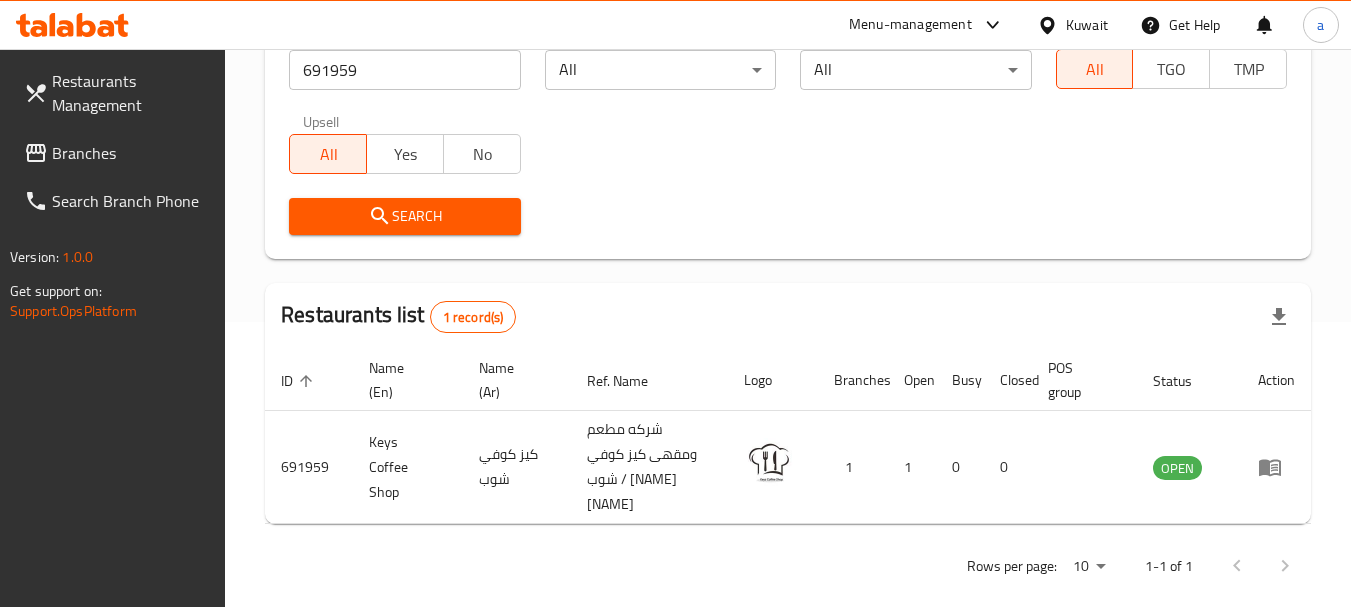click on "Kuwait" at bounding box center [1087, 25] 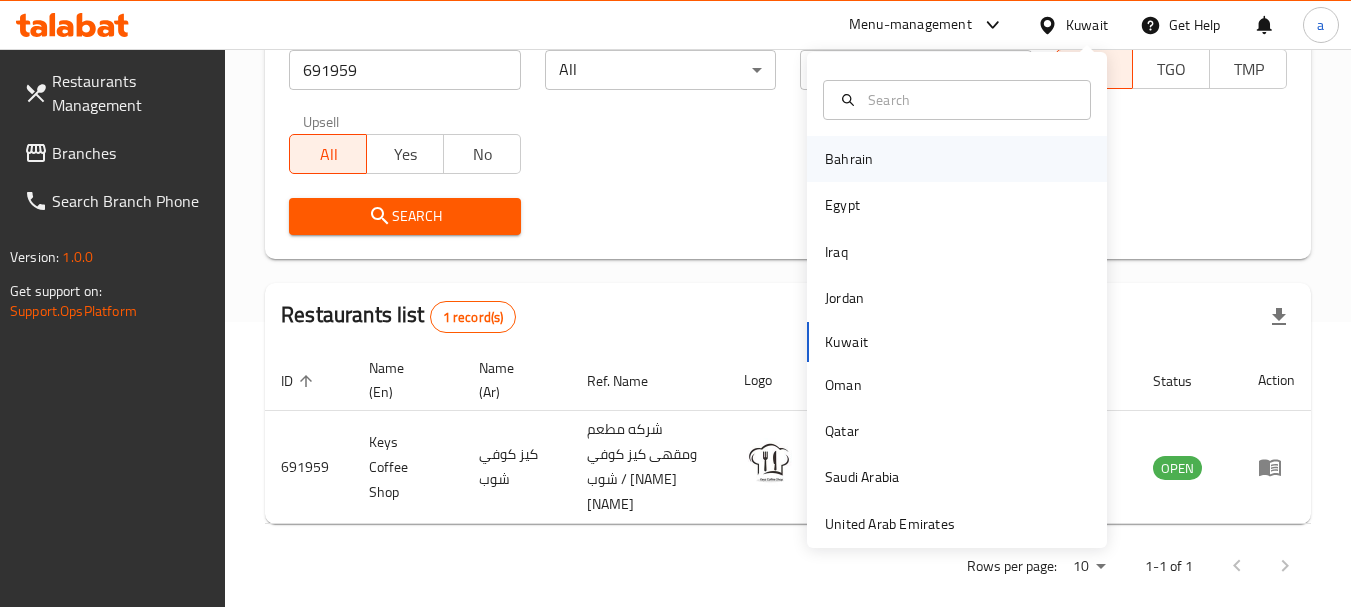 click on "Bahrain" at bounding box center (849, 159) 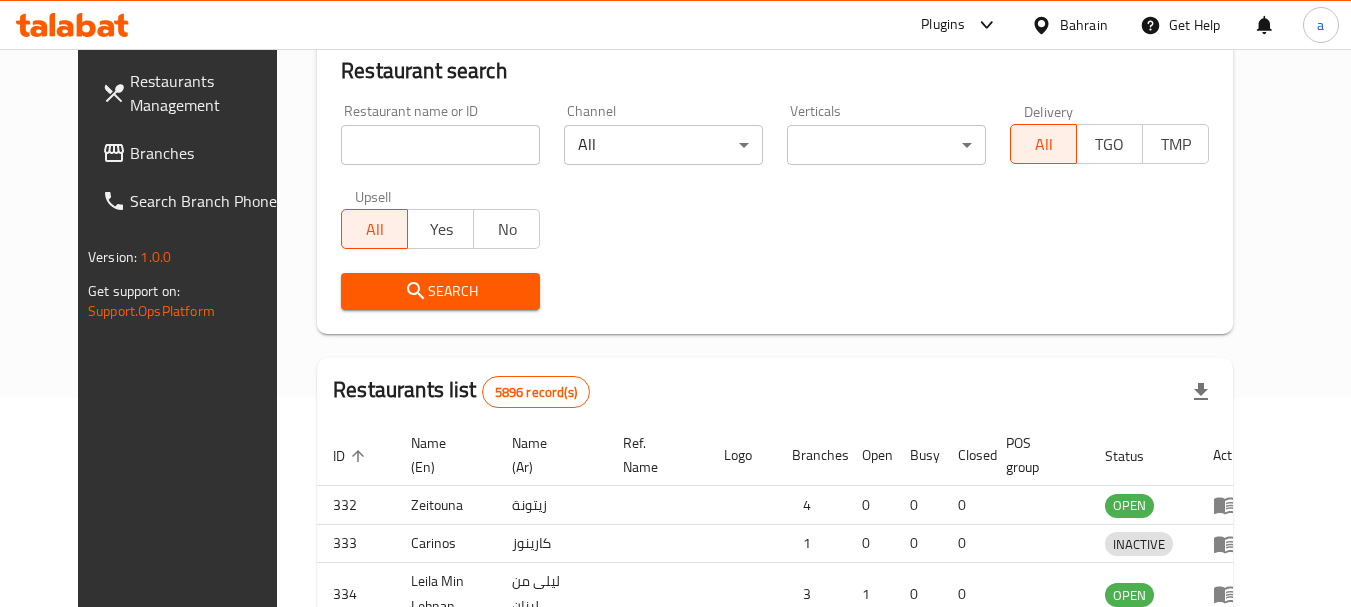 scroll, scrollTop: 285, scrollLeft: 0, axis: vertical 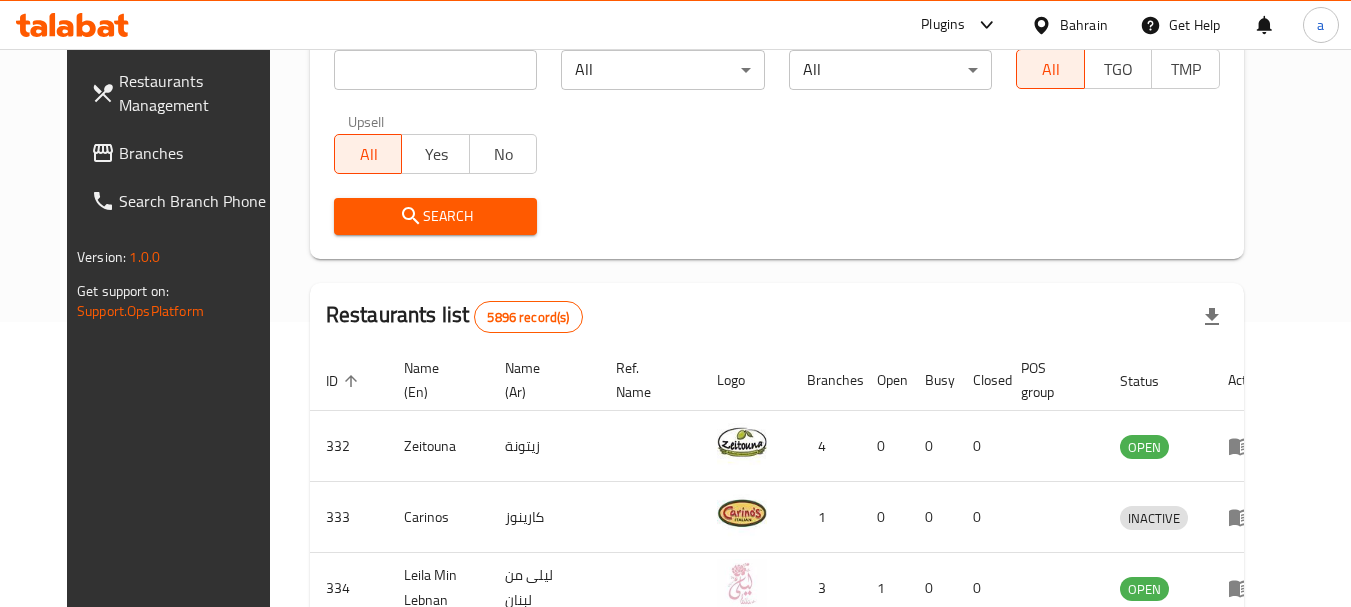 click on "Branches" at bounding box center [198, 153] 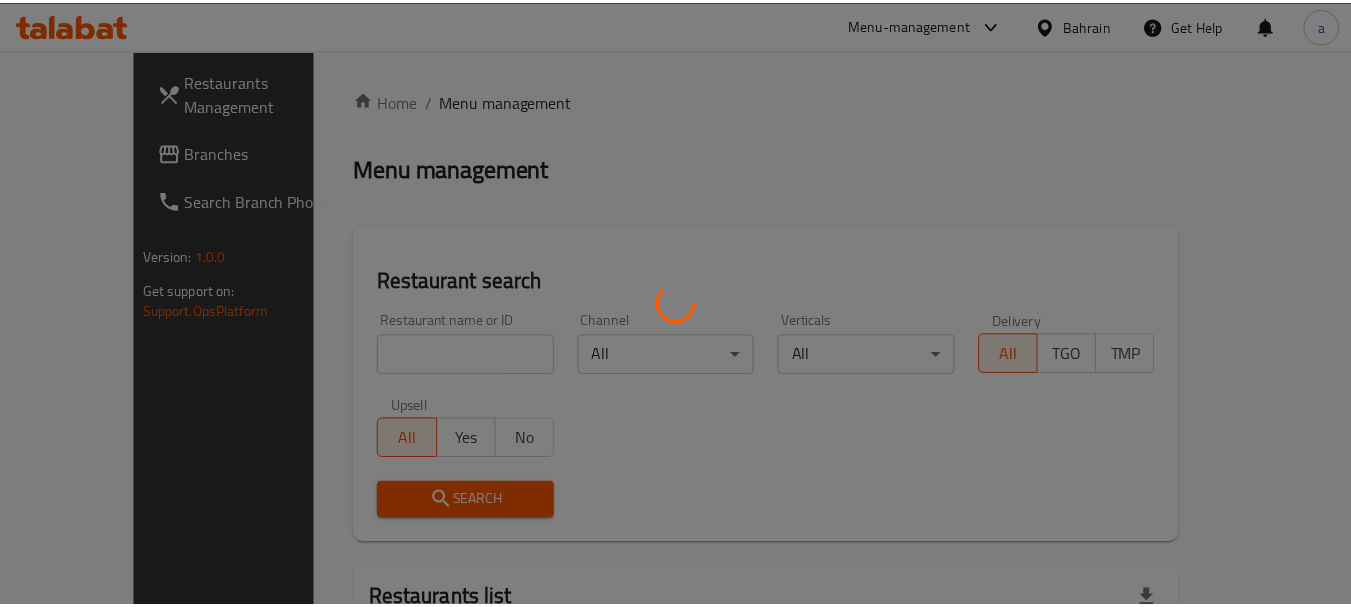 scroll, scrollTop: 0, scrollLeft: 0, axis: both 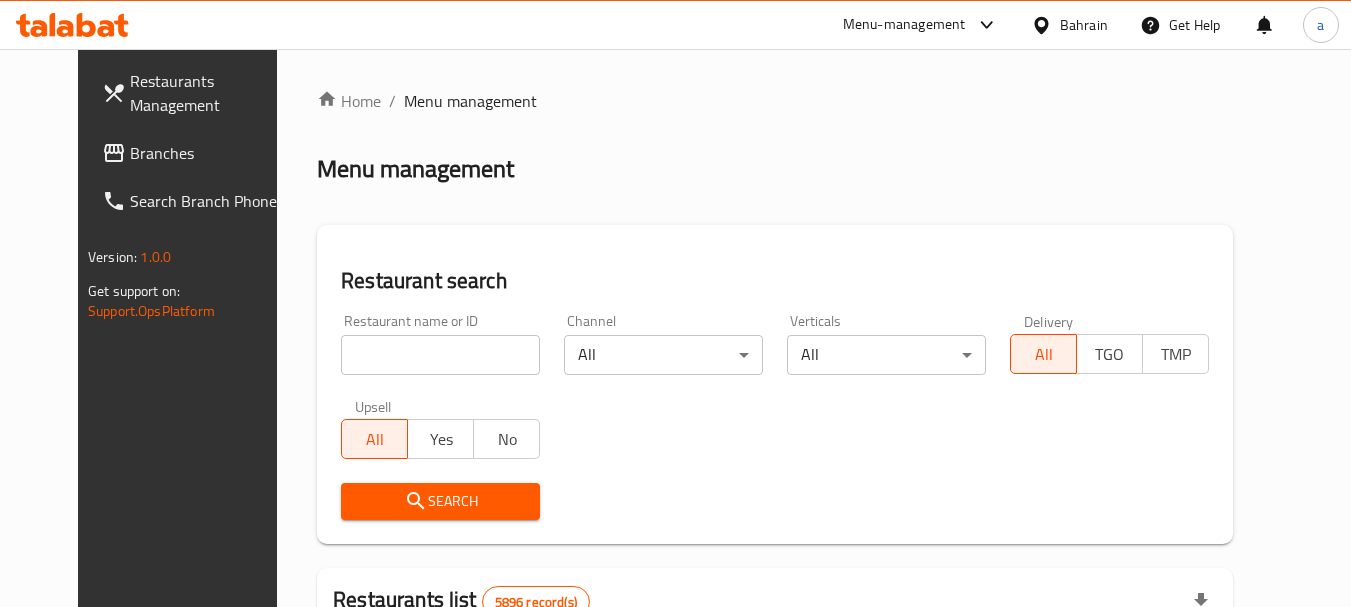 click at bounding box center [440, 355] 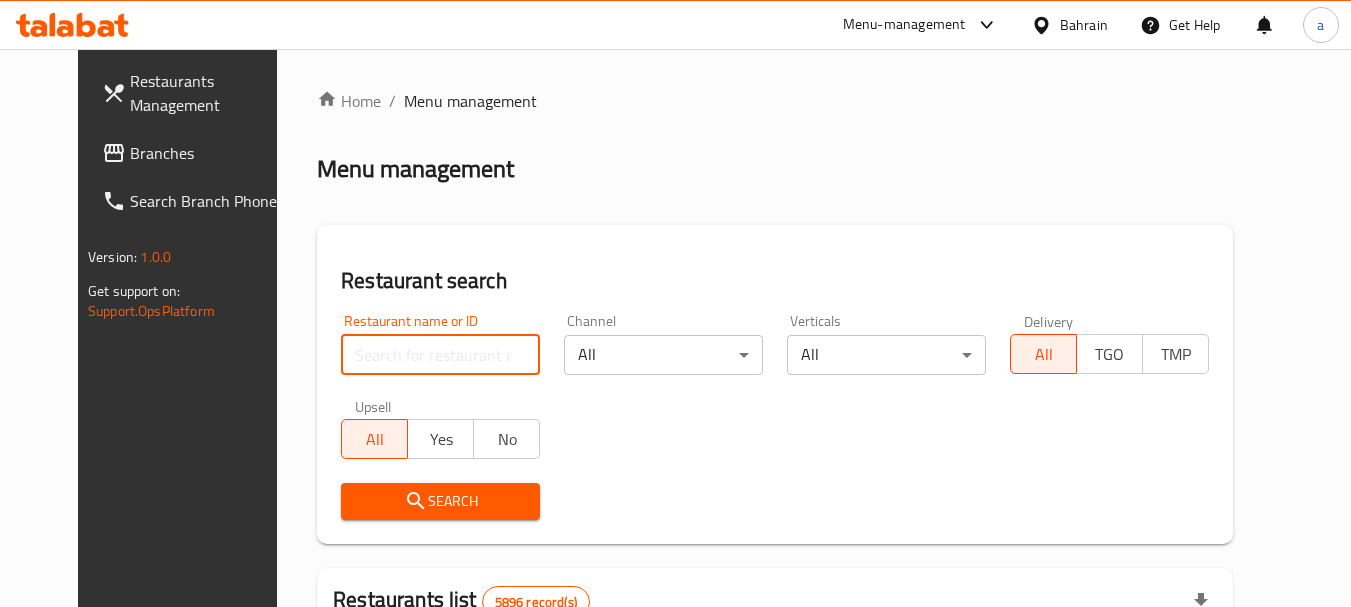 paste on "701937" 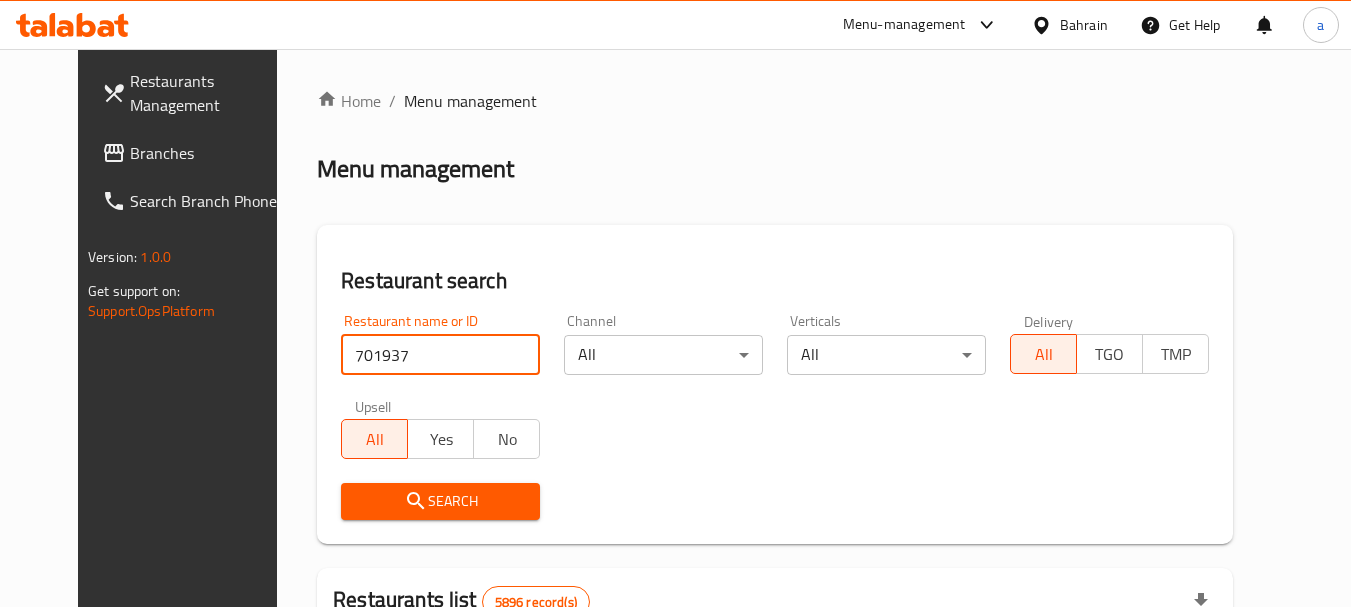 type on "701937" 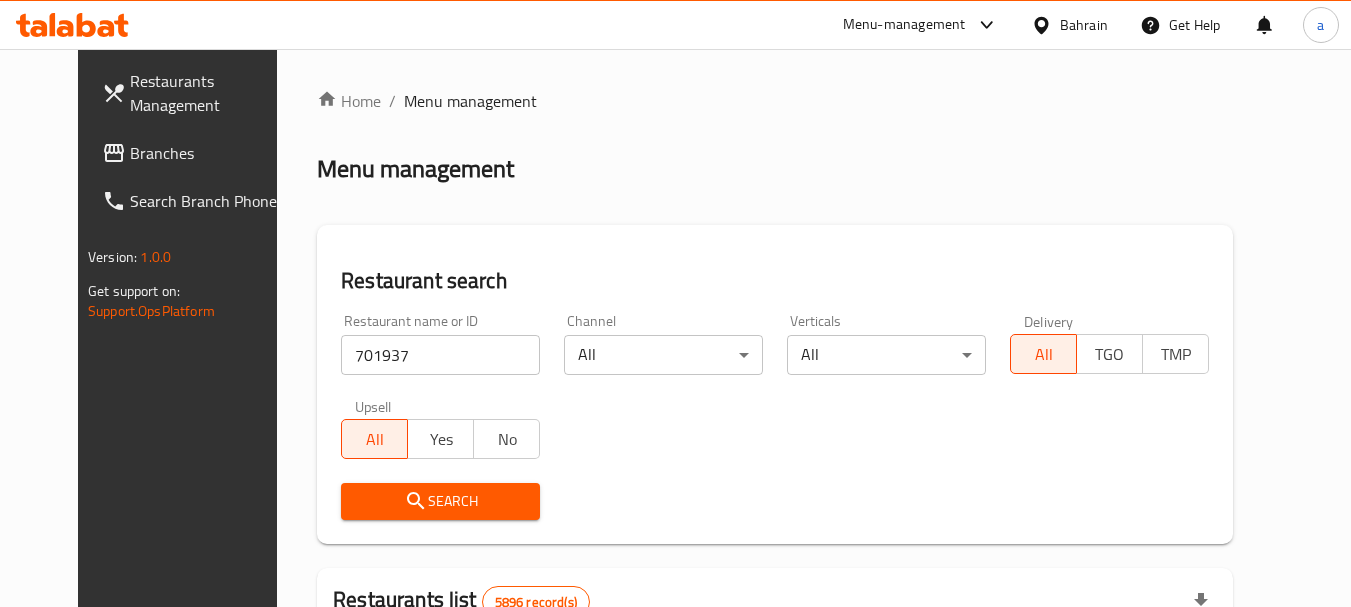 click on "Search" at bounding box center (440, 501) 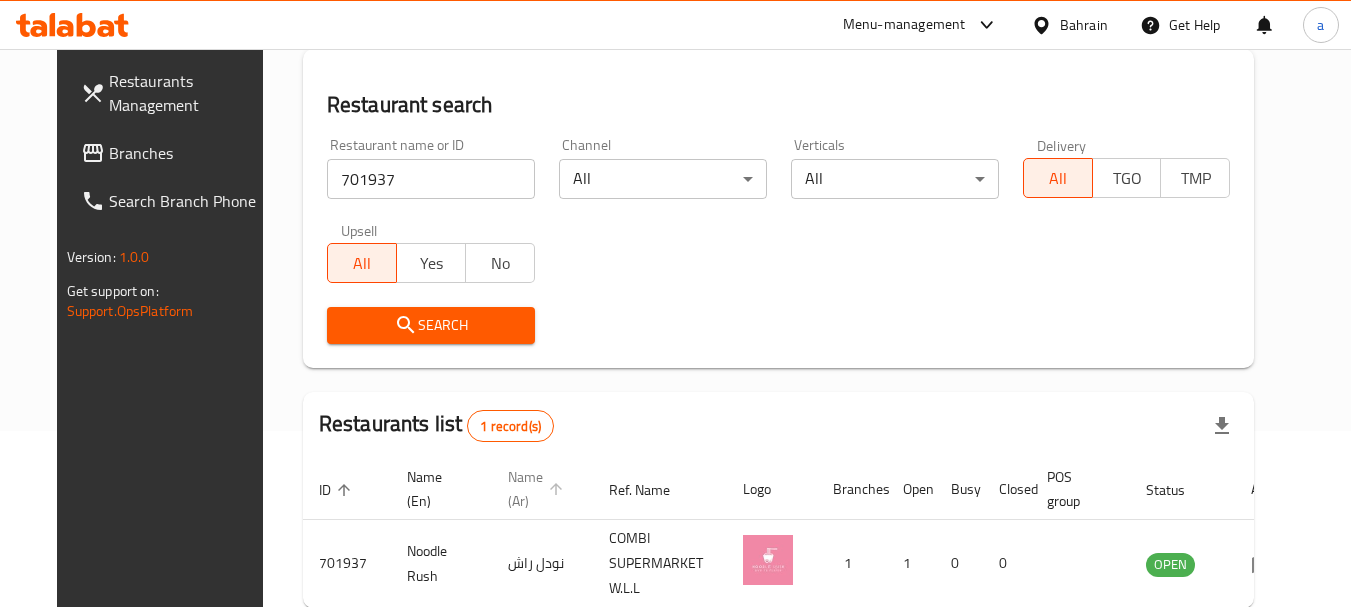 scroll, scrollTop: 285, scrollLeft: 0, axis: vertical 